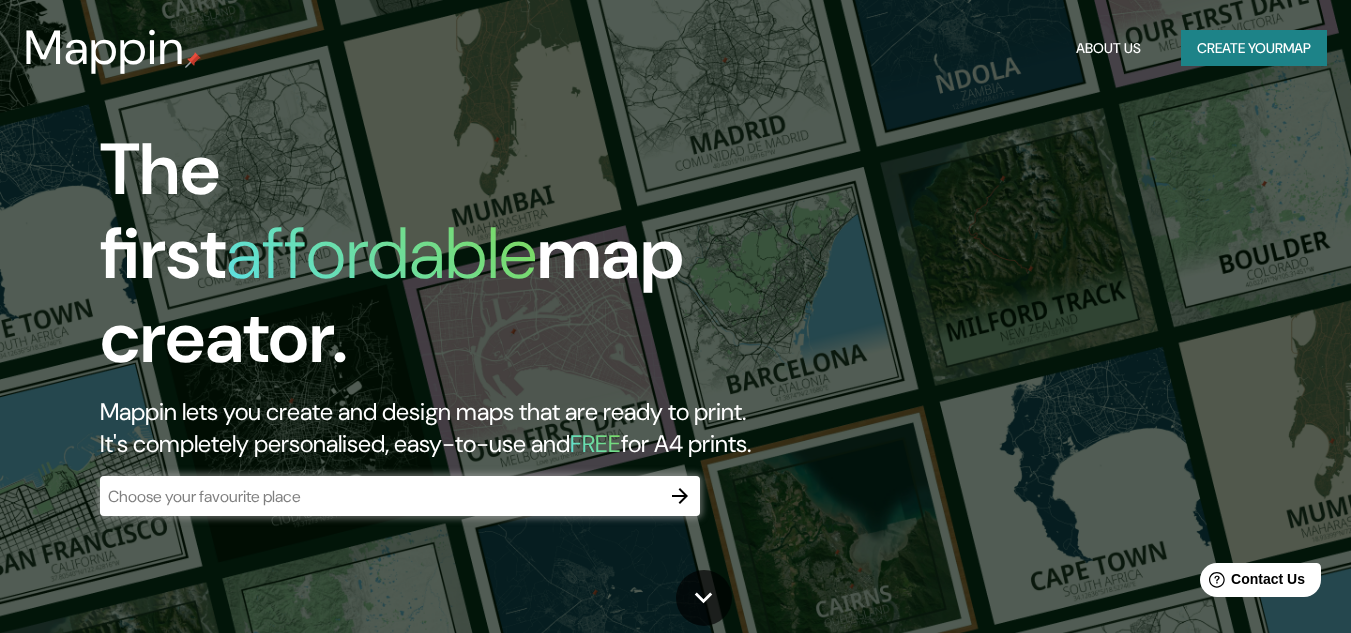 scroll, scrollTop: 0, scrollLeft: 0, axis: both 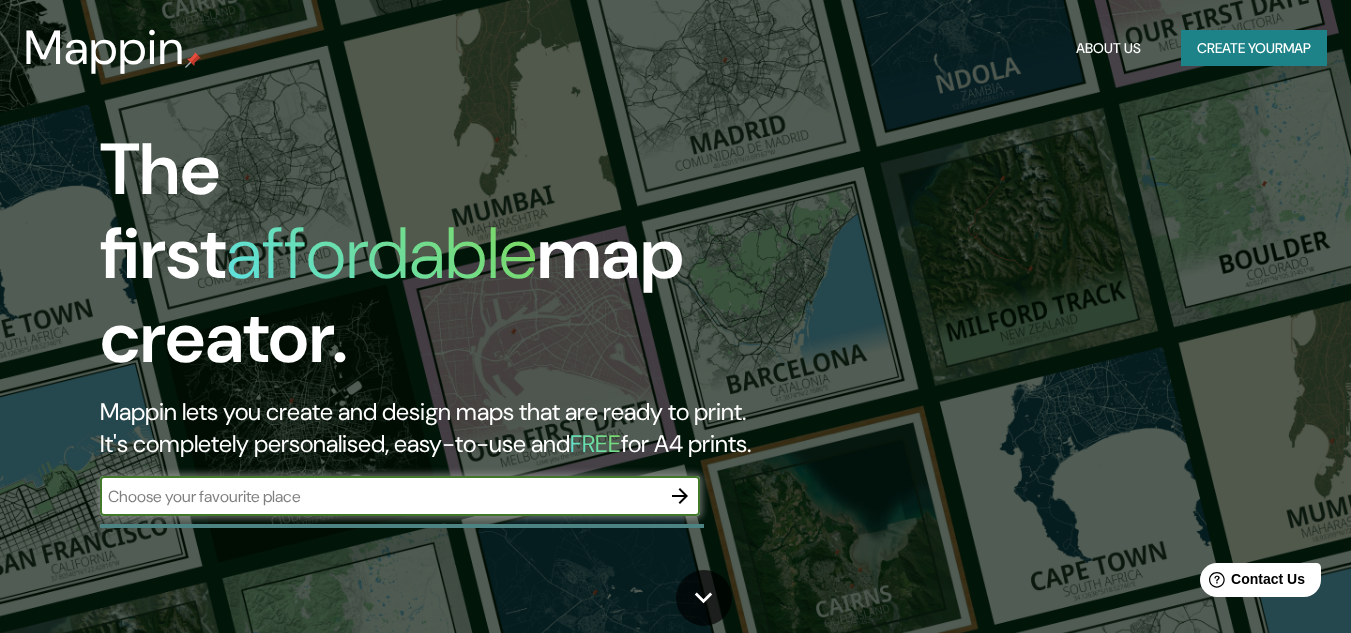 click at bounding box center (380, 496) 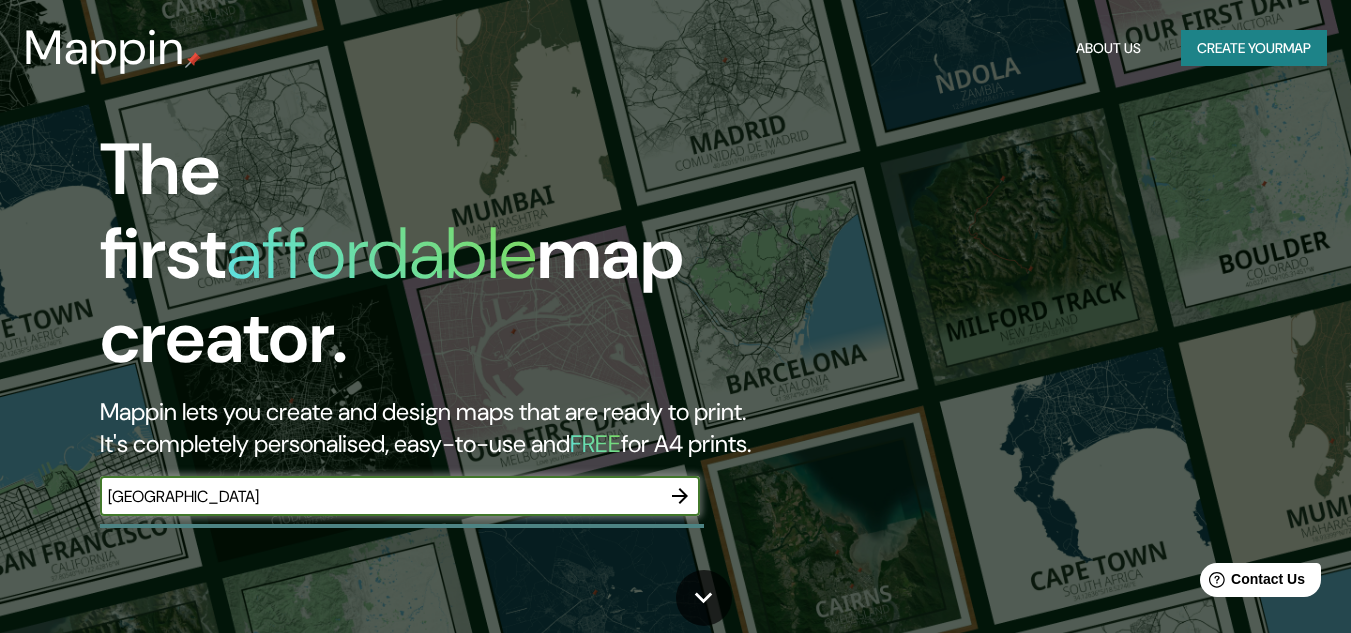 type on "[GEOGRAPHIC_DATA]" 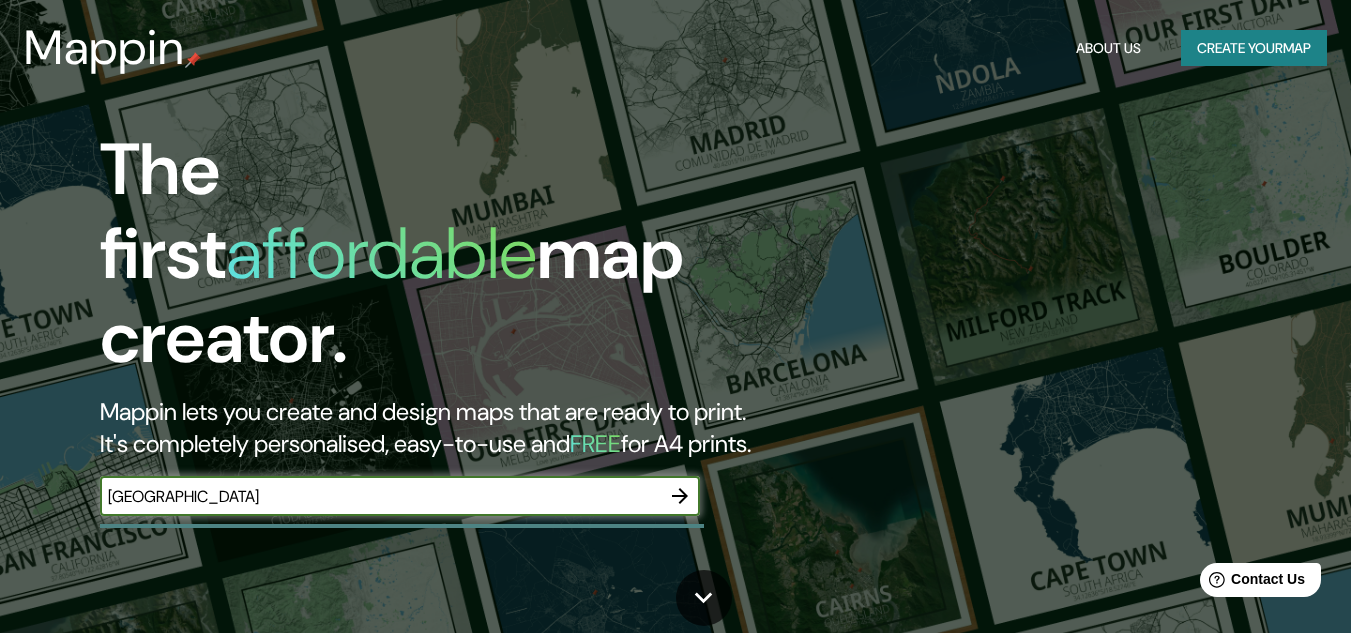 click 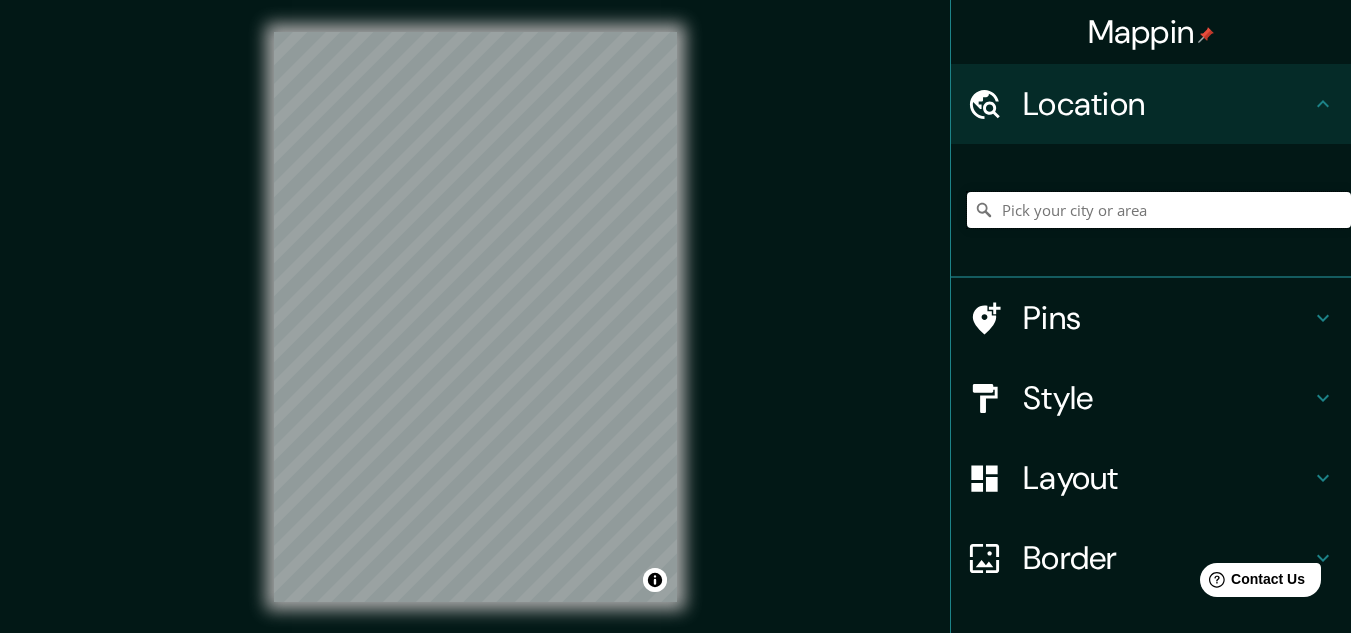 click at bounding box center (1159, 210) 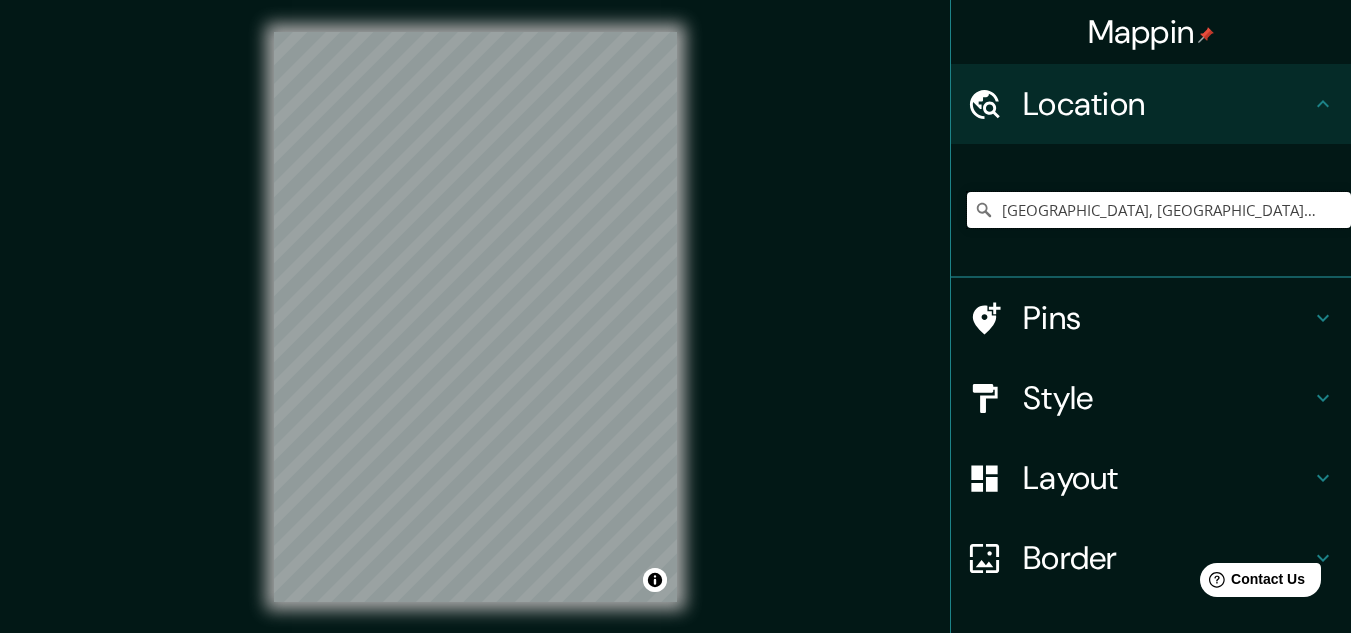 type on "[GEOGRAPHIC_DATA], [GEOGRAPHIC_DATA], [GEOGRAPHIC_DATA]" 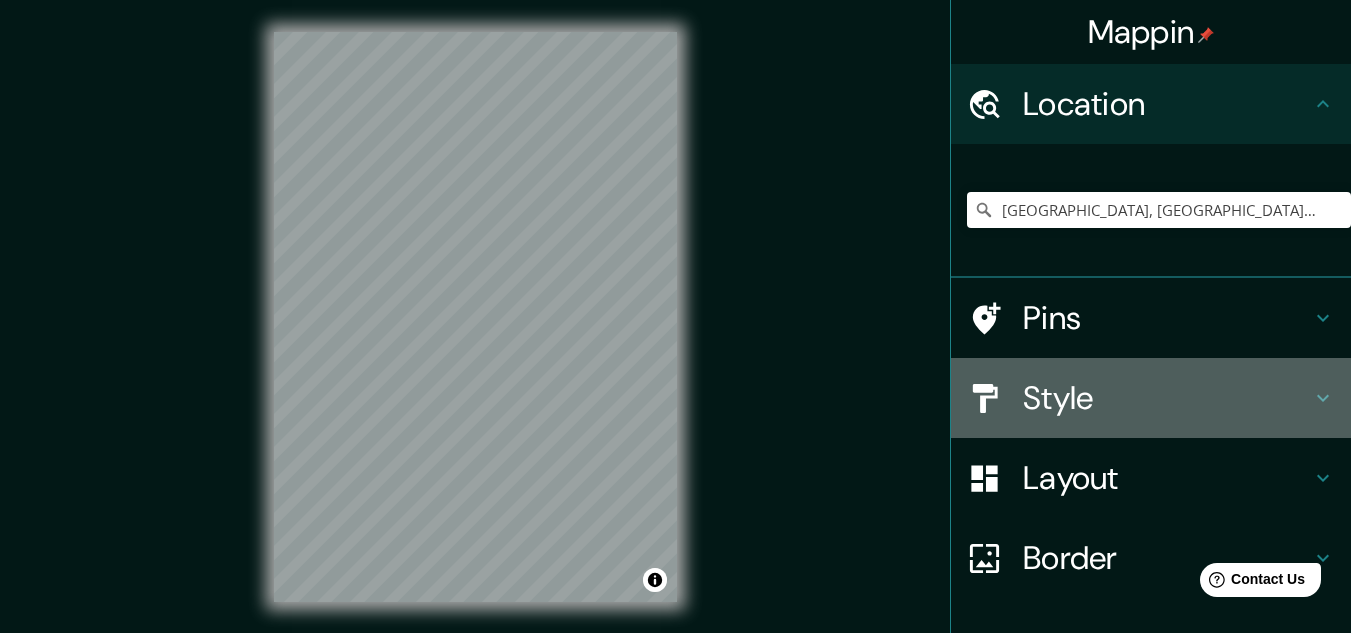click on "Style" at bounding box center [1167, 398] 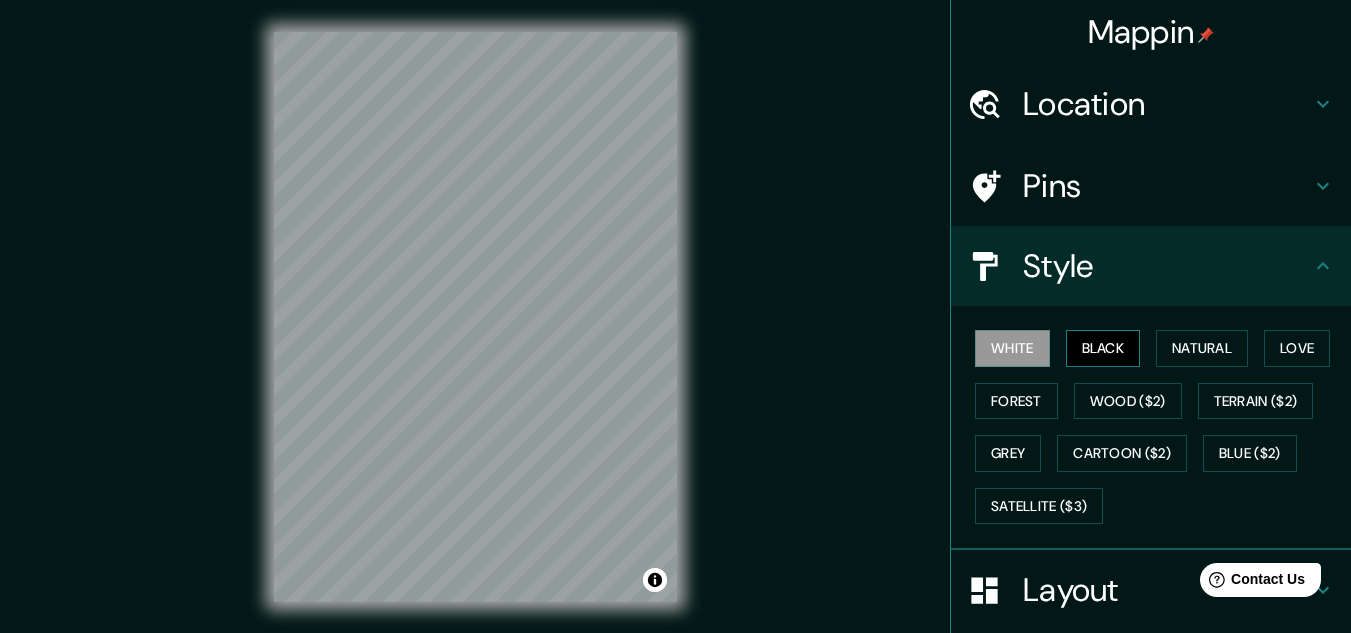 click on "Black" at bounding box center [1103, 348] 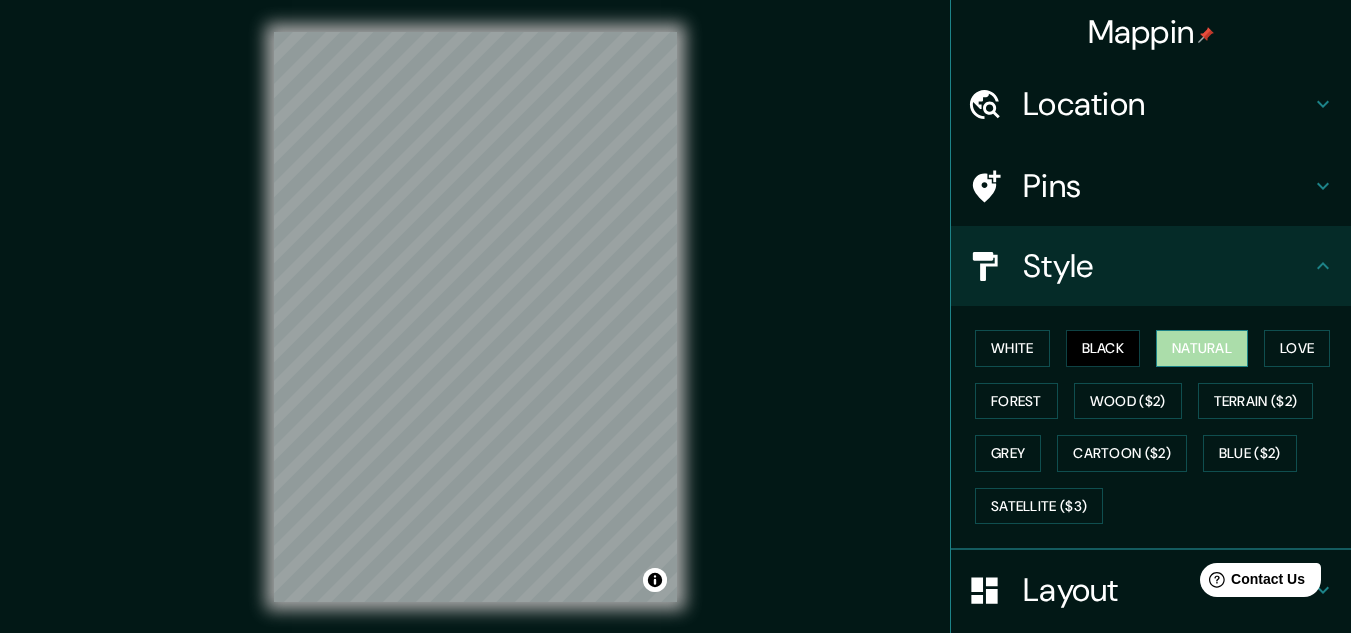 click on "Natural" at bounding box center (1202, 348) 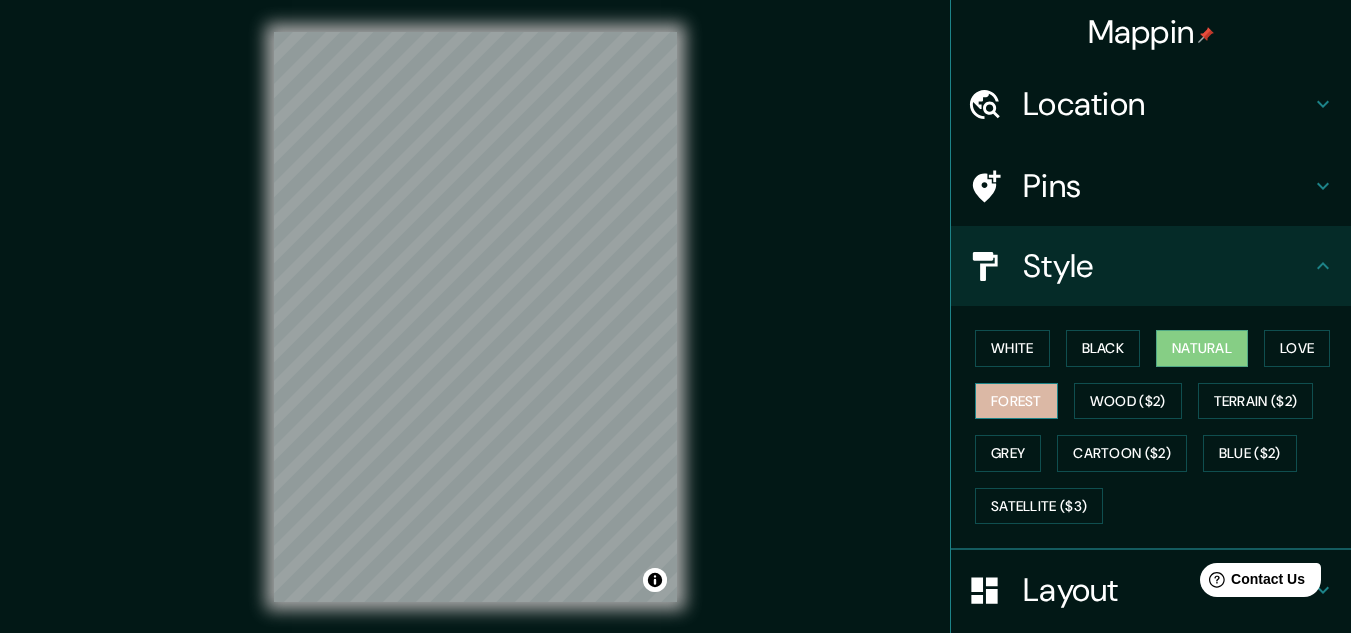 click on "Forest" at bounding box center [1016, 401] 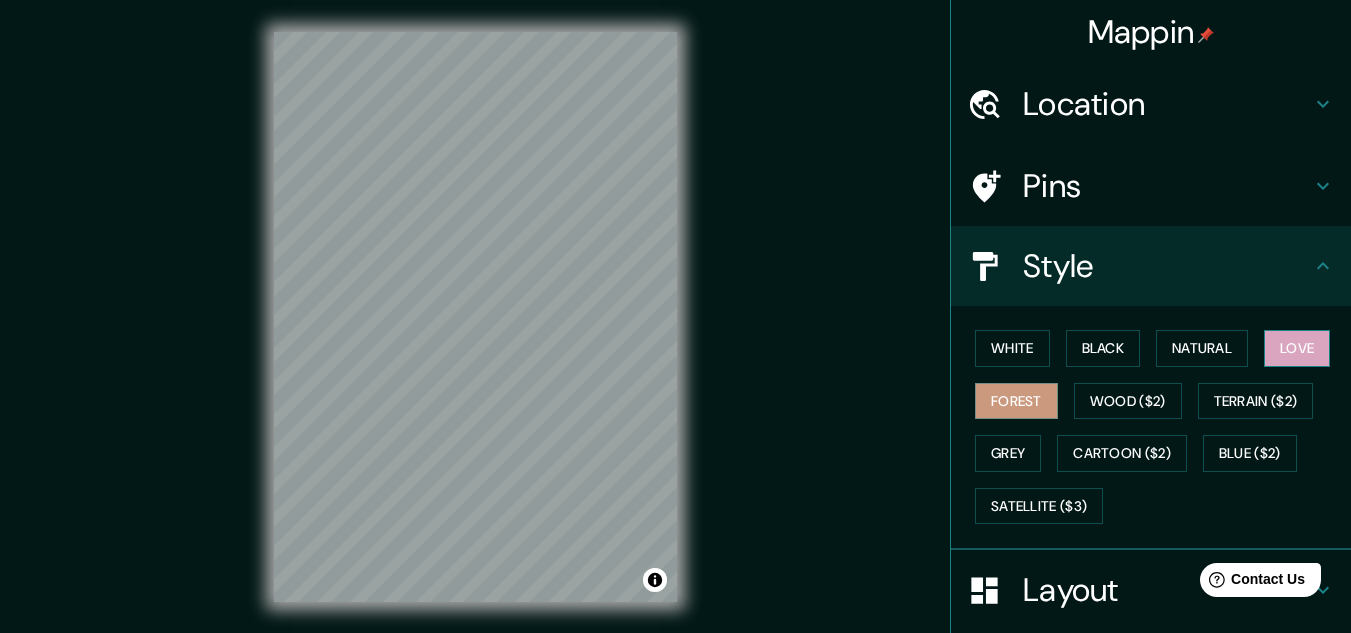 click on "Love" at bounding box center [1297, 348] 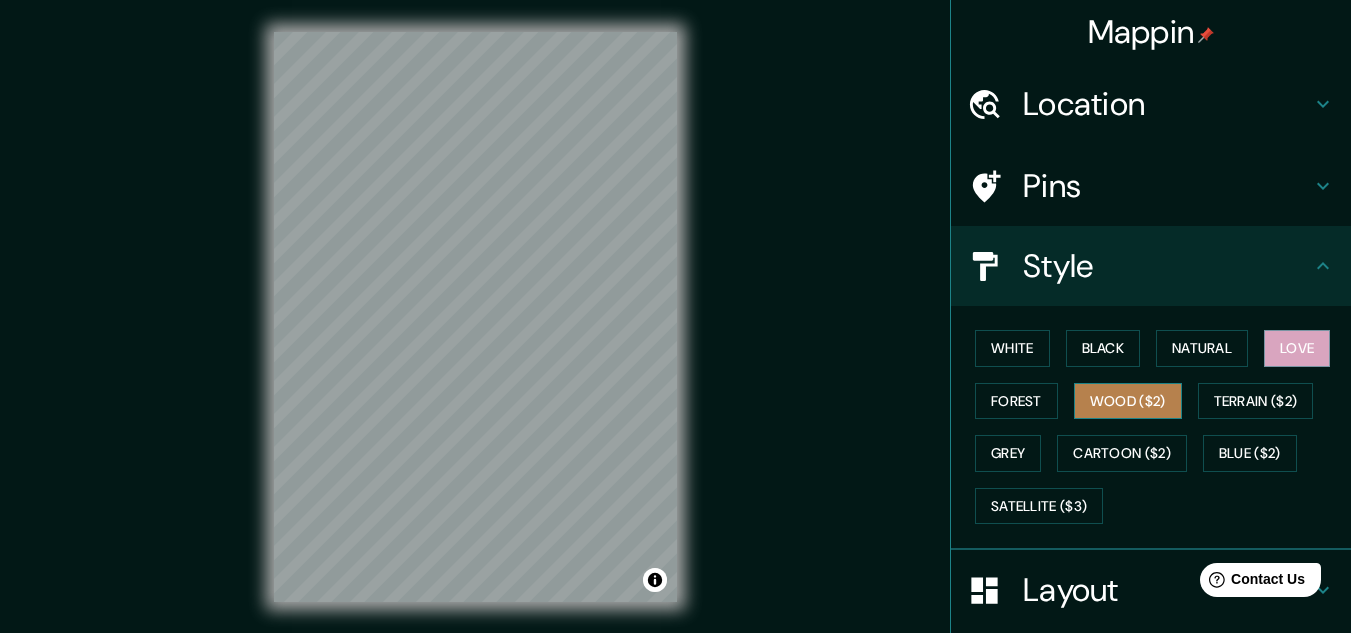 click on "Wood ($2)" at bounding box center (1128, 401) 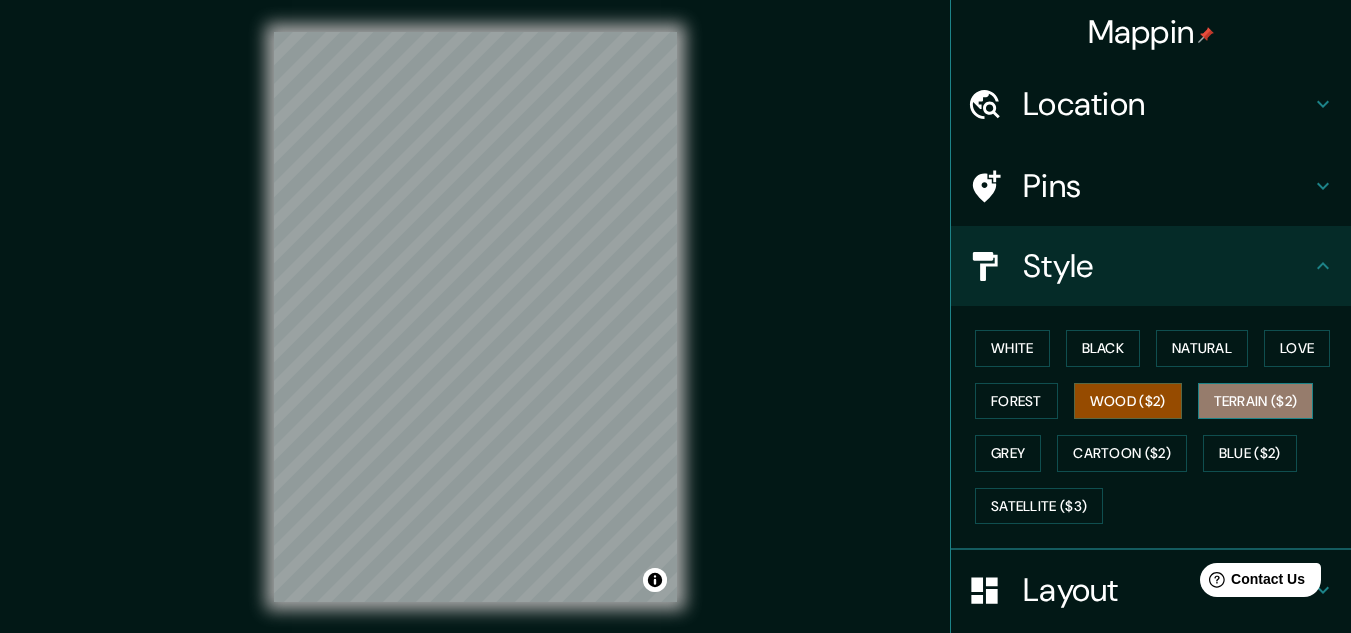 click on "Terrain ($2)" at bounding box center (1256, 401) 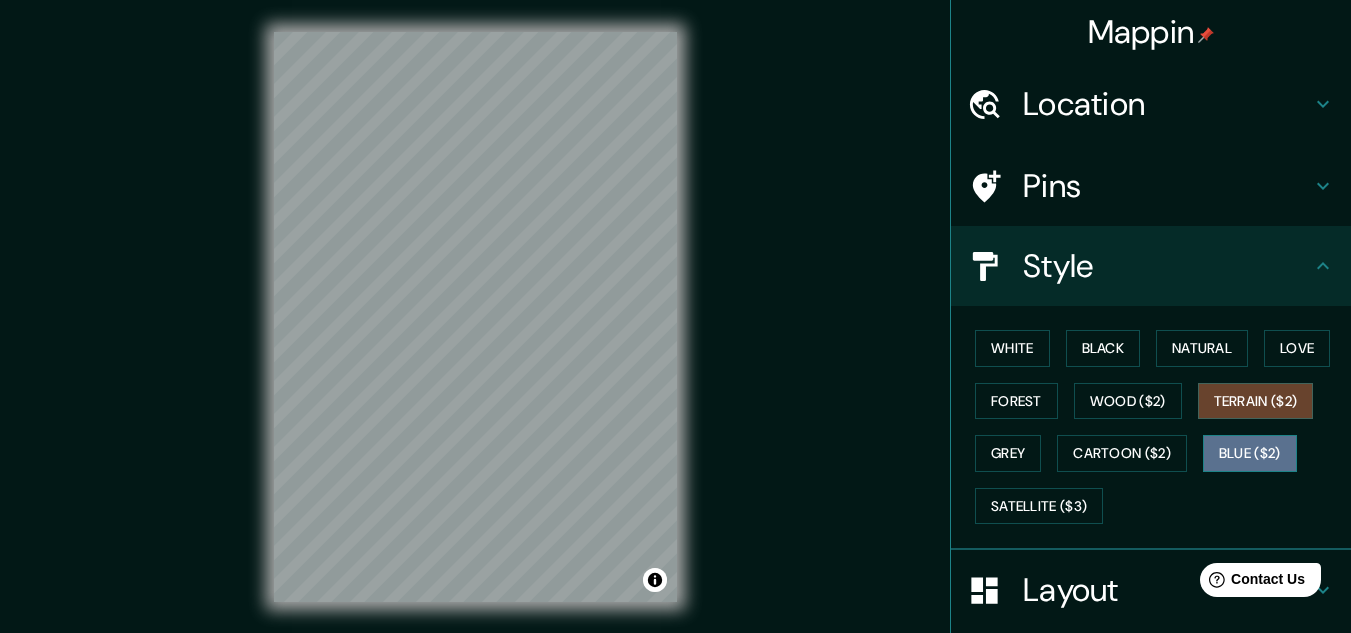 click on "Blue ($2)" at bounding box center [1250, 453] 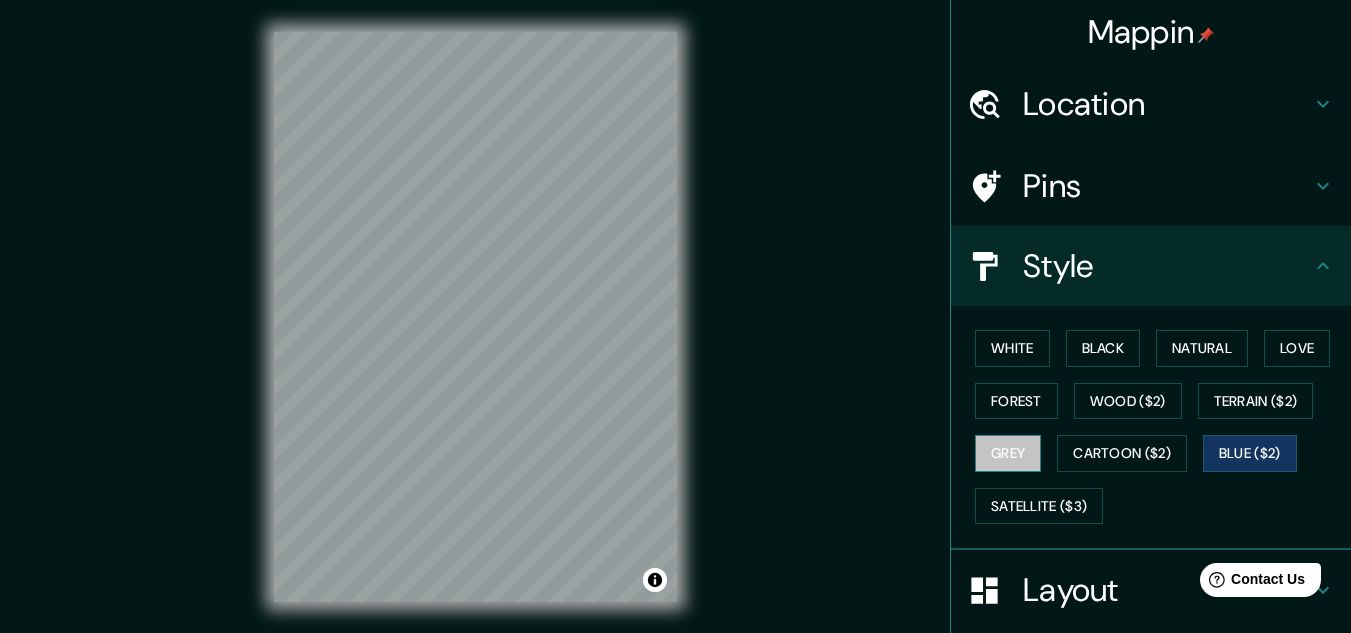 click on "Grey" at bounding box center (1008, 453) 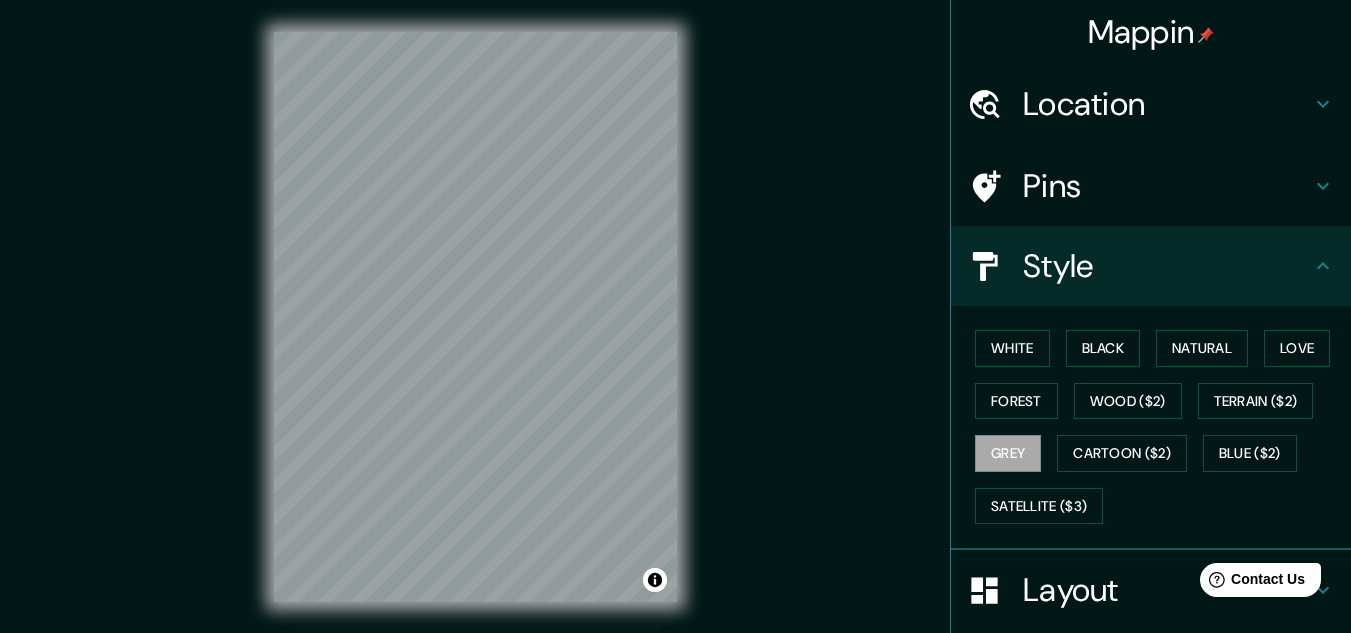 click on "White Black Natural Love Forest Wood ($2) Terrain ($2) Grey Cartoon ($2) Blue ($2) Satellite ($3)" at bounding box center (1159, 427) 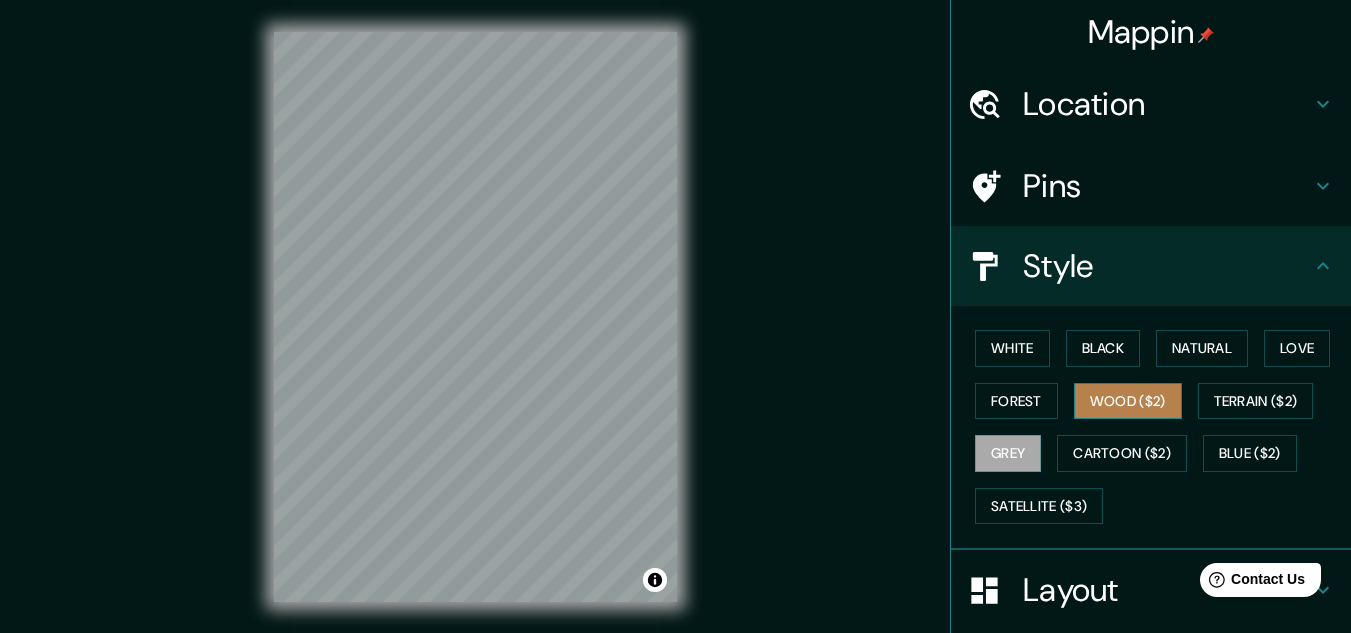 click on "Wood ($2)" at bounding box center (1128, 401) 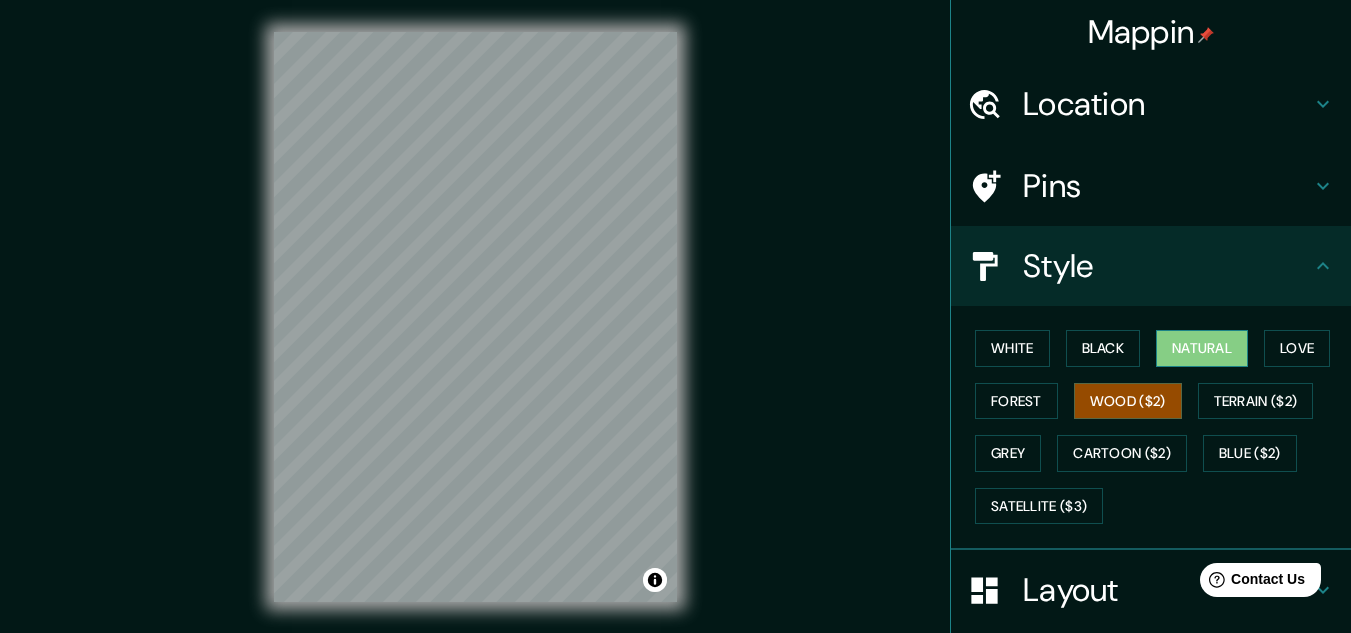 click on "Natural" at bounding box center (1202, 348) 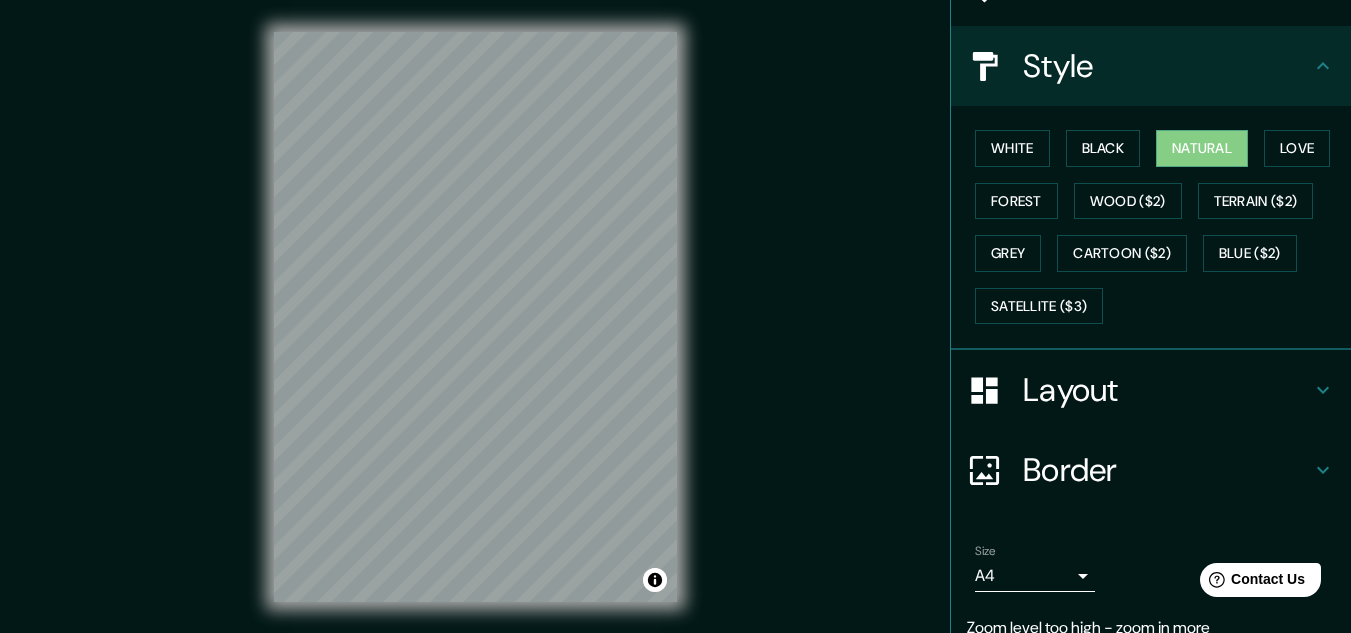 click on "Layout" at bounding box center (1167, 390) 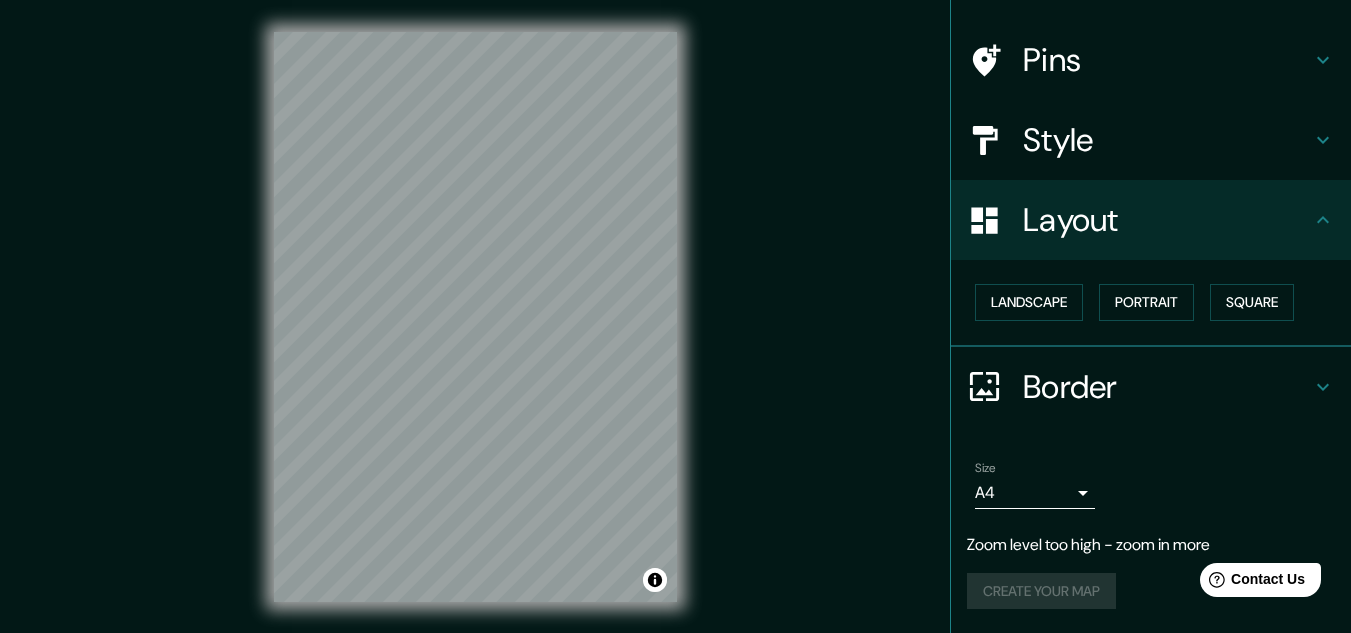 scroll, scrollTop: 126, scrollLeft: 0, axis: vertical 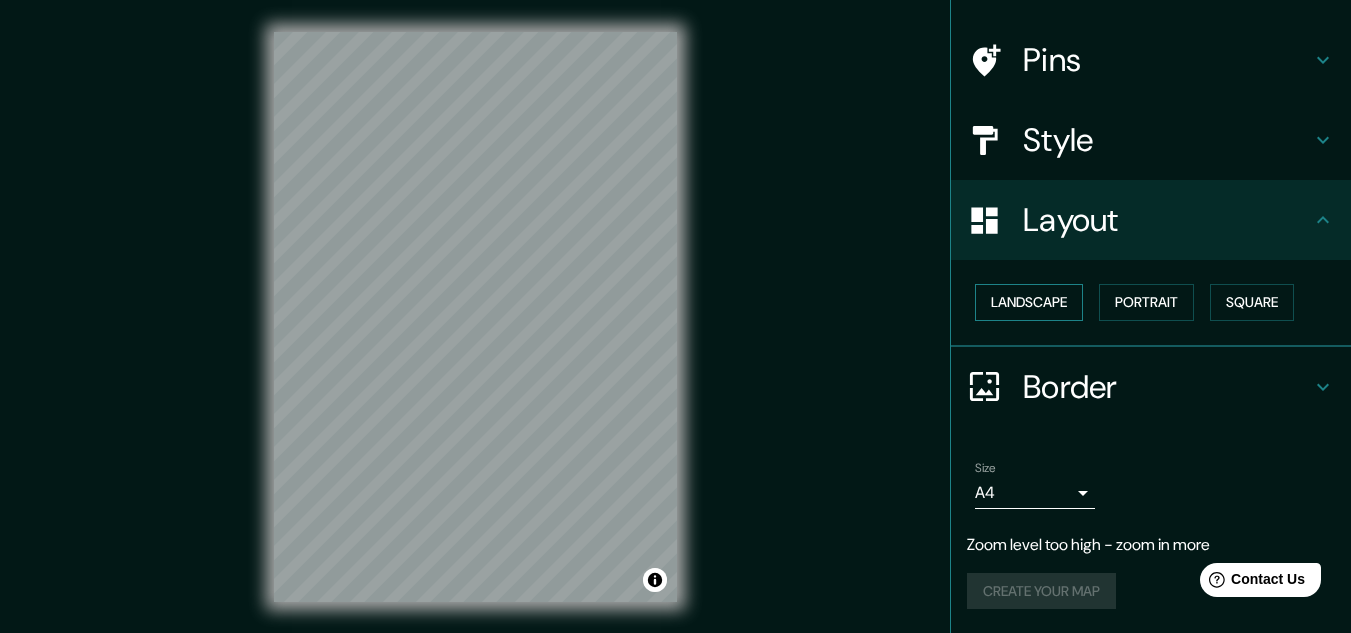 click on "Landscape" at bounding box center [1029, 302] 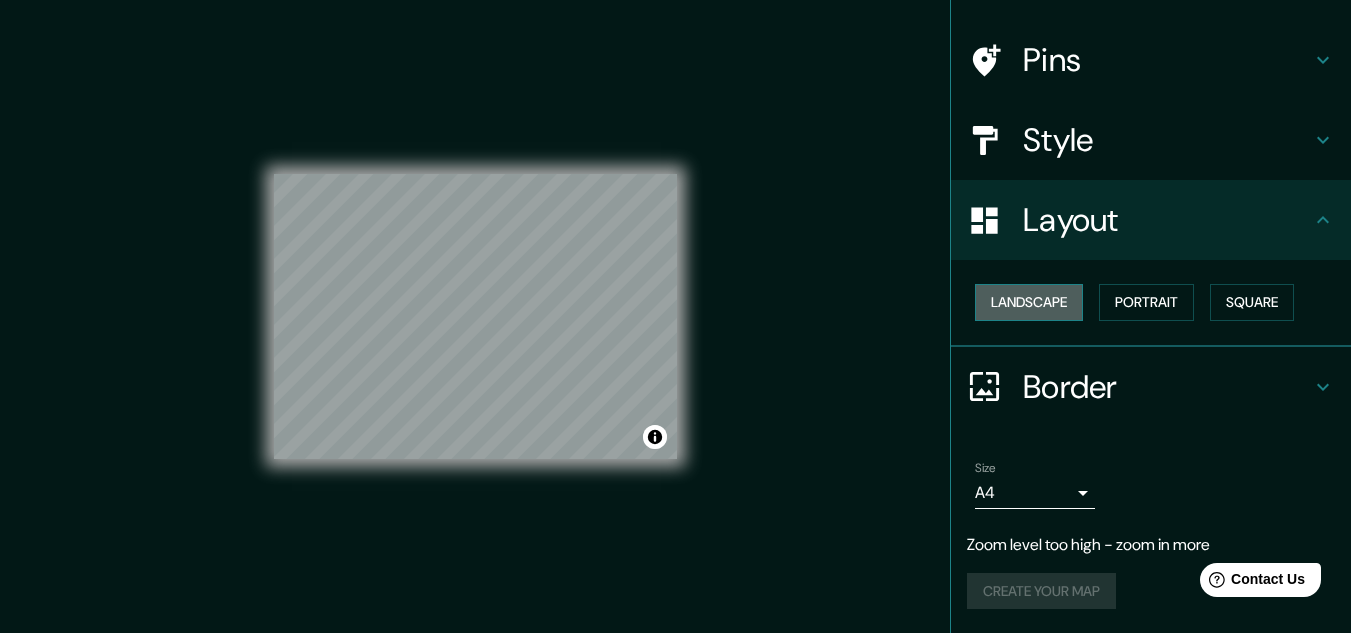 click on "Landscape" at bounding box center (1029, 302) 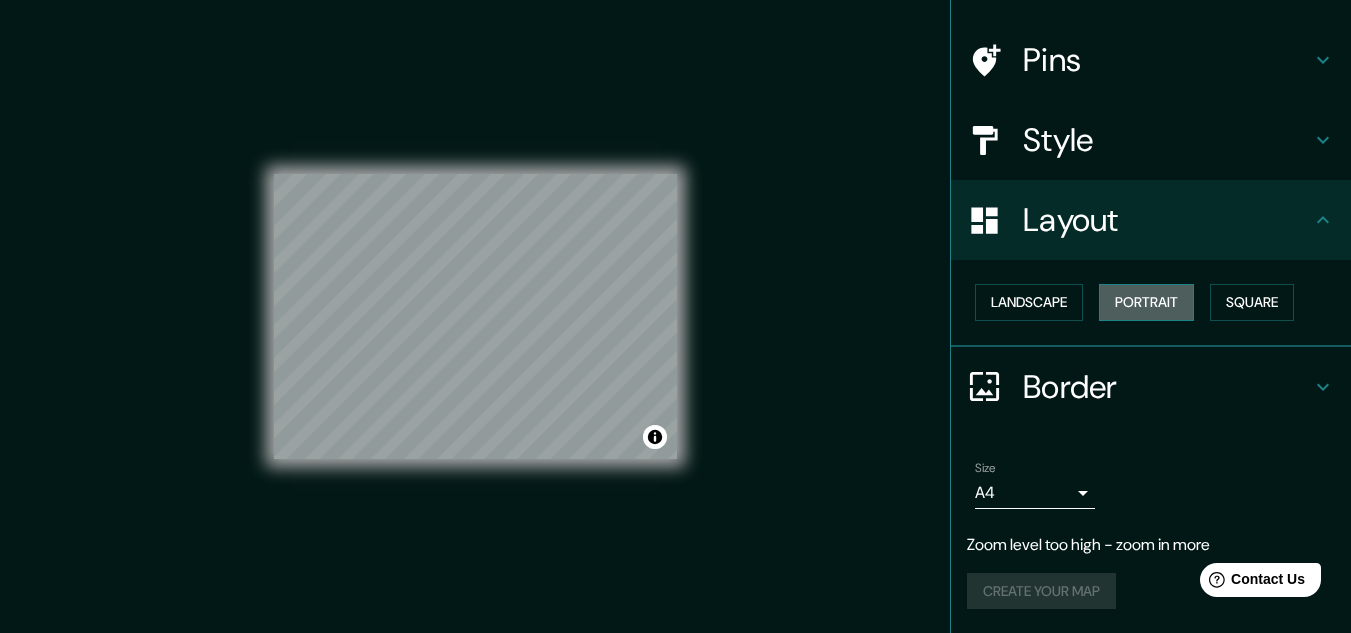 click on "Portrait" at bounding box center [1146, 302] 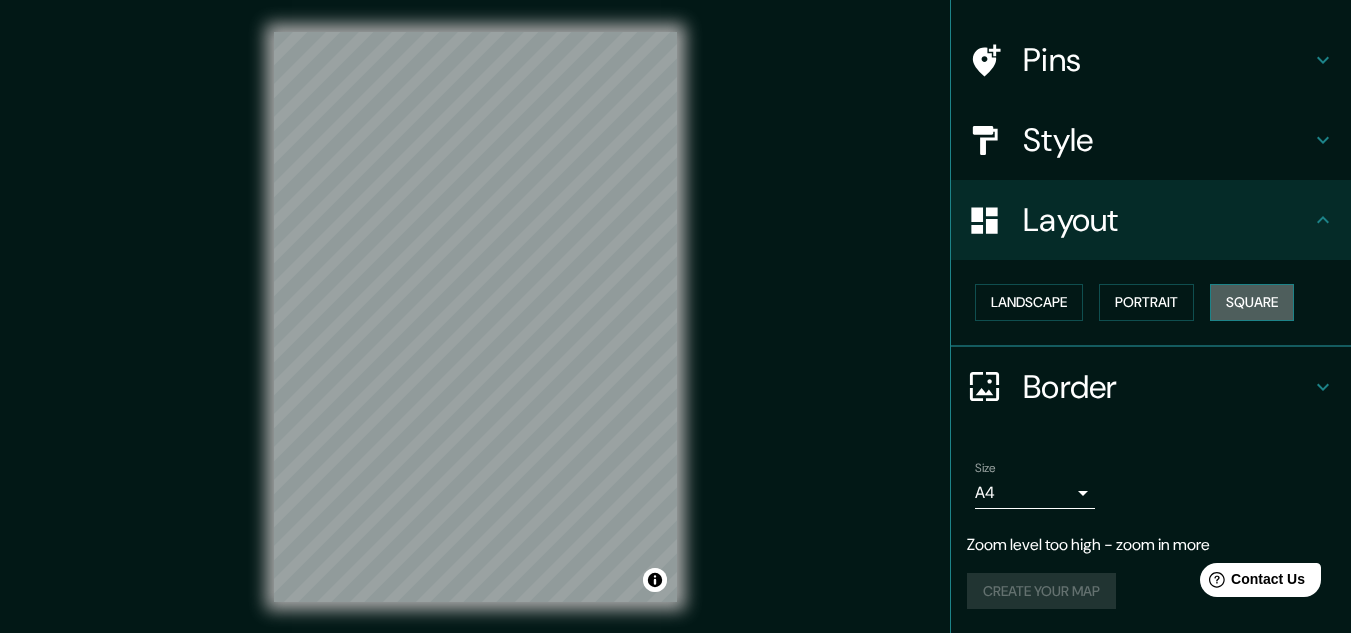click on "Square" at bounding box center [1252, 302] 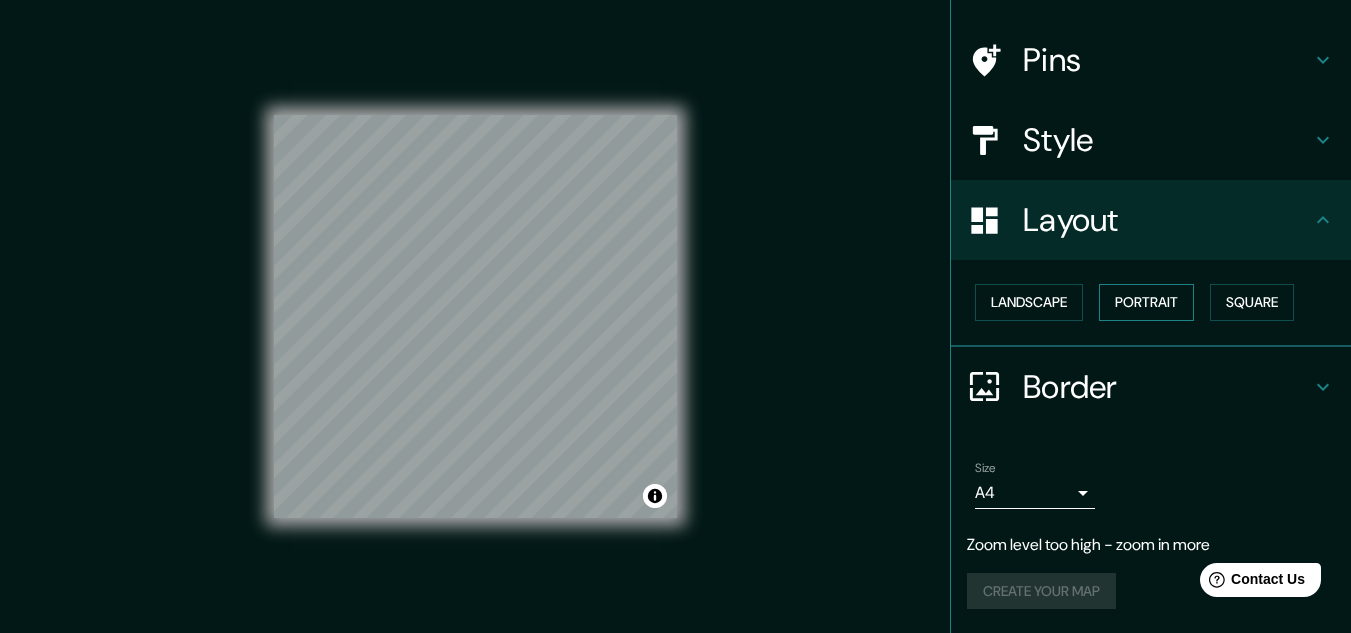 click on "Portrait" at bounding box center (1146, 302) 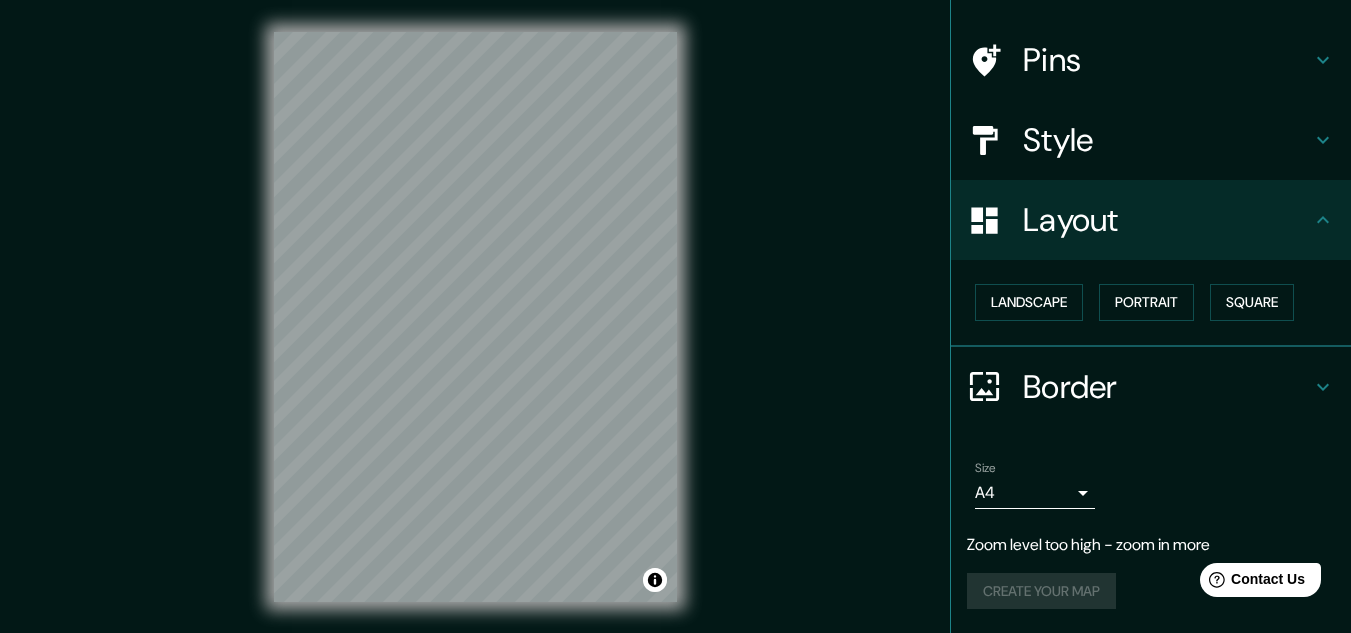 click 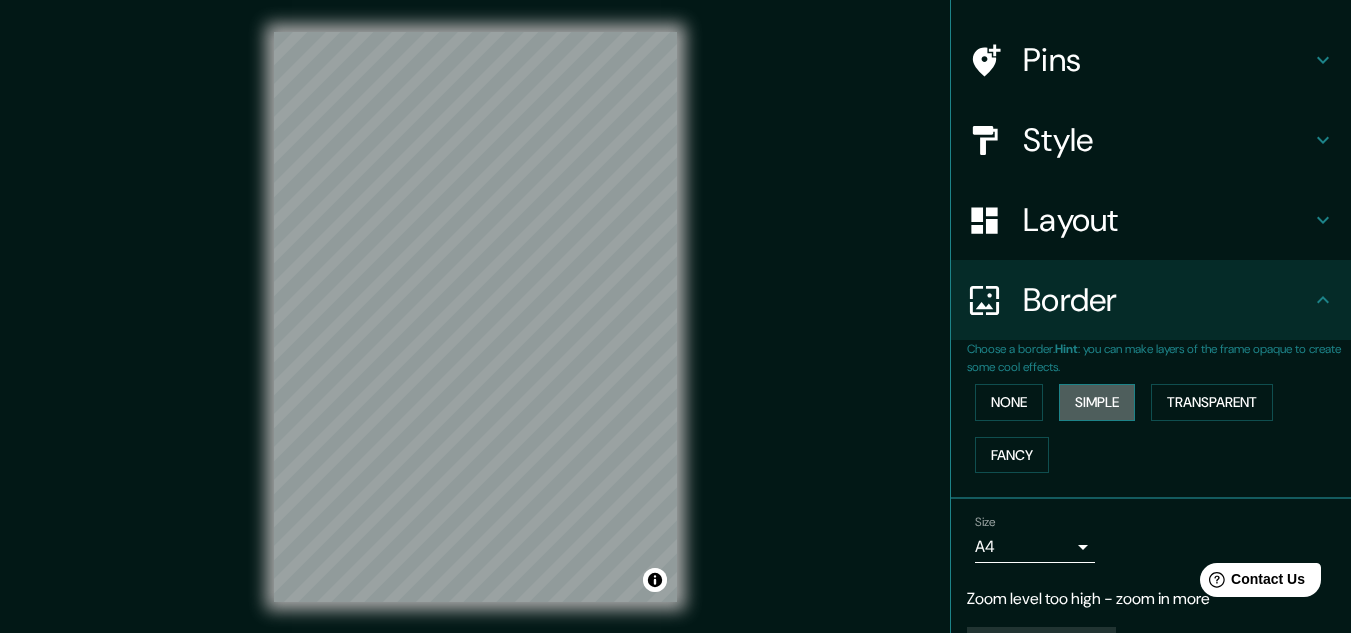 click on "Simple" at bounding box center [1097, 402] 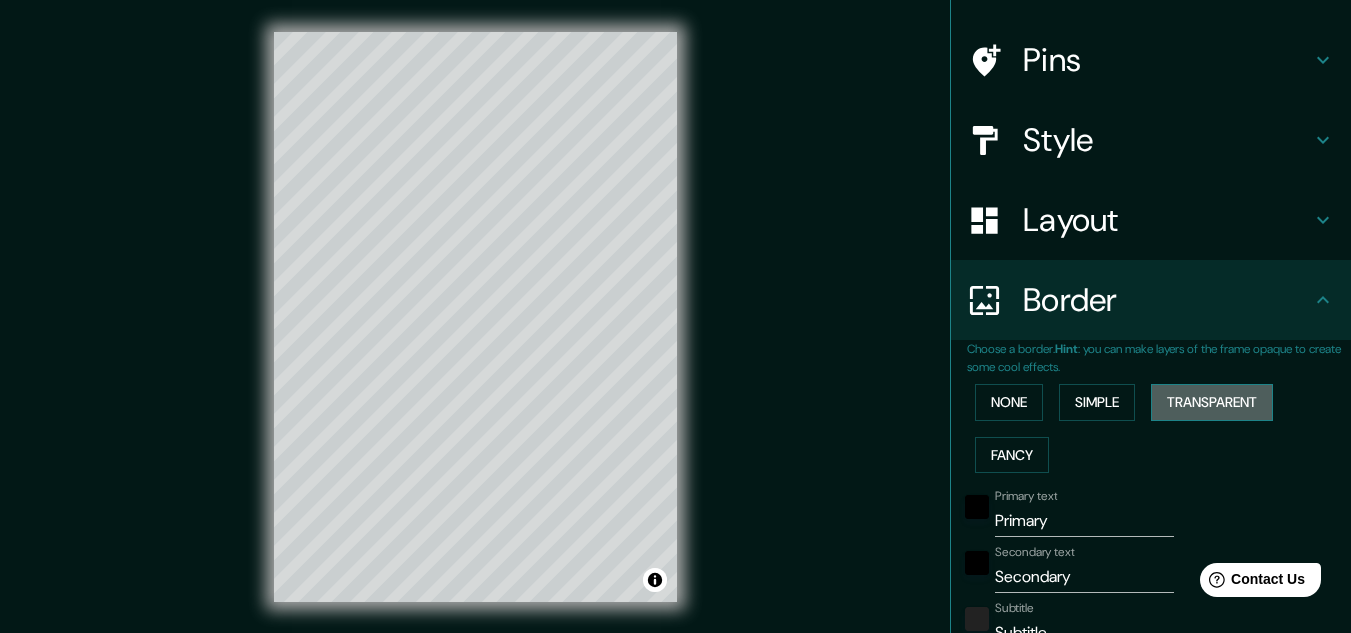 click on "Transparent" at bounding box center (1212, 402) 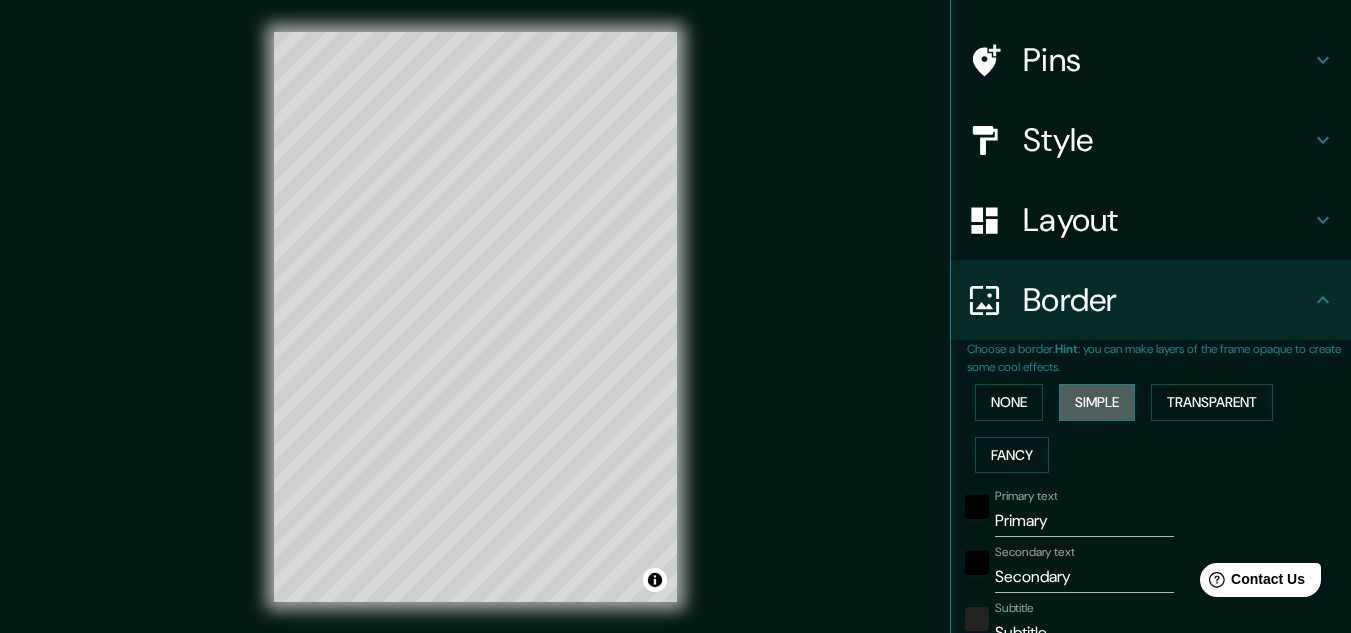 click on "Simple" at bounding box center (1097, 402) 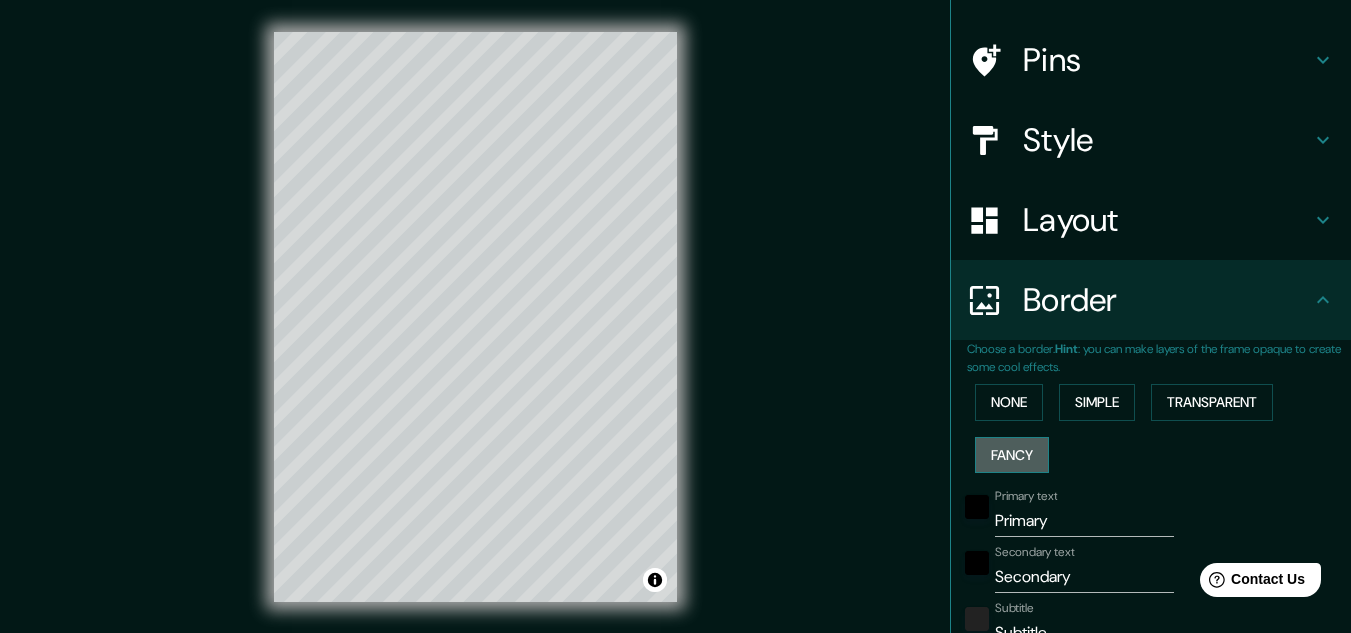 click on "Fancy" at bounding box center (1012, 455) 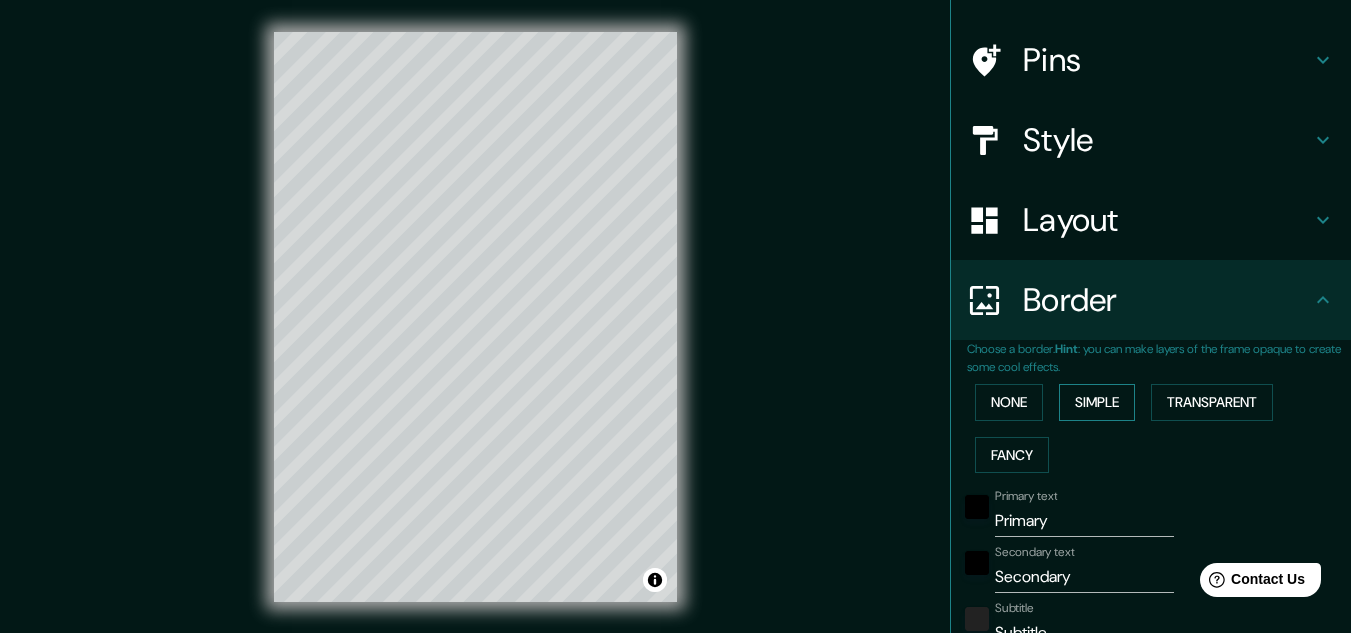 click on "Simple" at bounding box center [1097, 402] 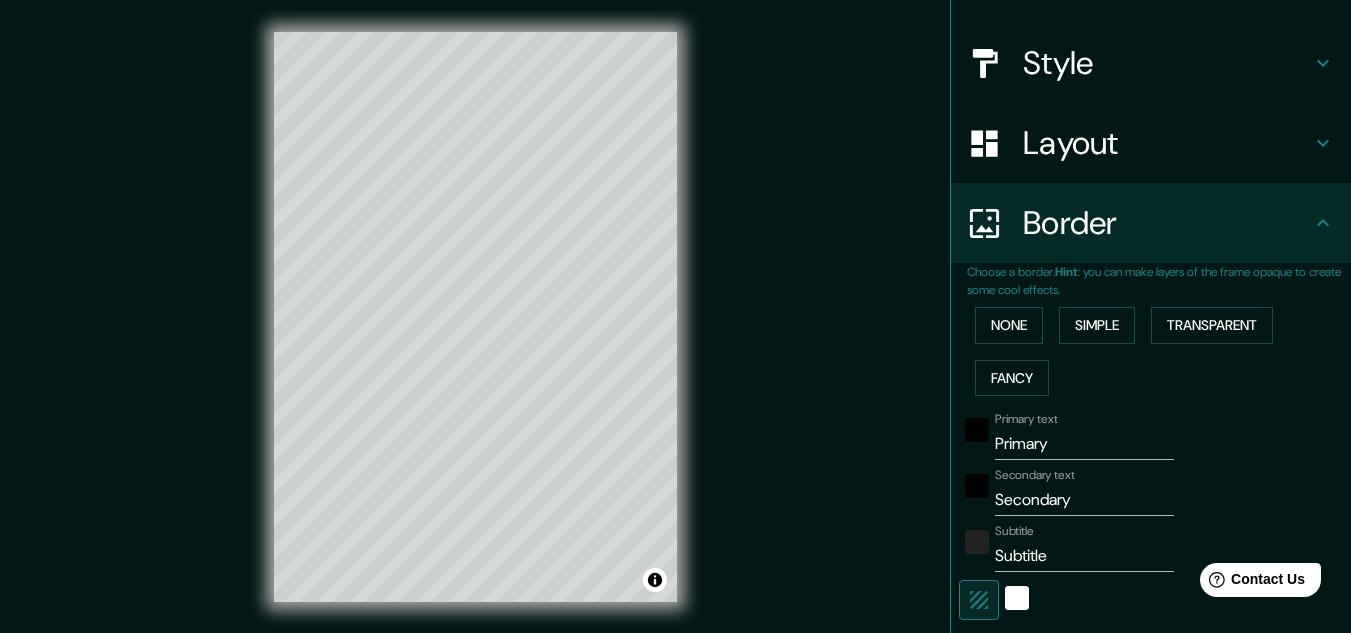 scroll, scrollTop: 226, scrollLeft: 0, axis: vertical 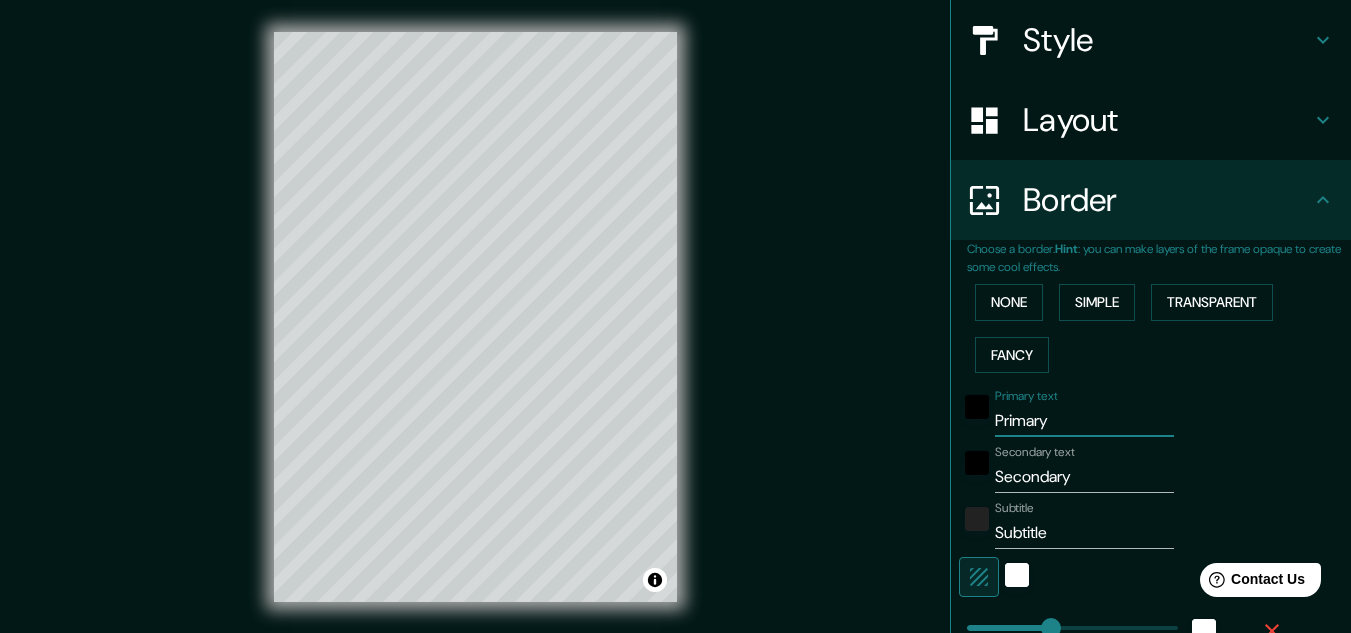 drag, startPoint x: 1037, startPoint y: 426, endPoint x: 958, endPoint y: 444, distance: 81.02469 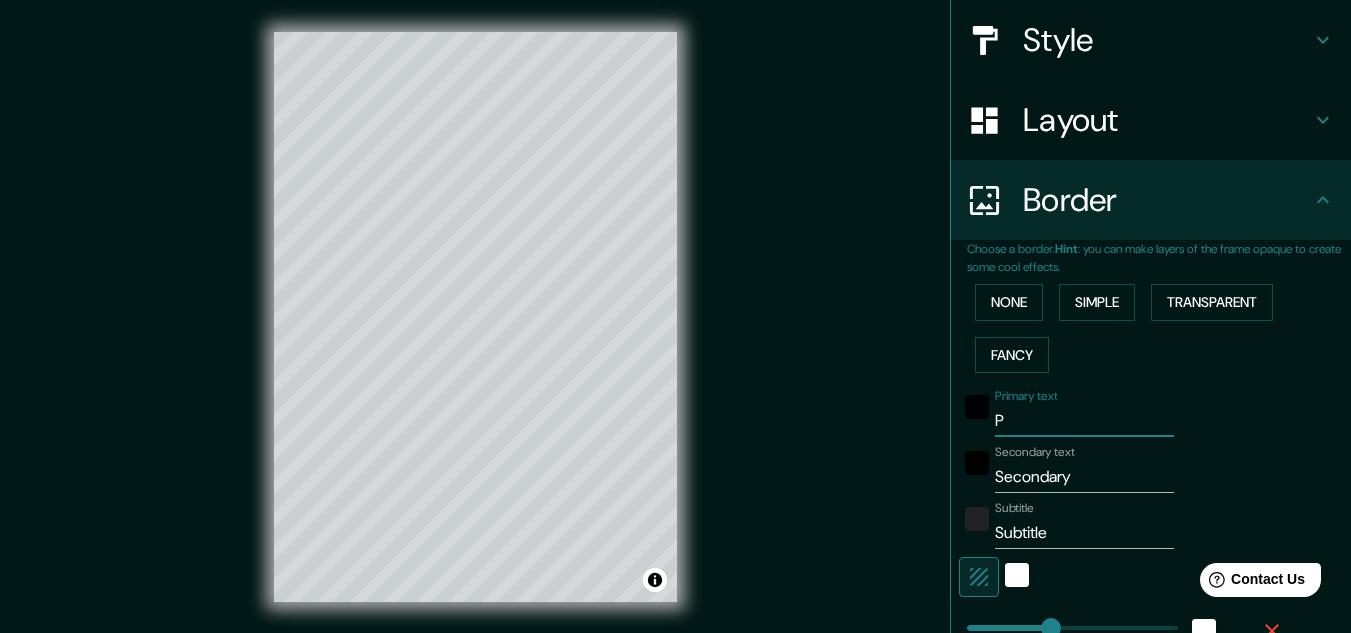 type on "Pr" 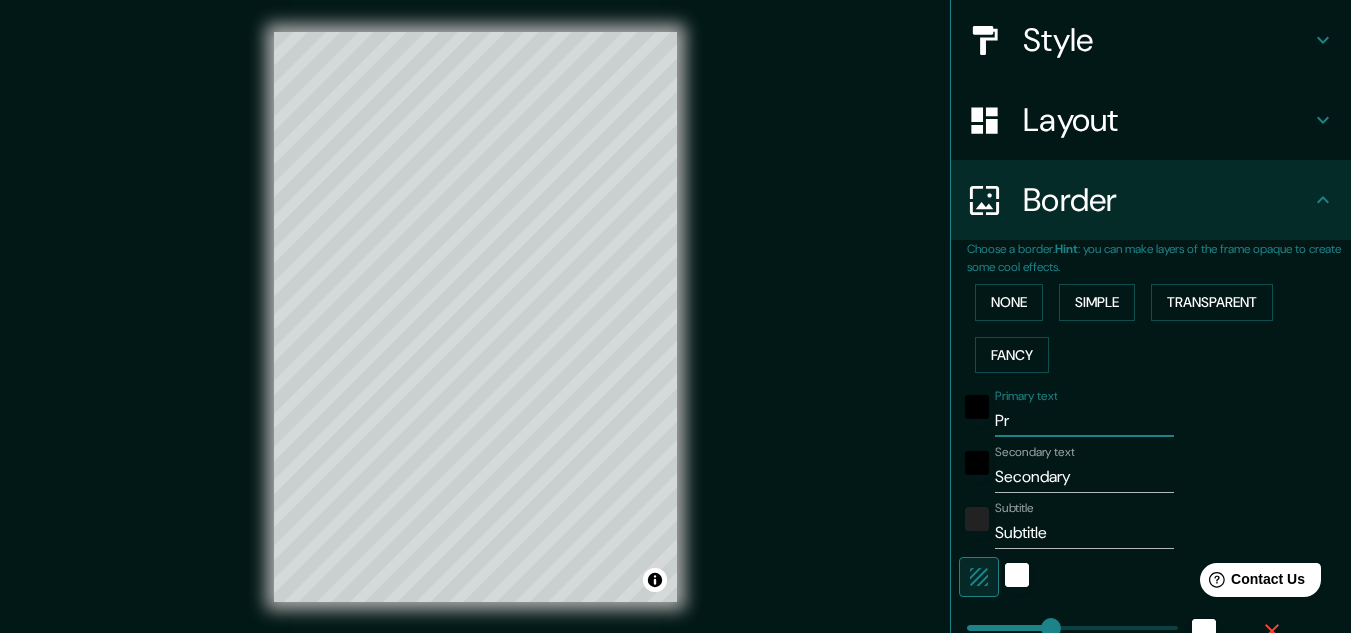 type on "P" 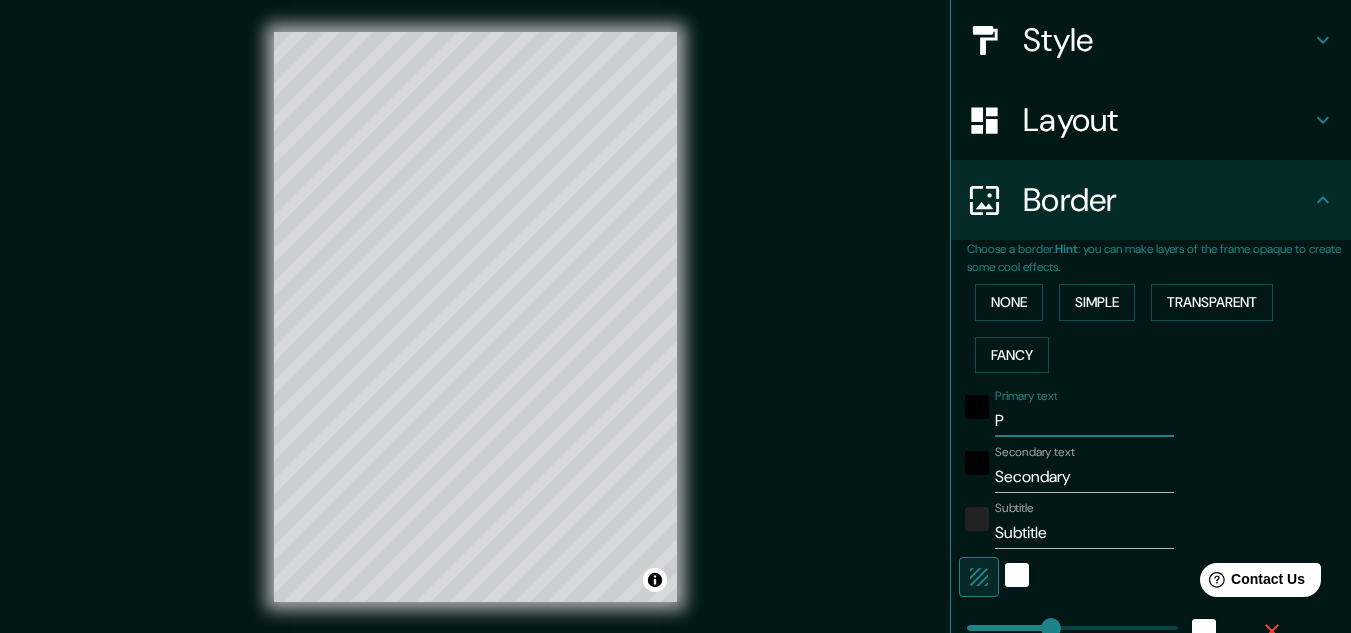 type on "Pe" 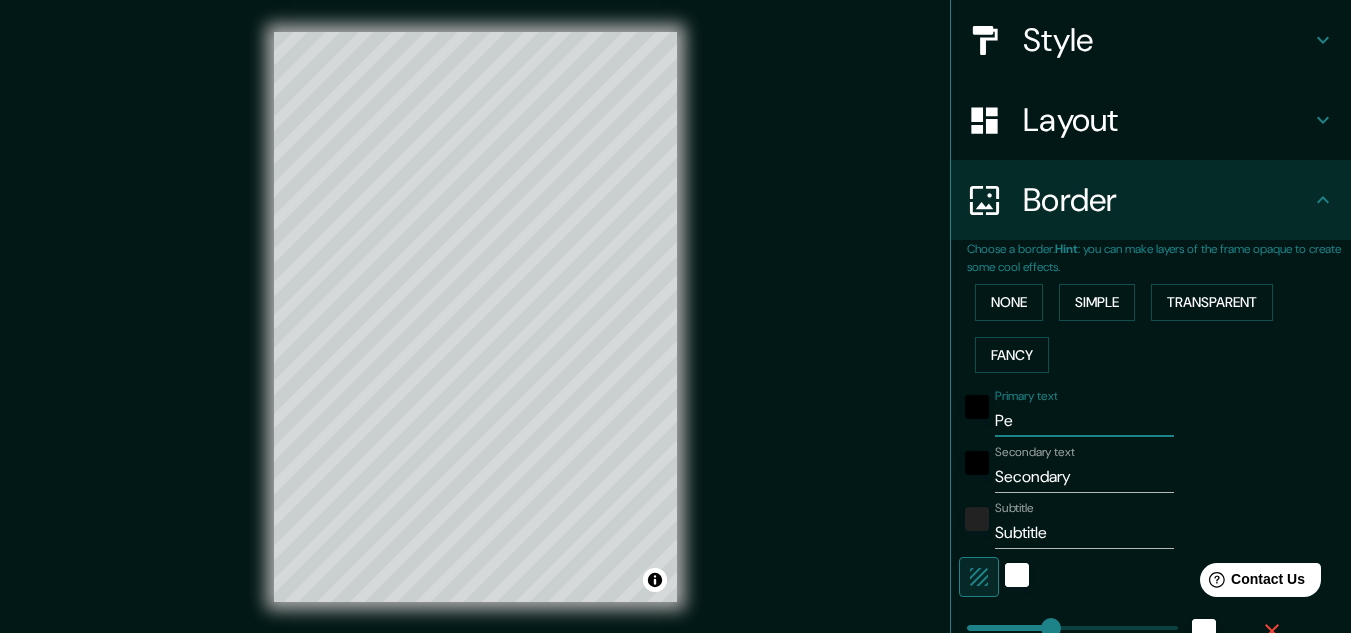 type on "P" 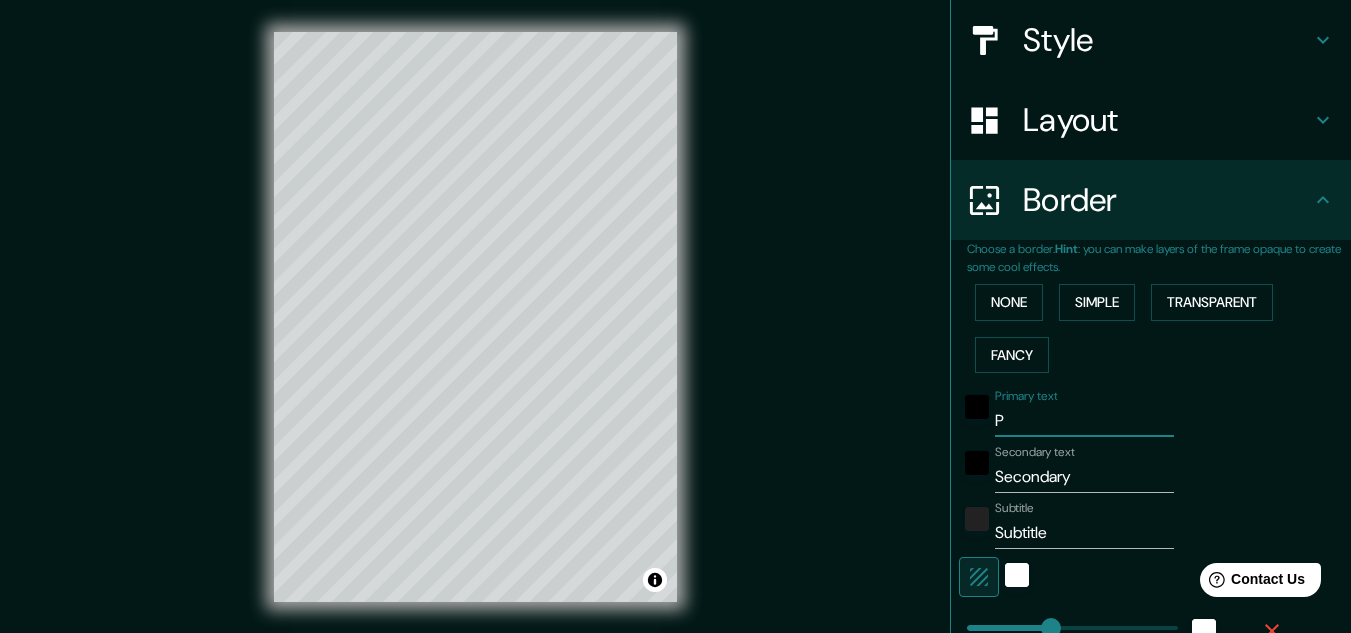 type on "PE" 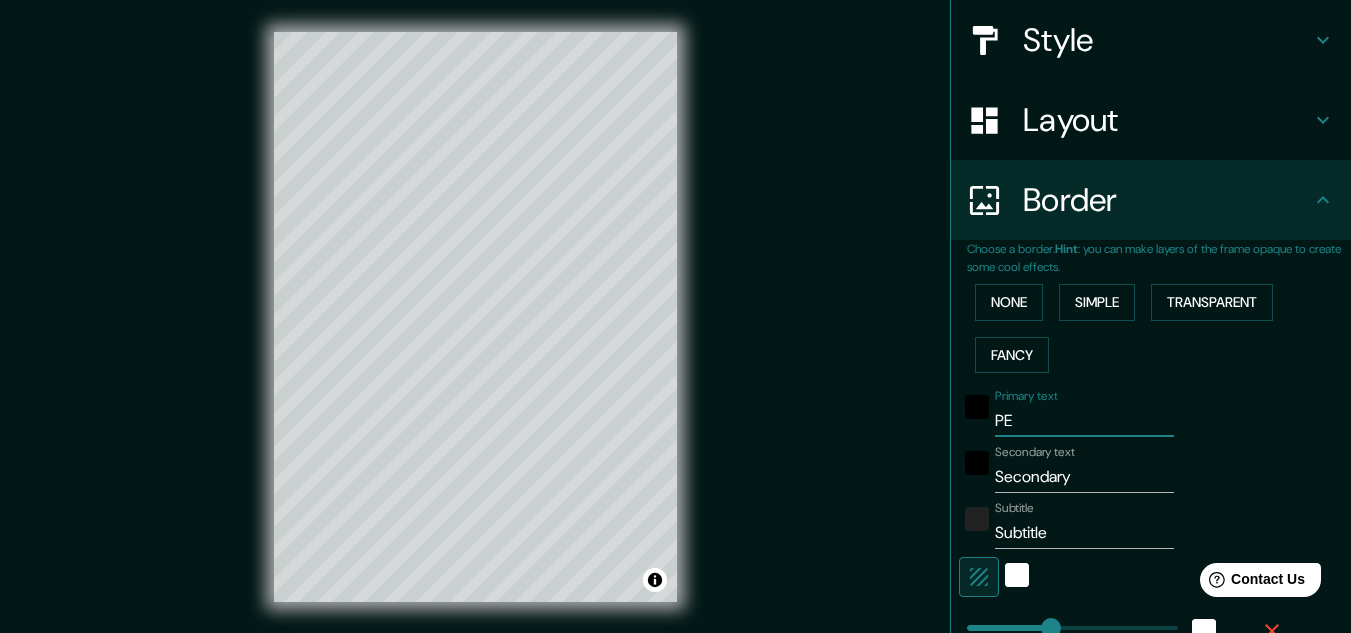 type on "PER" 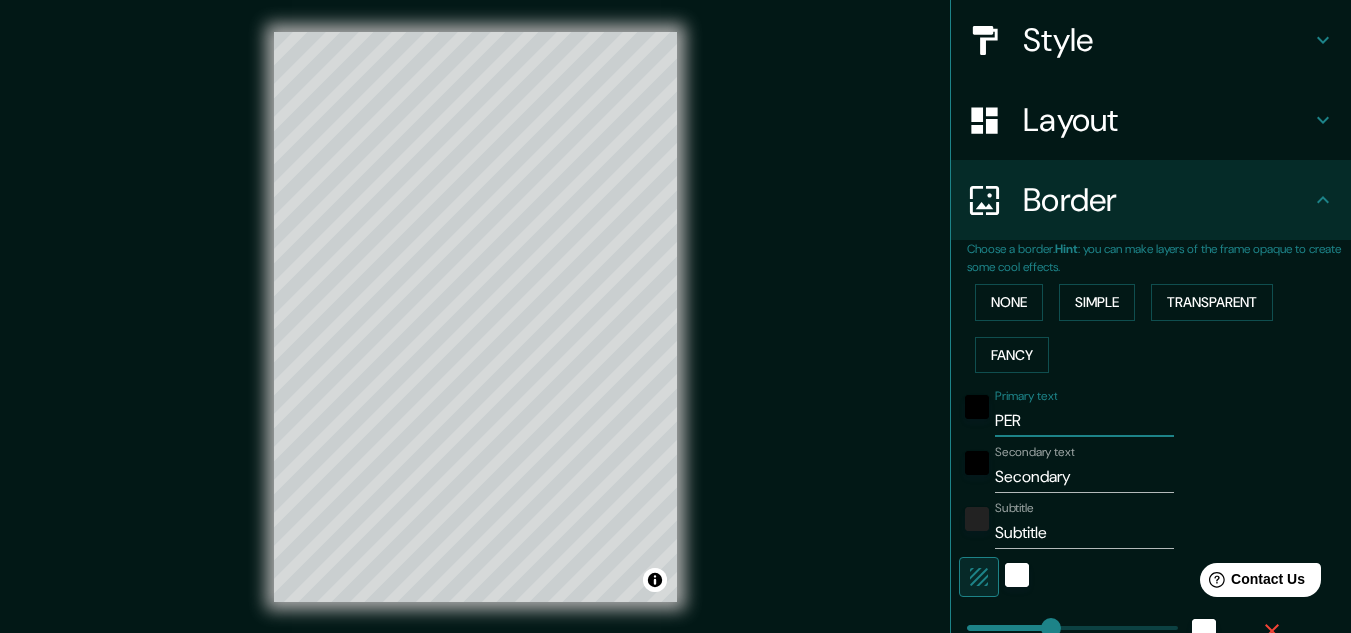 type on "[GEOGRAPHIC_DATA]" 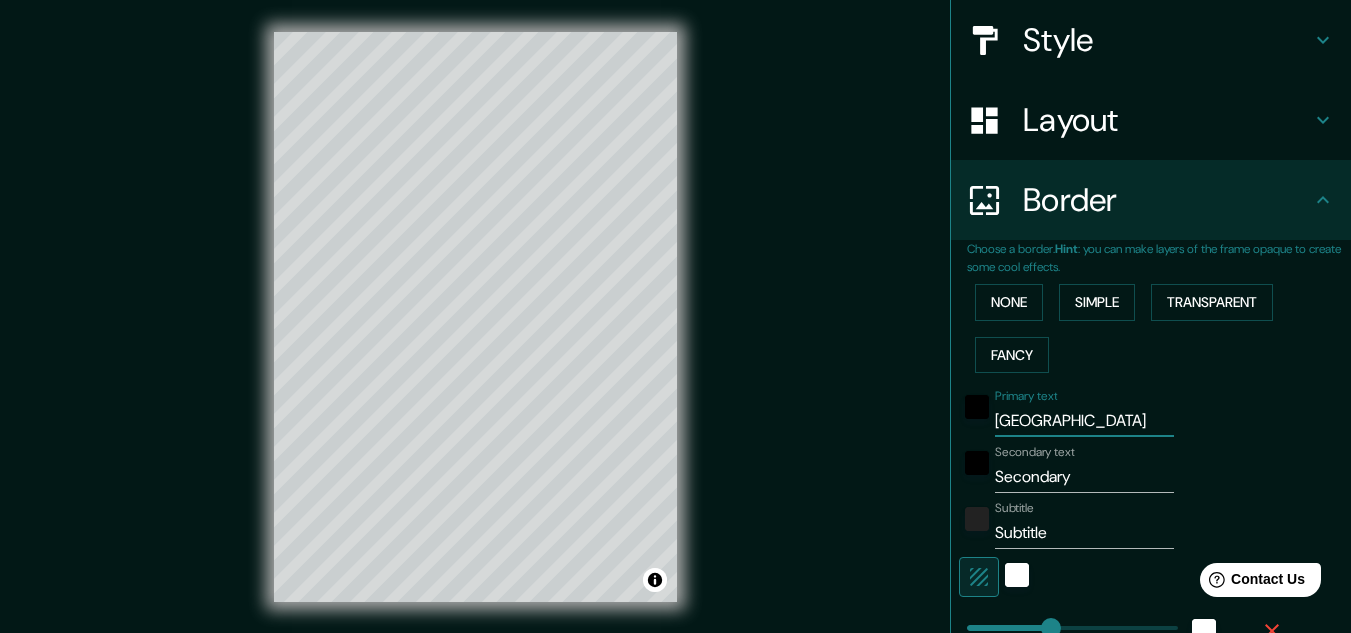 type on "[GEOGRAPHIC_DATA]" 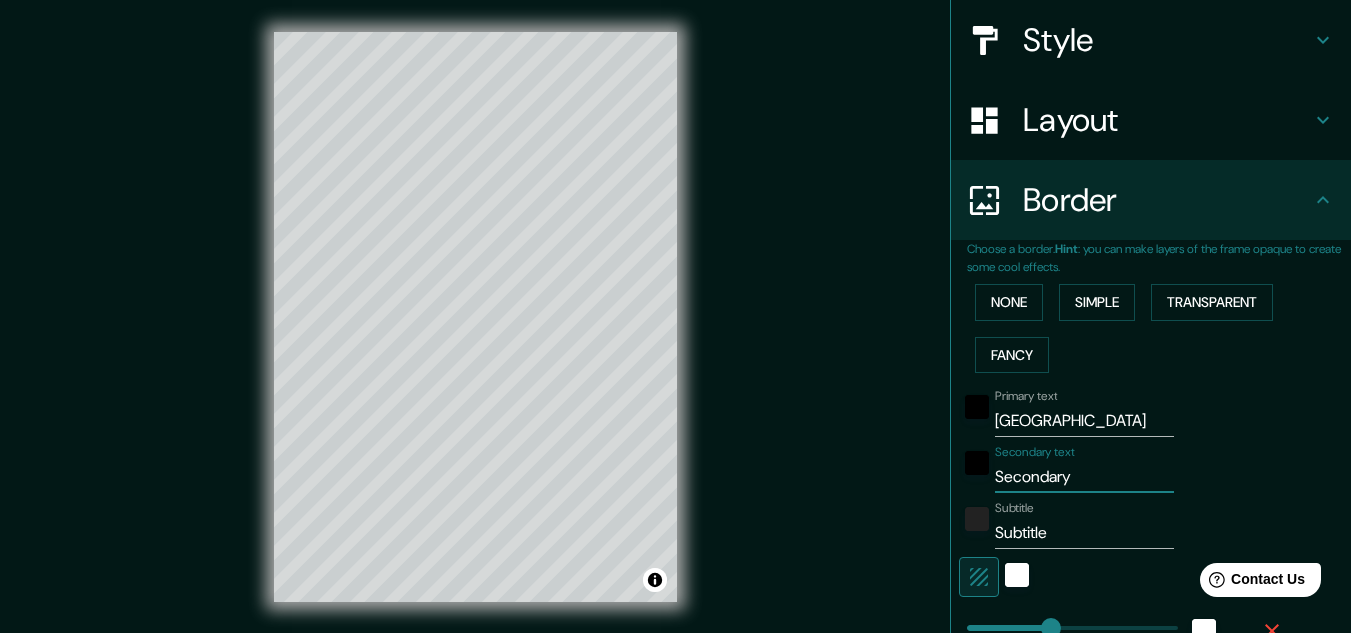 drag, startPoint x: 1077, startPoint y: 476, endPoint x: 926, endPoint y: 483, distance: 151.16217 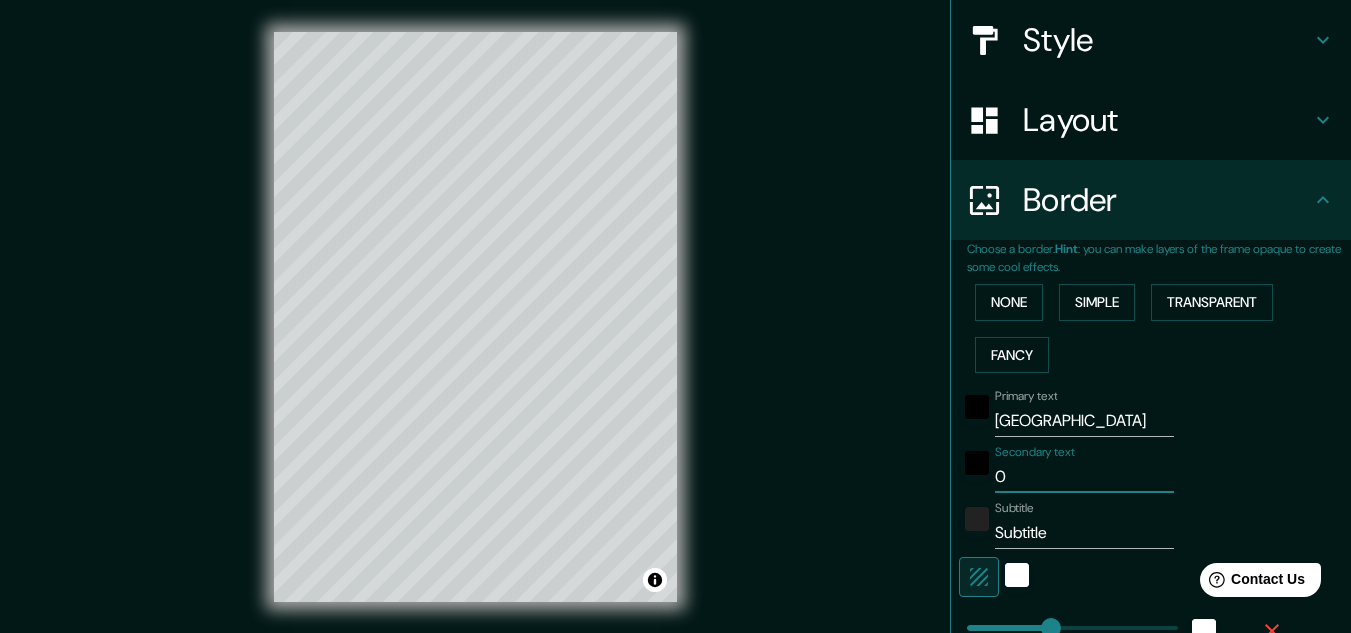 type on "0" 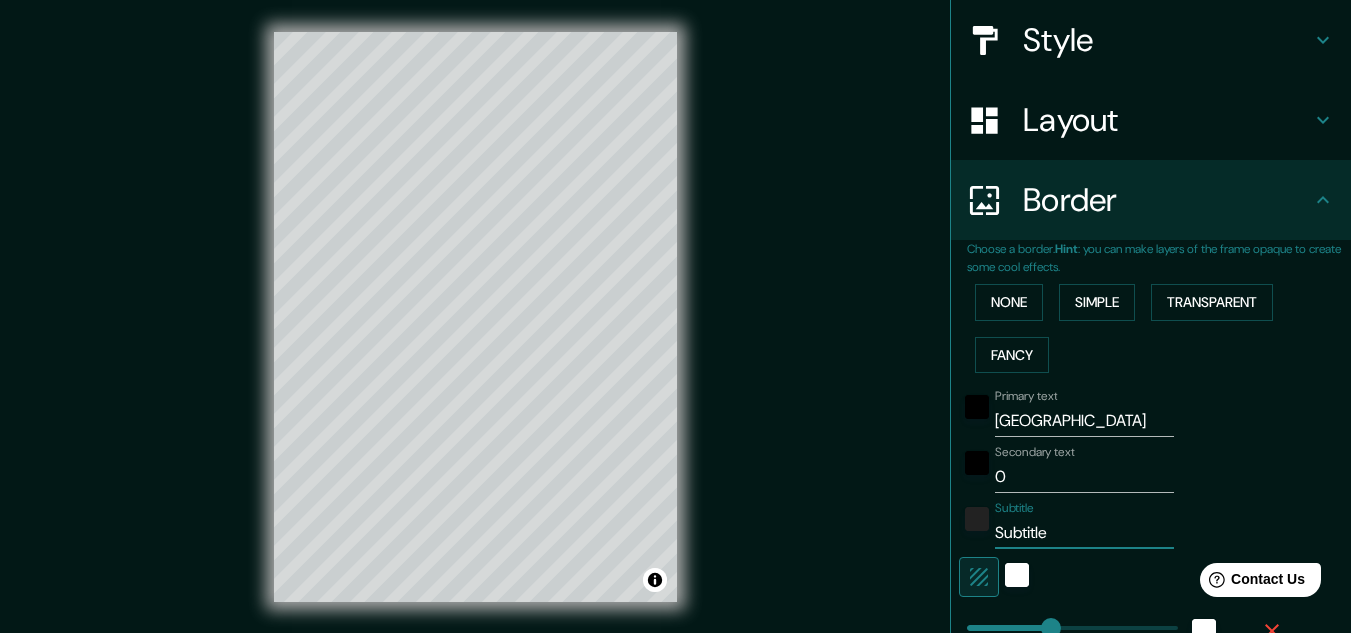 drag, startPoint x: 1055, startPoint y: 532, endPoint x: 921, endPoint y: 532, distance: 134 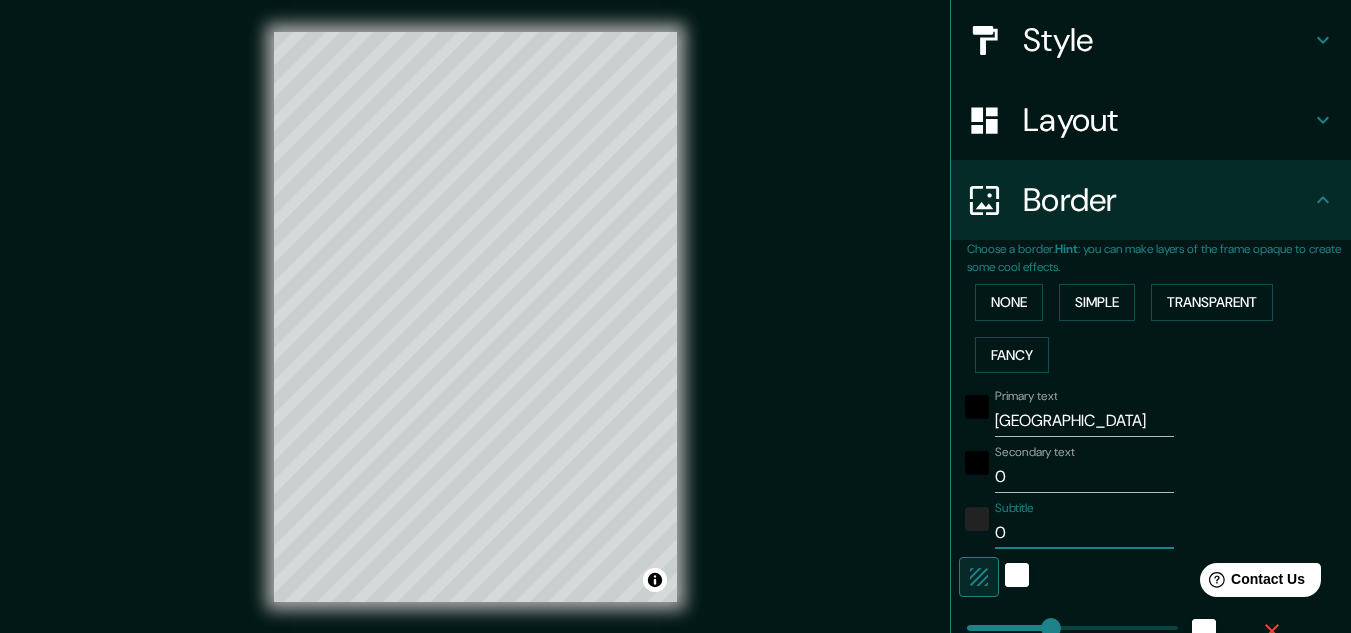type on "0" 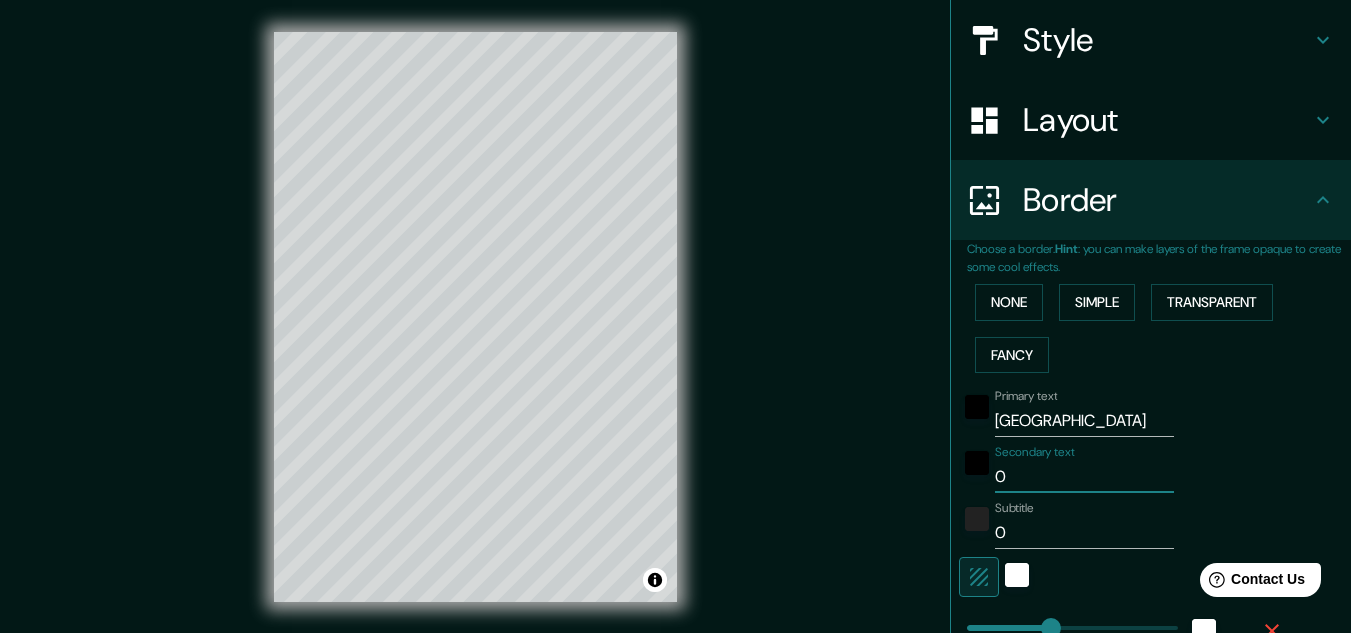 drag, startPoint x: 1052, startPoint y: 477, endPoint x: 970, endPoint y: 491, distance: 83.18654 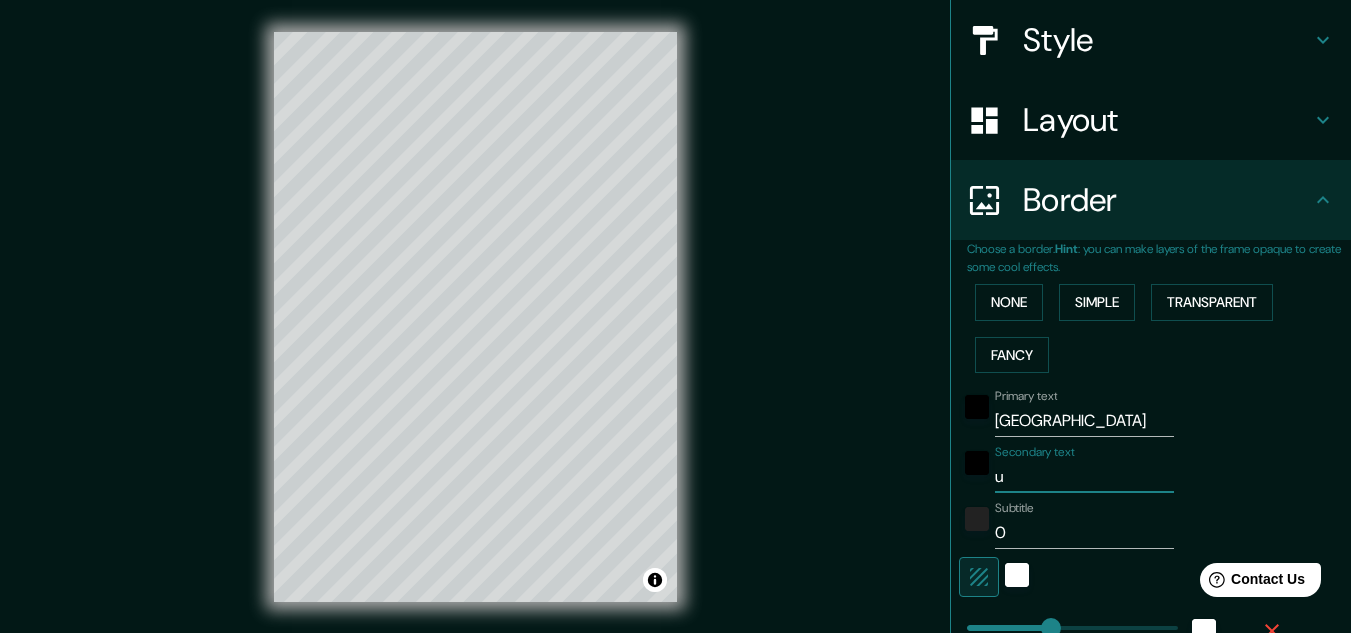 type 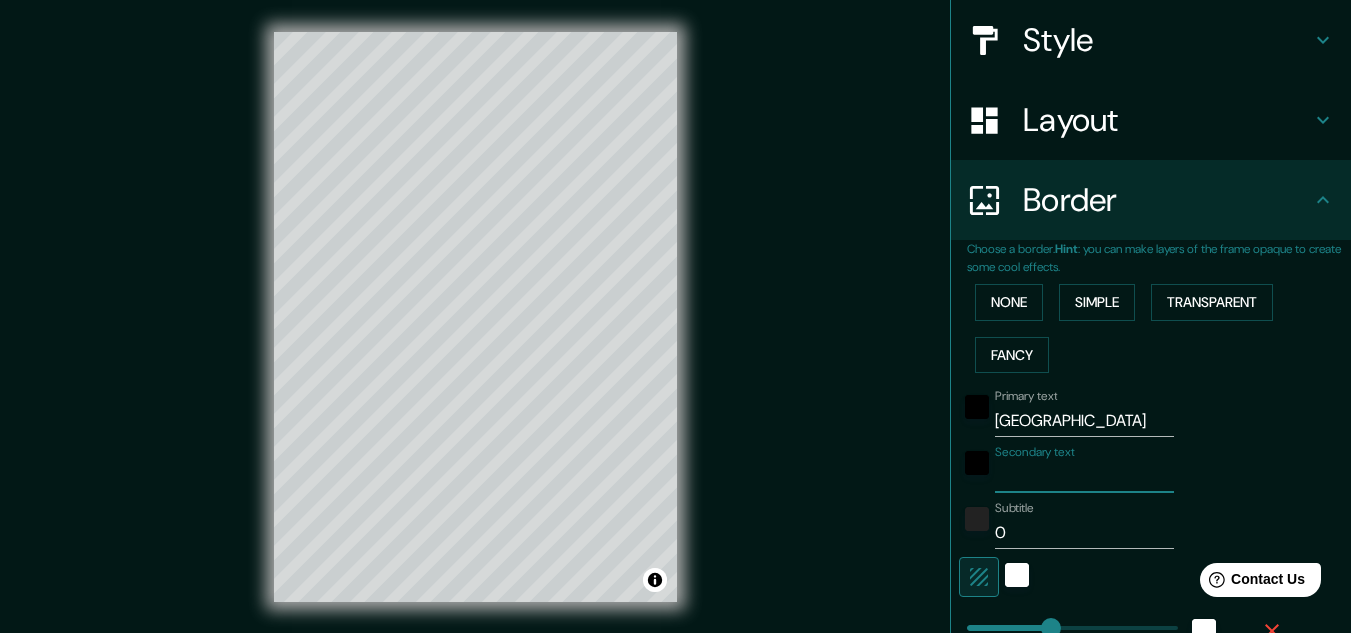type on "M" 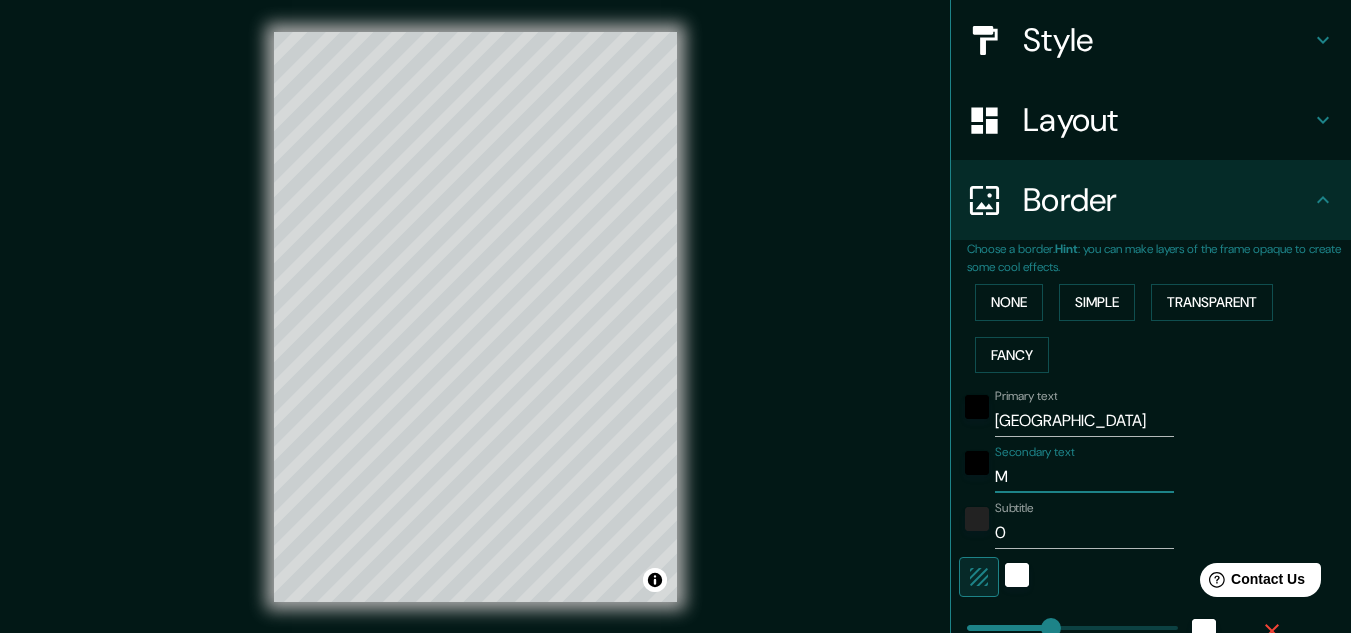 type on "Ma" 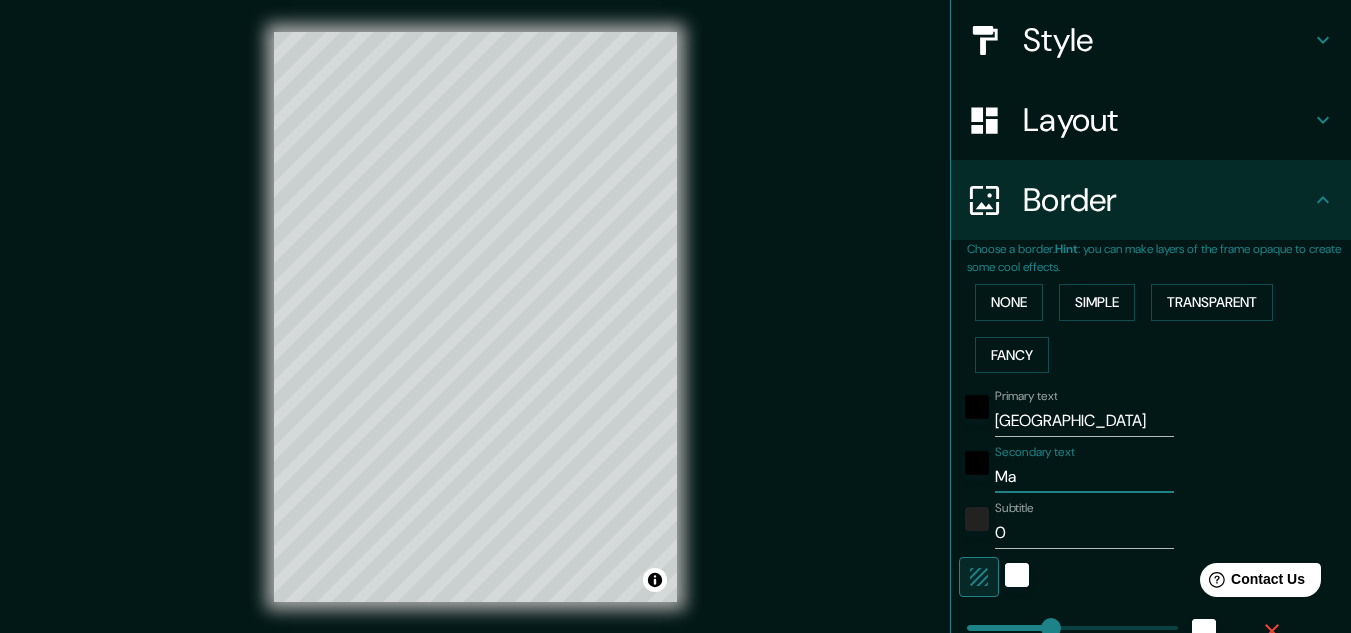 type on "Map" 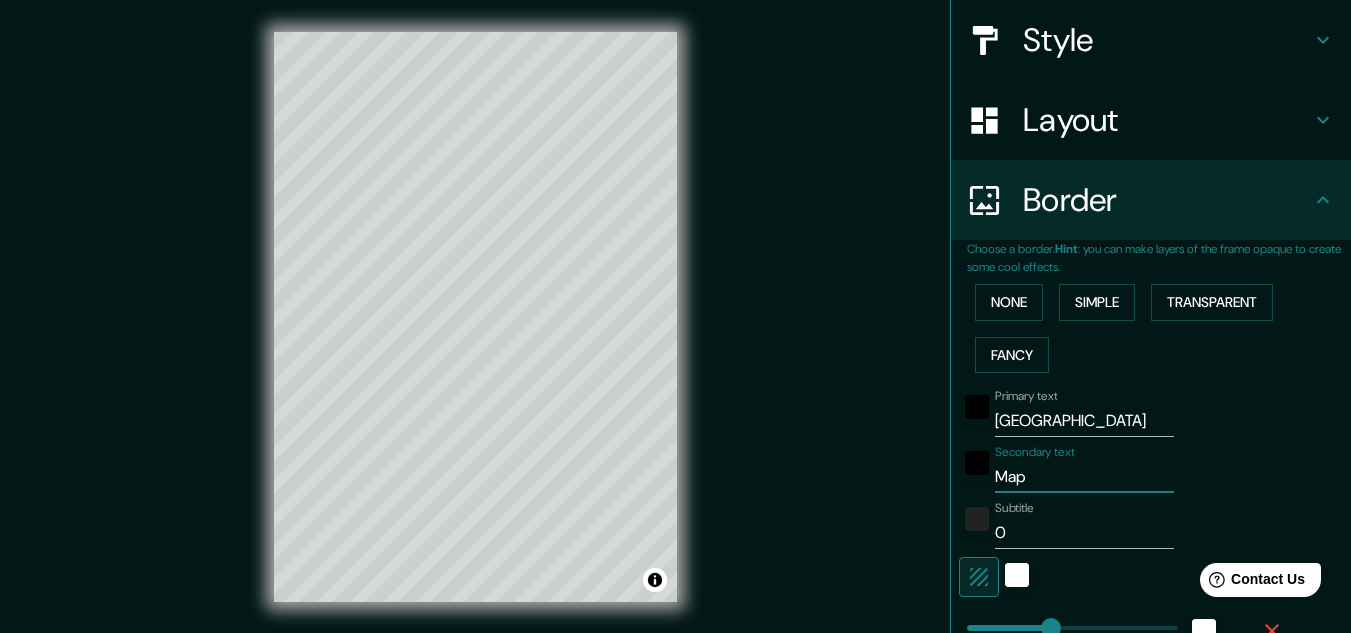 type on "Mapa" 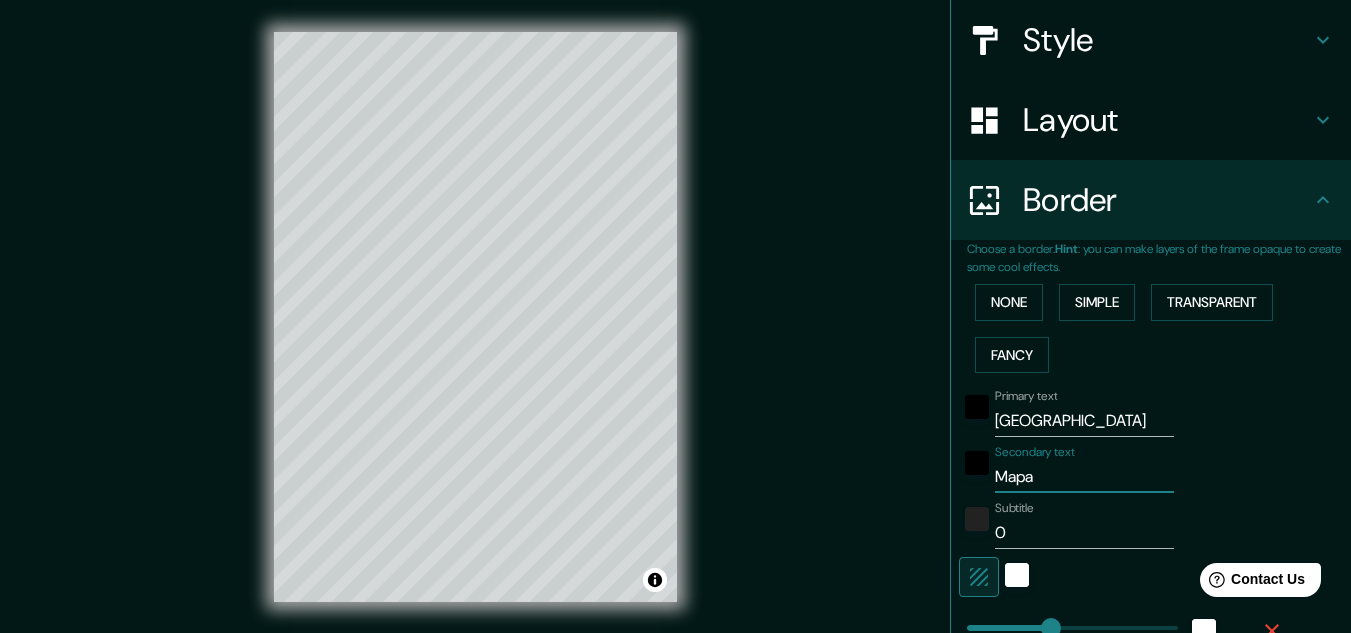 type on "Mapa" 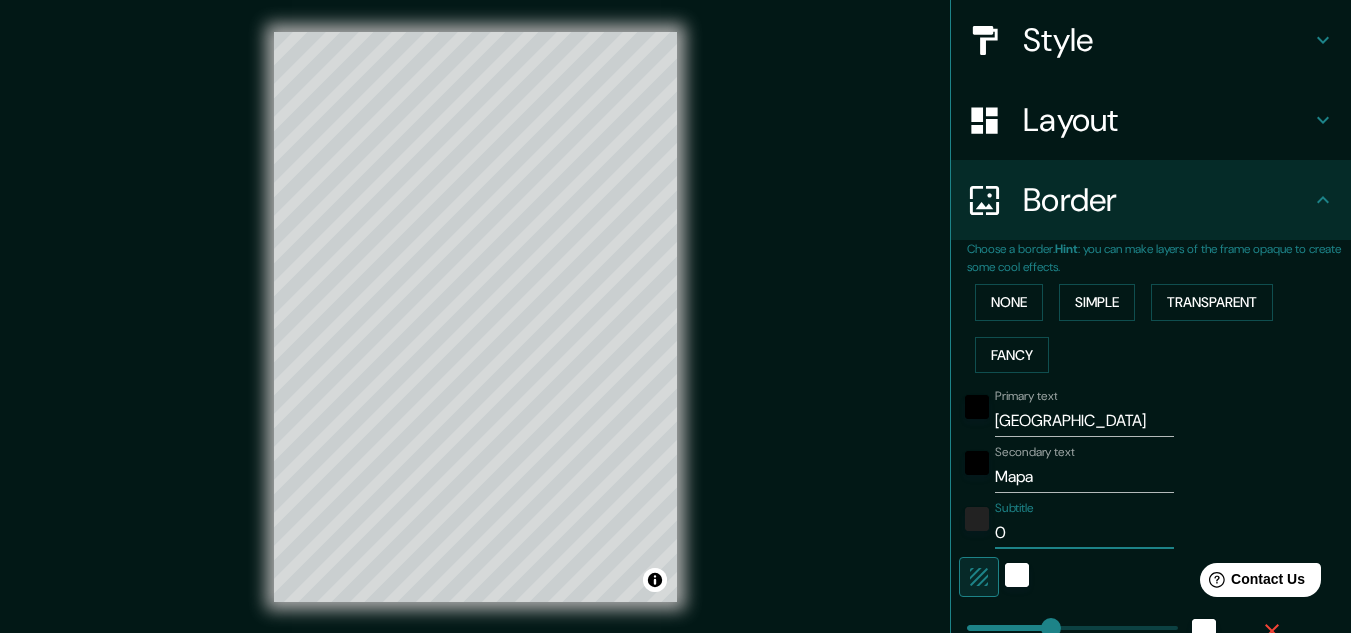 drag, startPoint x: 1003, startPoint y: 532, endPoint x: 925, endPoint y: 542, distance: 78.63841 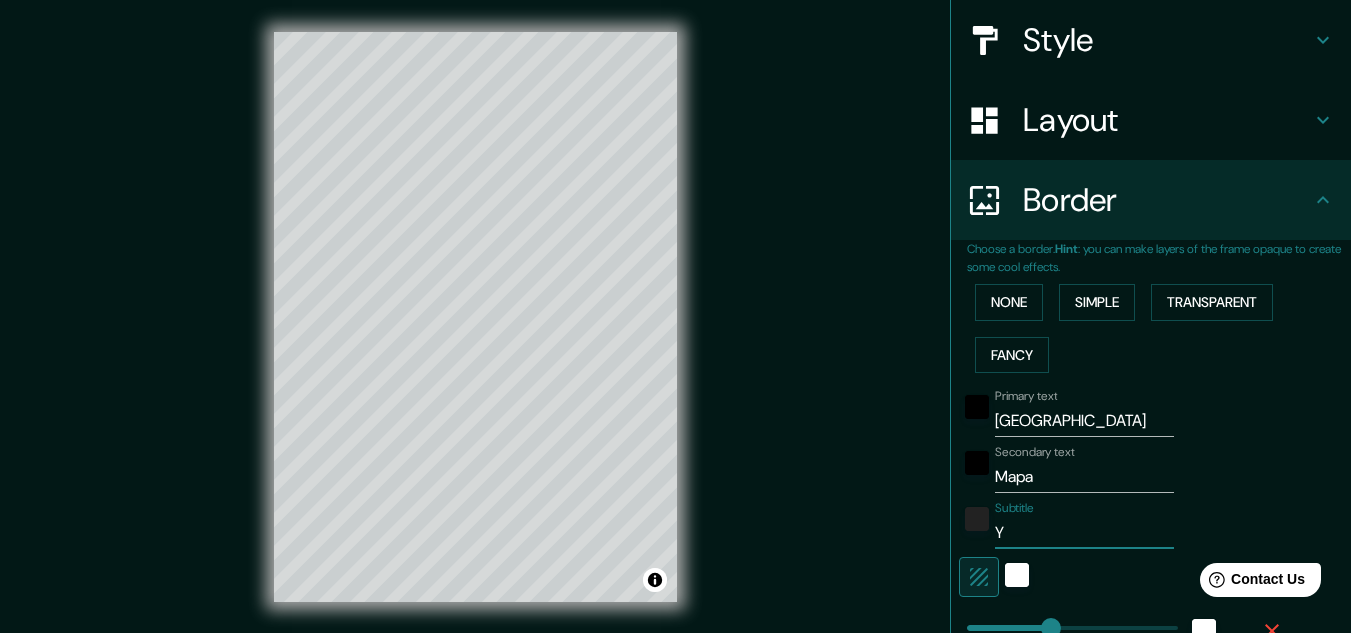 type on "161" 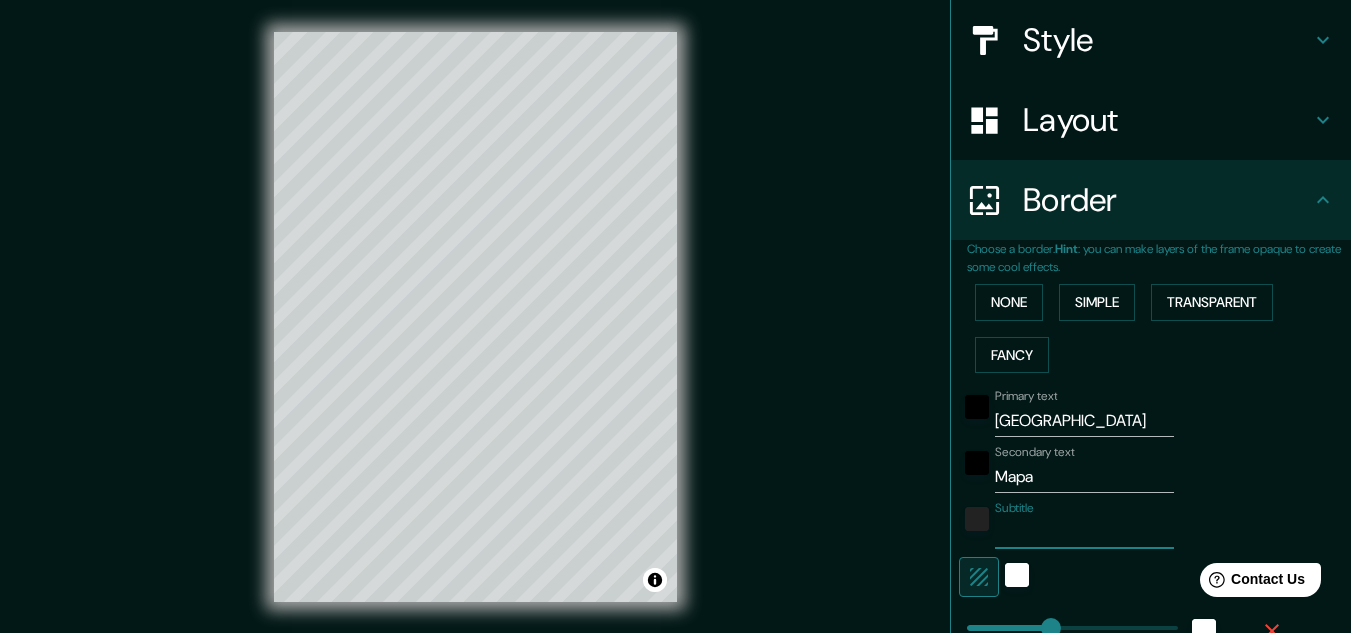 type on "U" 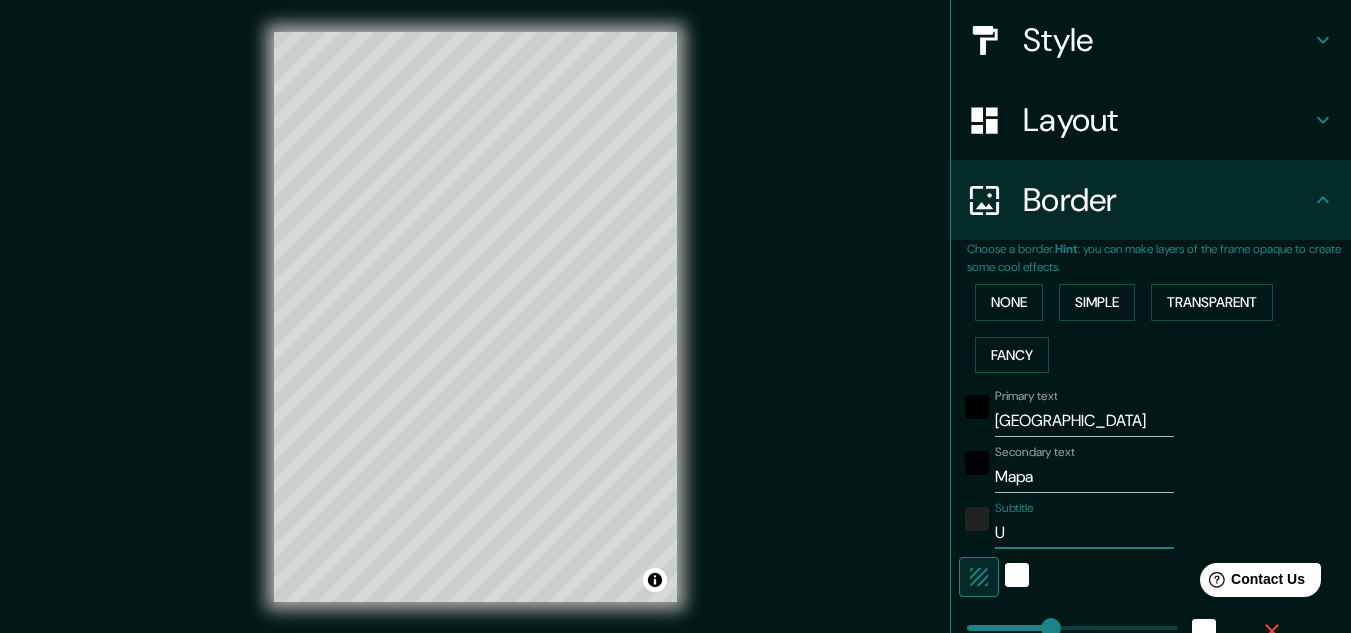 type on "Ub" 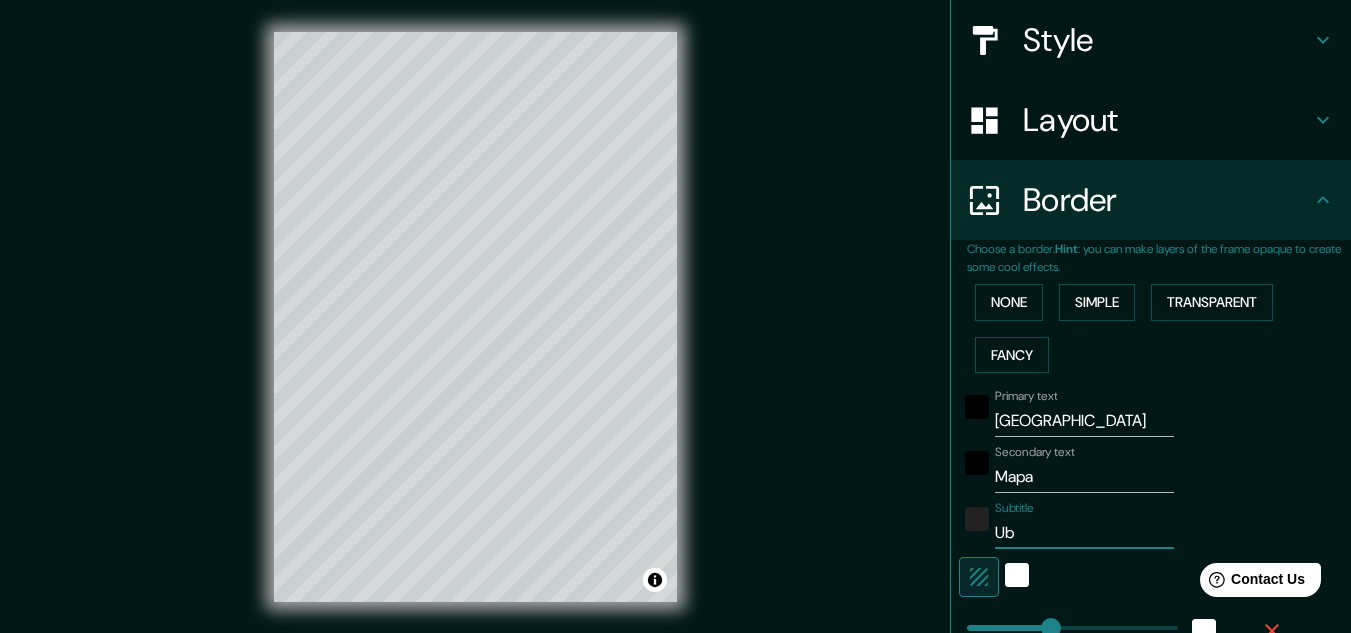 type on "161" 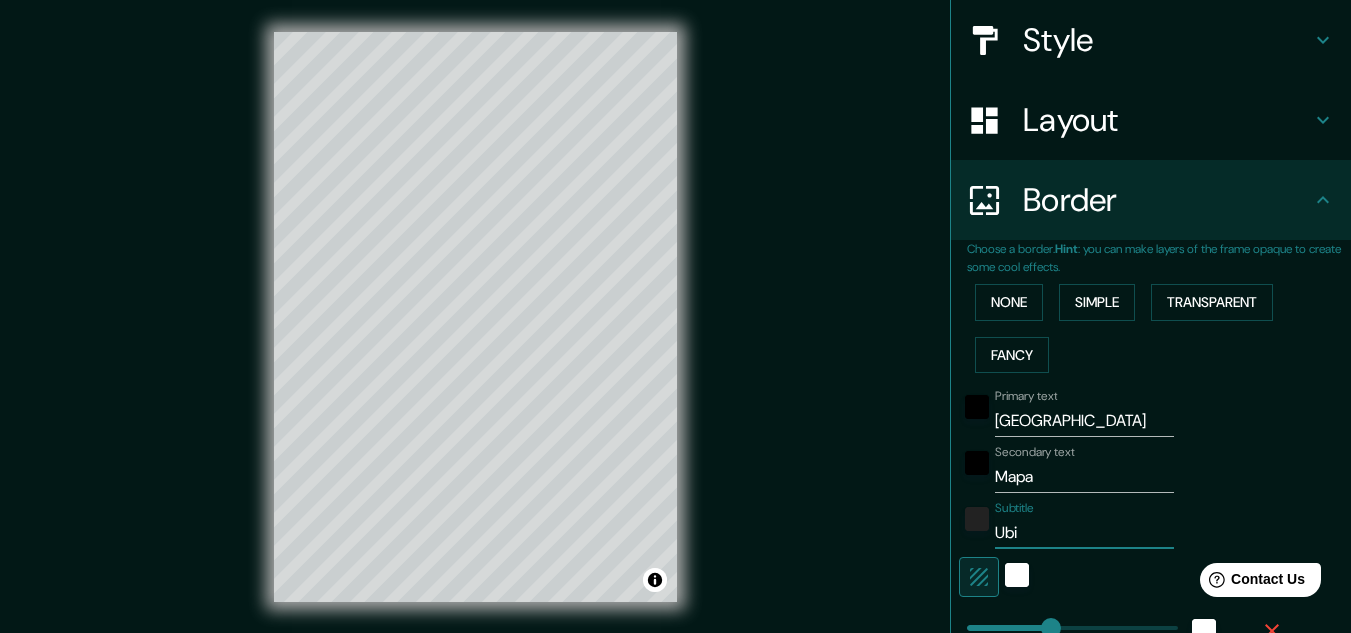 type on "Ubic" 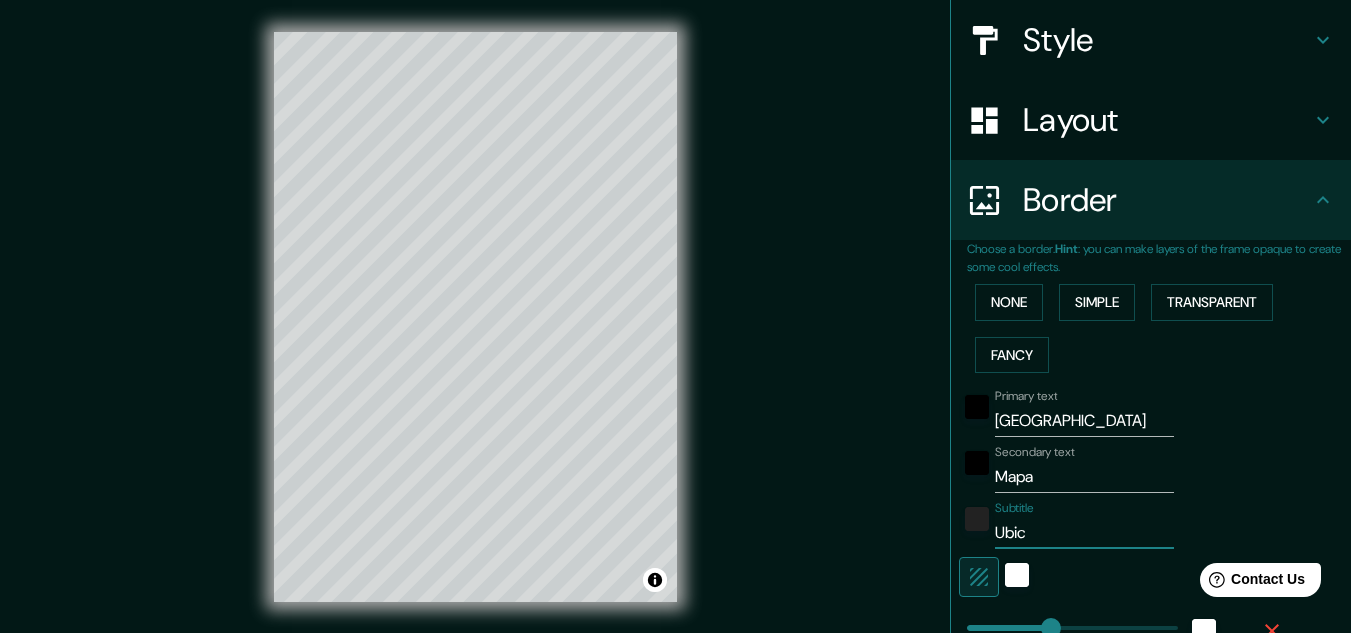 type on "Ubicc" 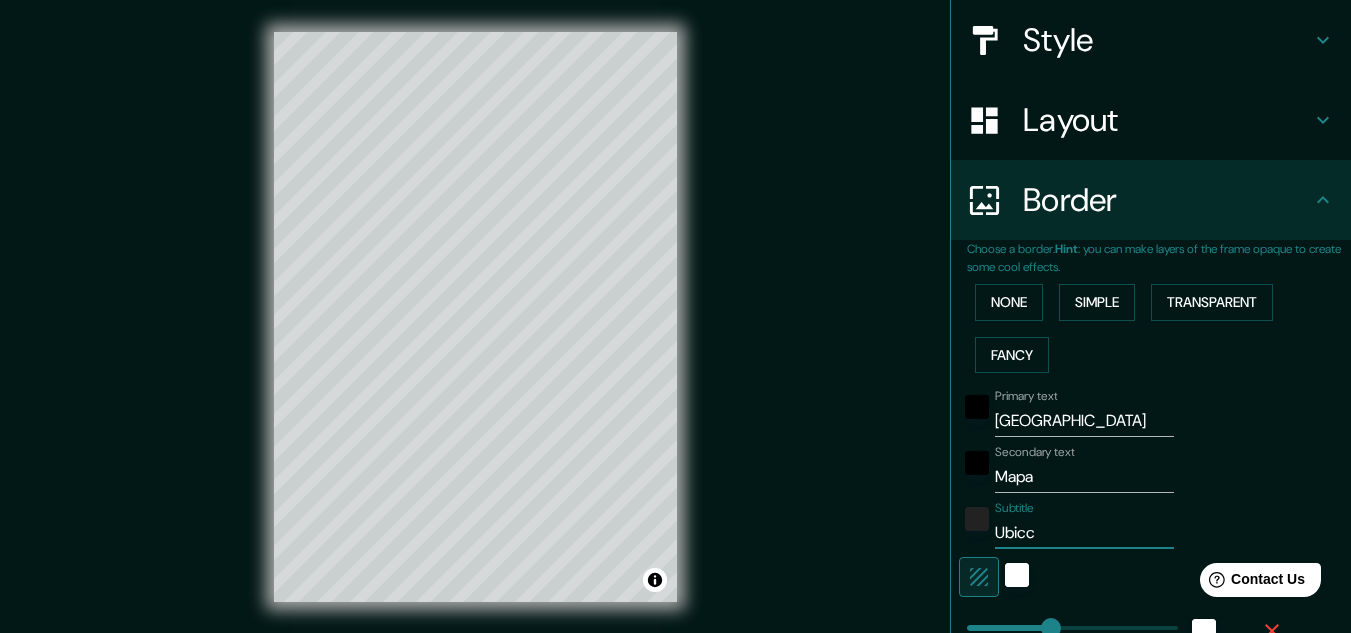 type on "Ubic" 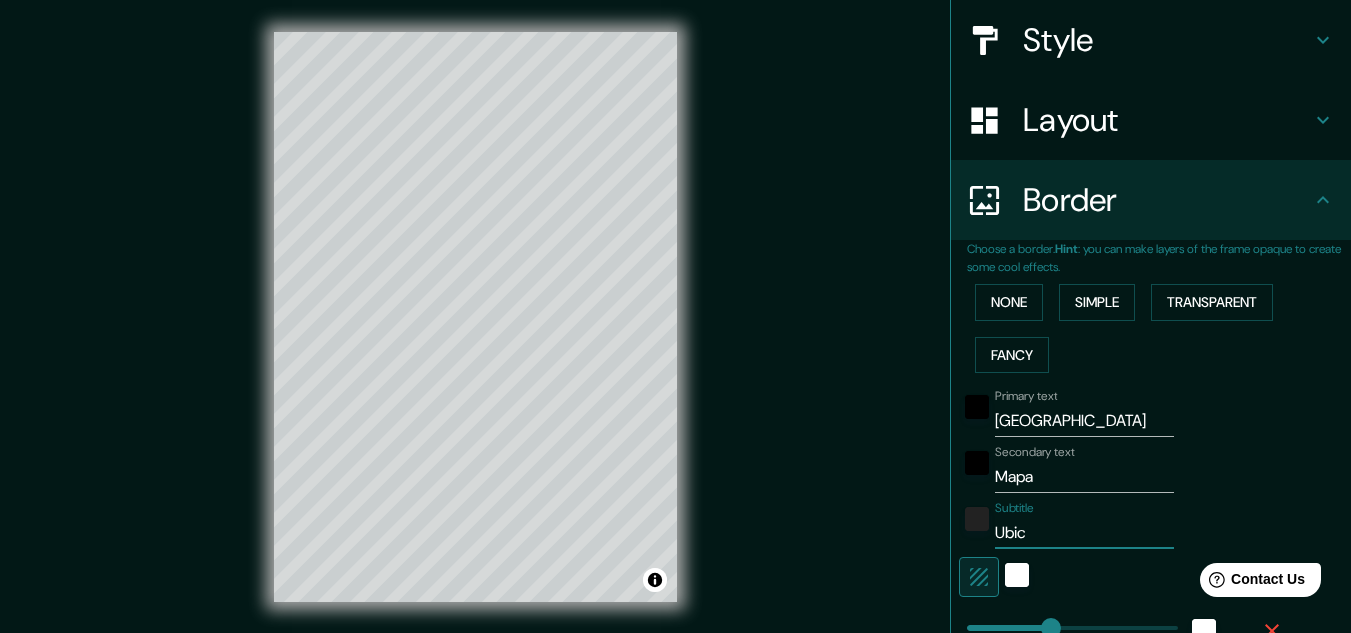 type on "Ubica" 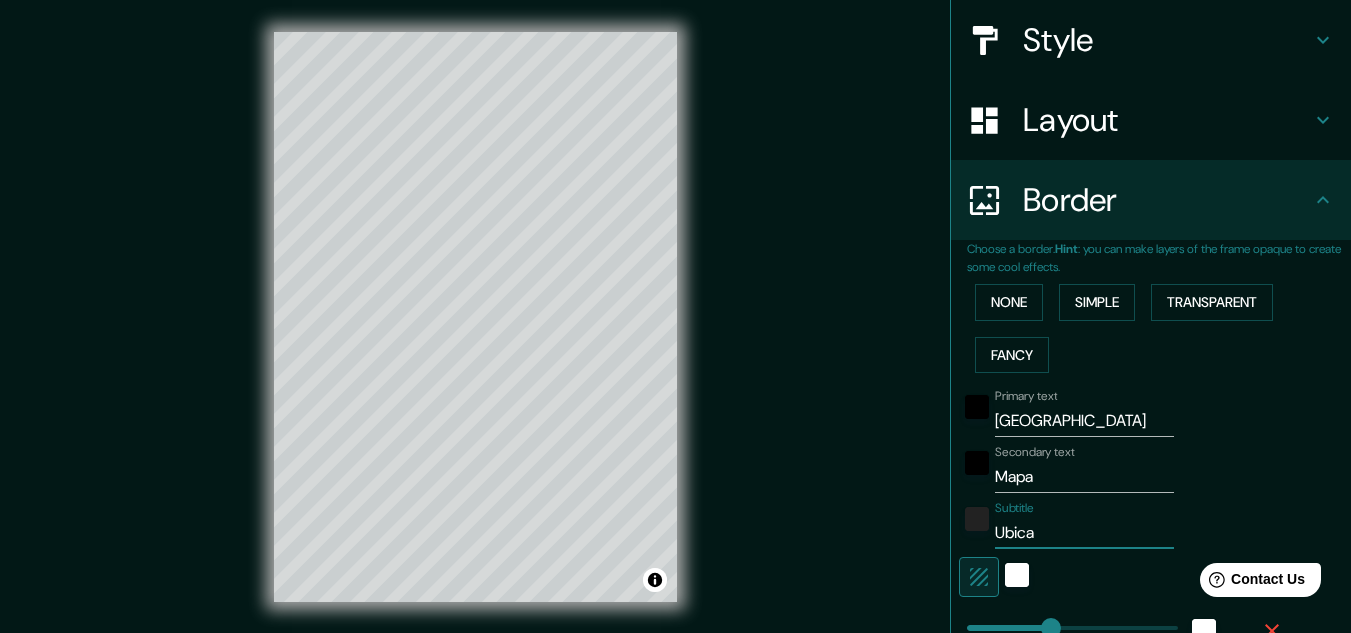 type on "Ubicac" 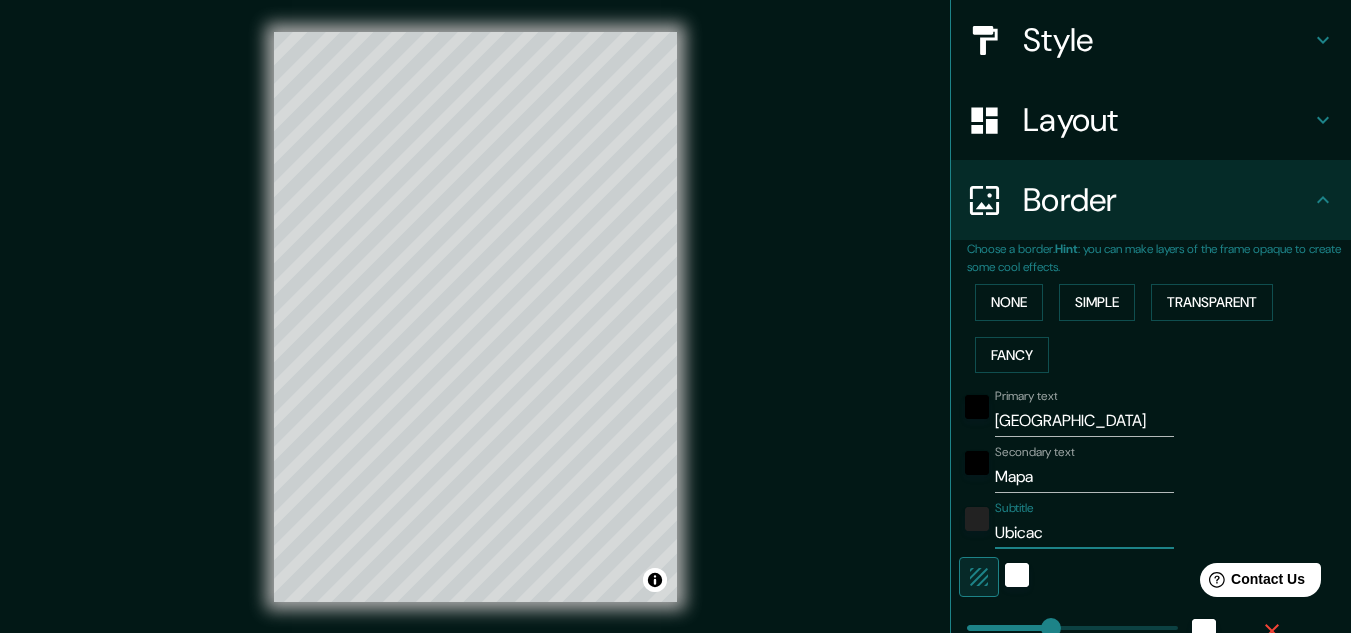 type on "Ubicaci" 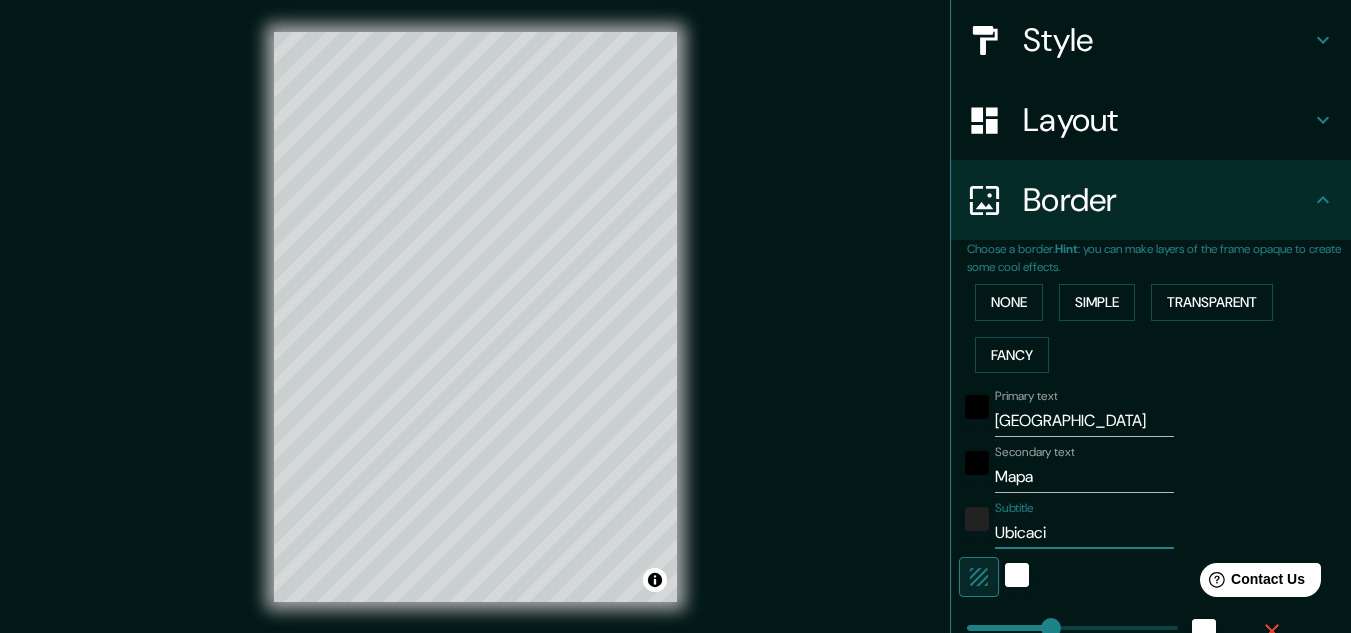 type on "Ubicacio" 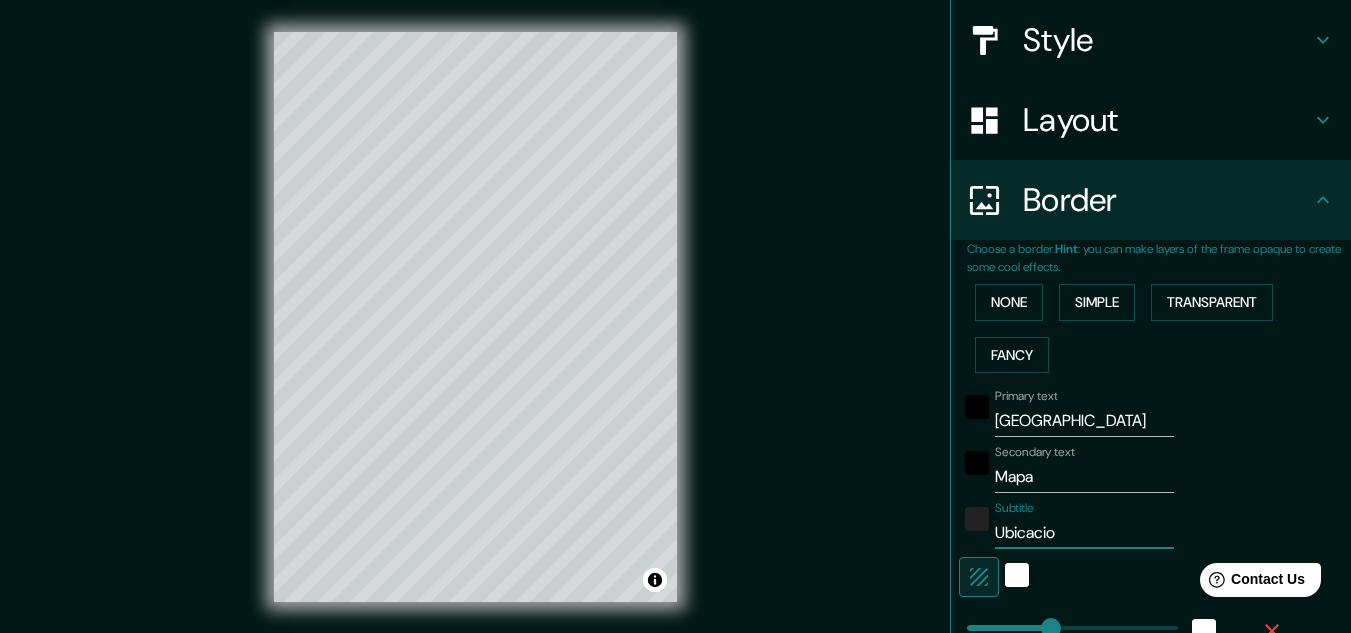 type on "Ubicacion" 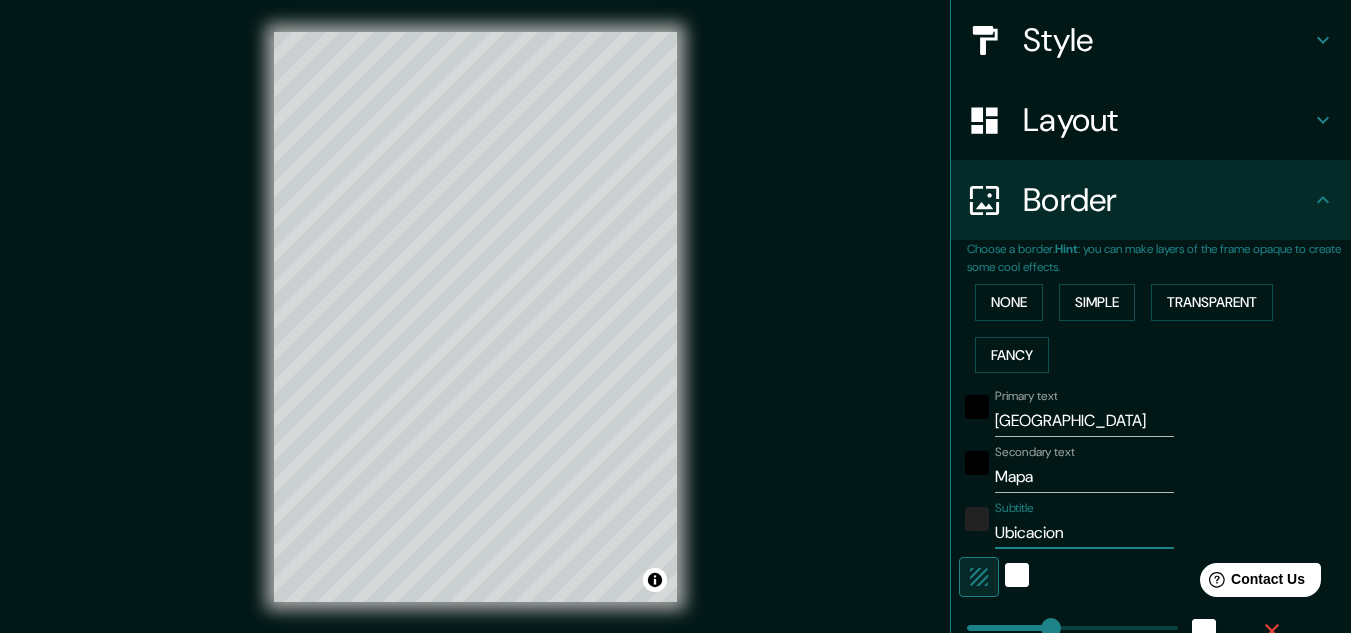 type on "Ubicacione" 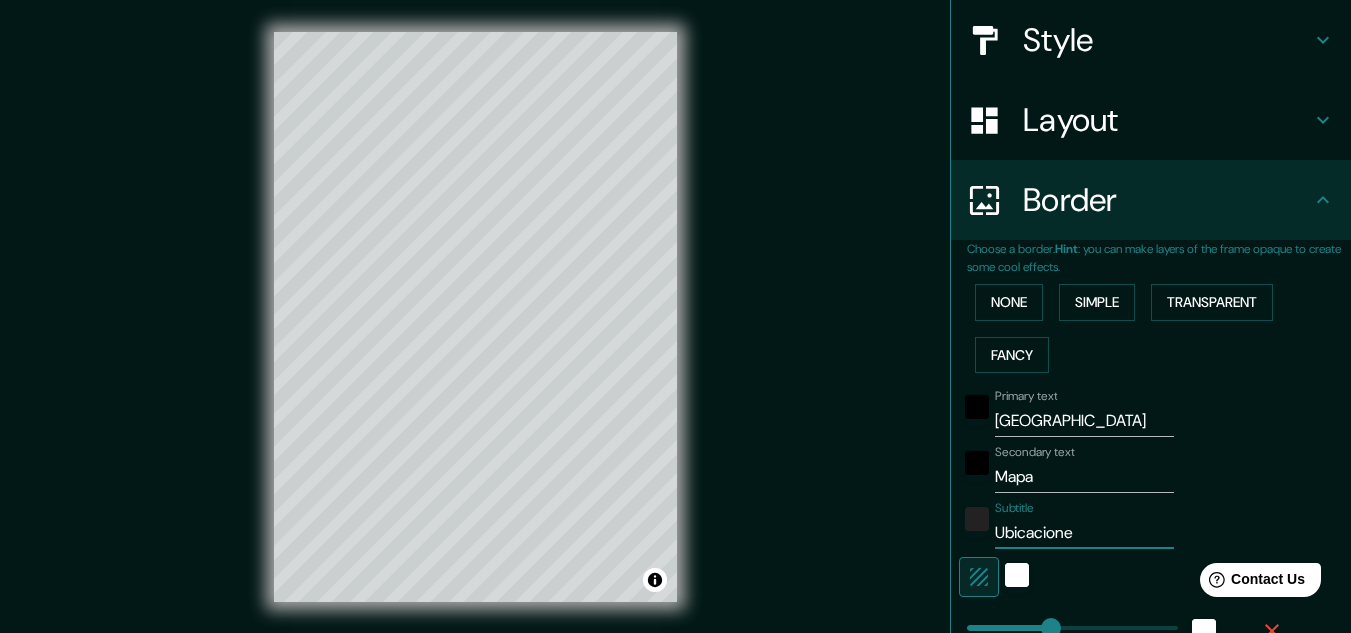 type on "161" 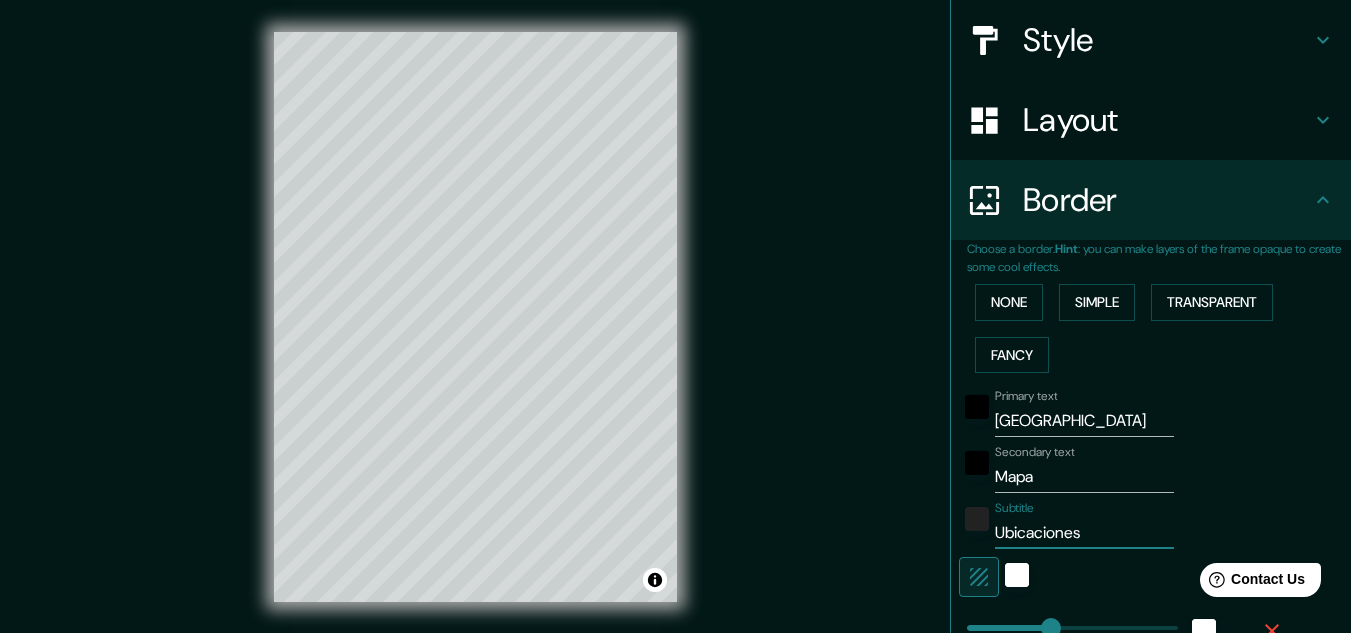 type on "161" 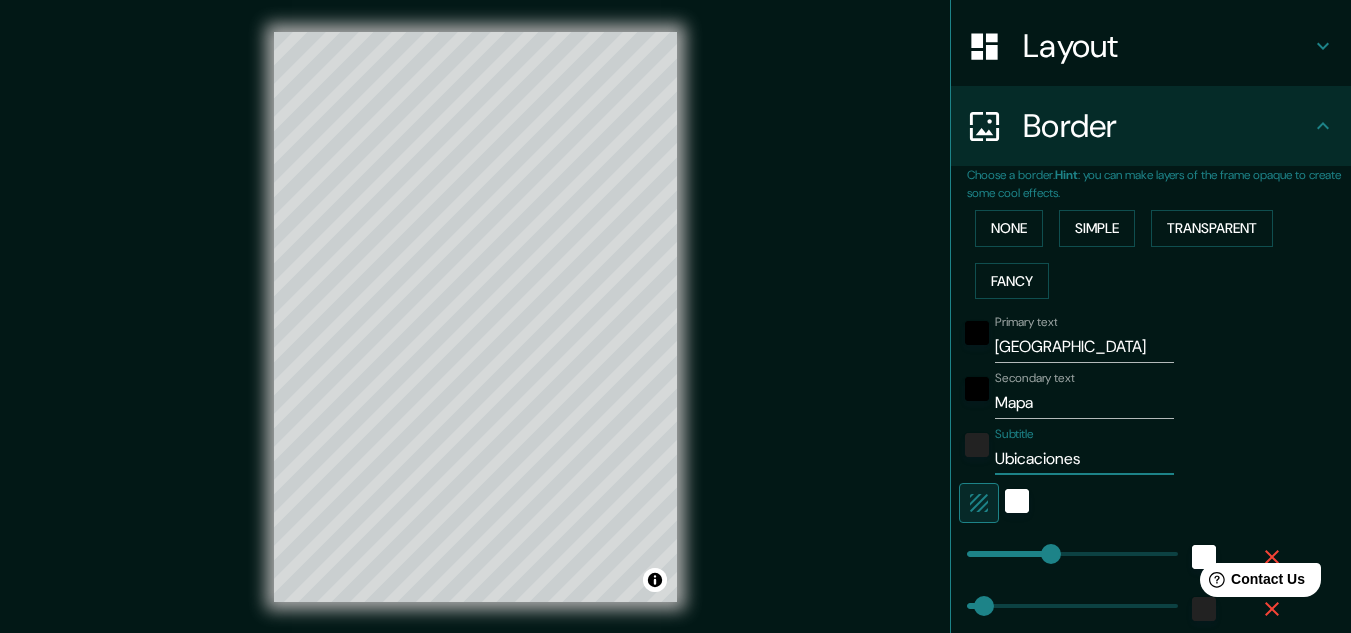 scroll, scrollTop: 426, scrollLeft: 0, axis: vertical 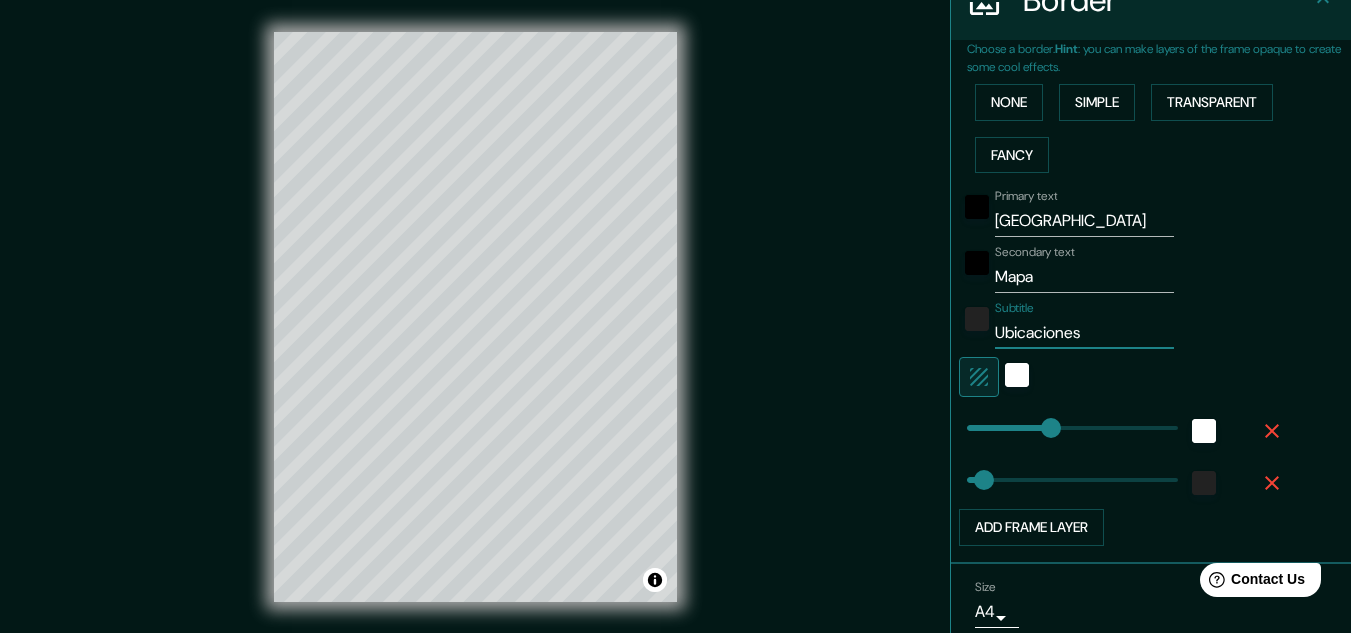 type on "161" 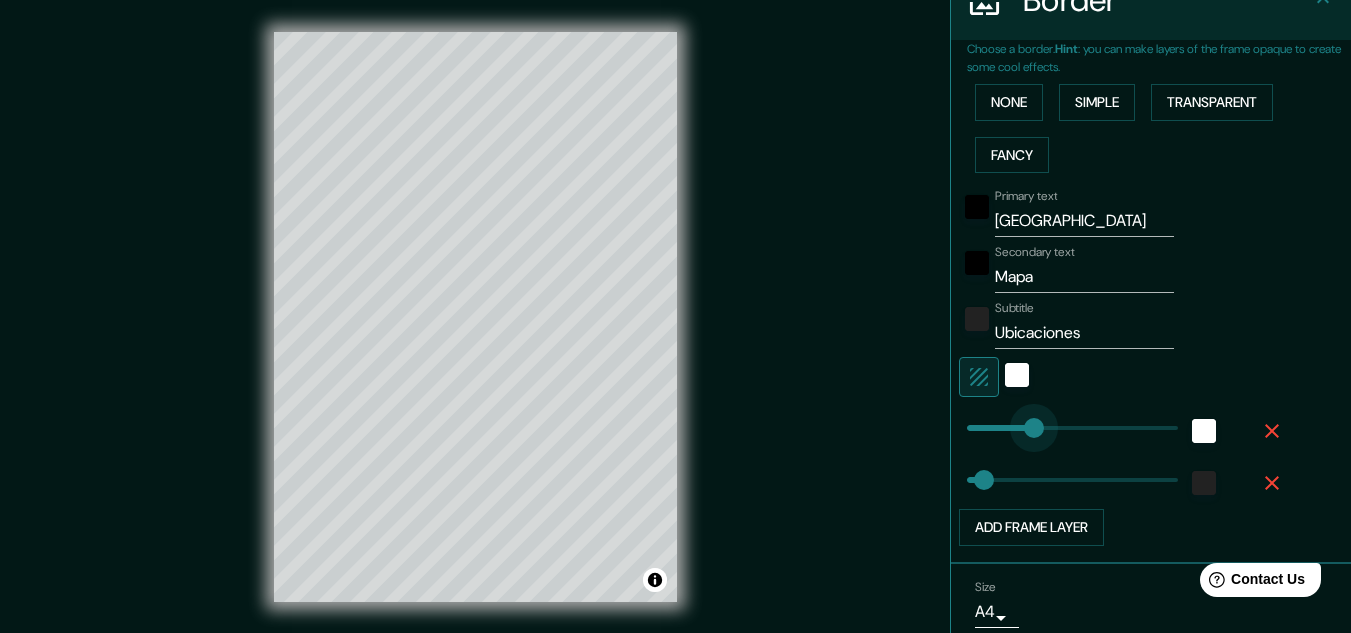 type on "126" 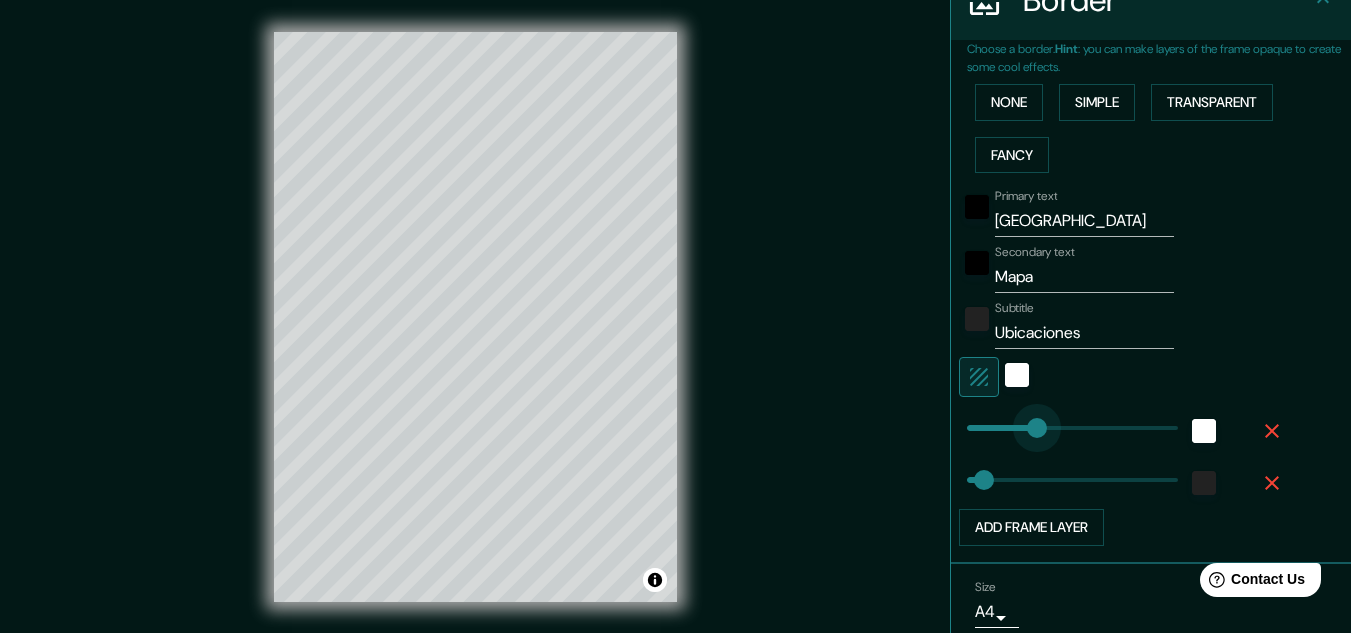 type on "174" 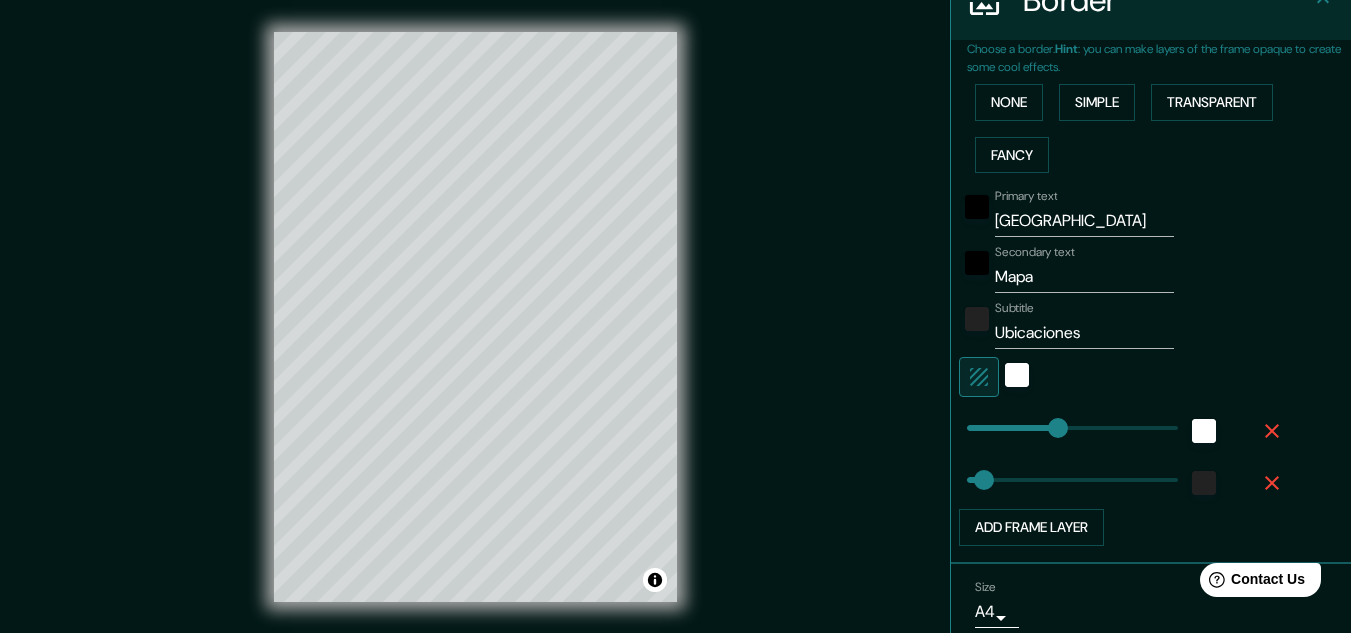 type on "25" 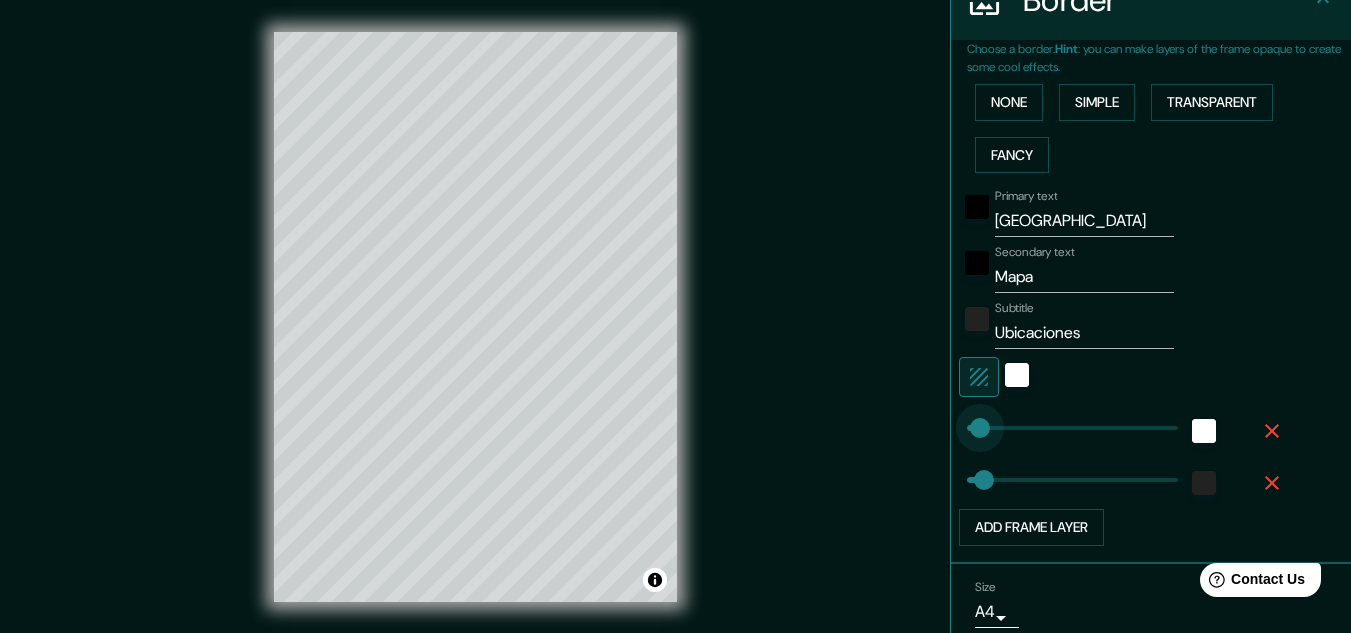 drag, startPoint x: 1043, startPoint y: 425, endPoint x: 965, endPoint y: 435, distance: 78.63841 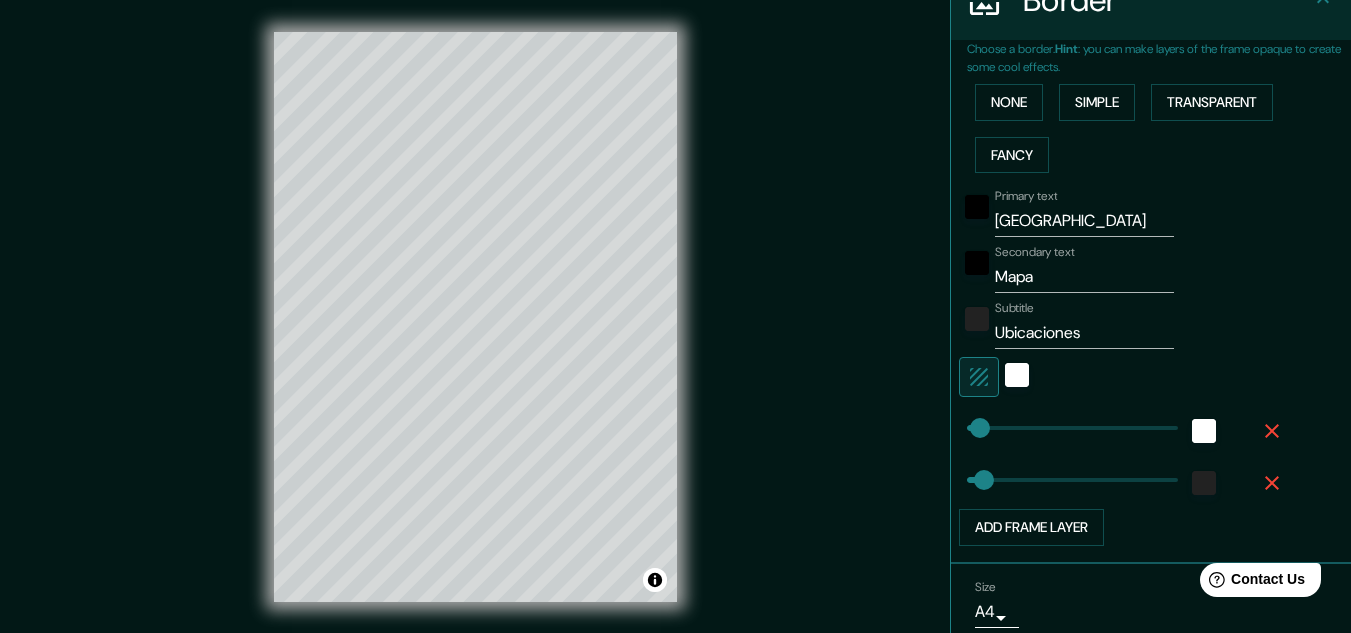 type on "52" 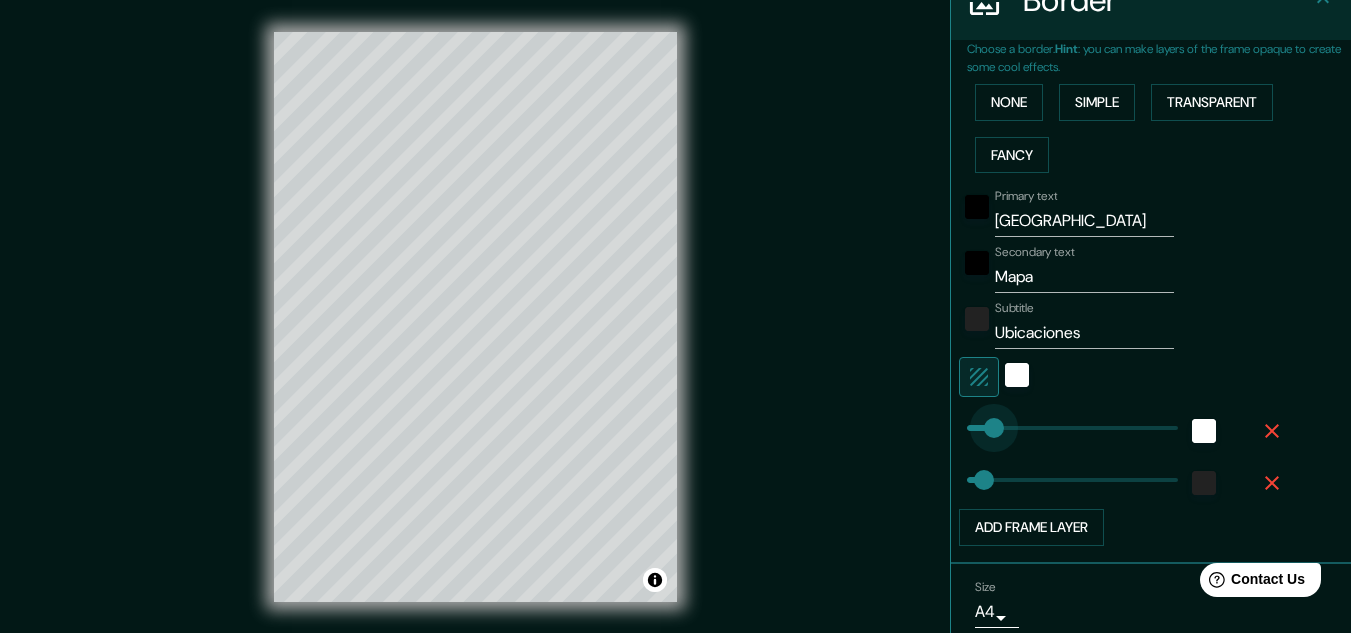 drag, startPoint x: 965, startPoint y: 435, endPoint x: 979, endPoint y: 433, distance: 14.142136 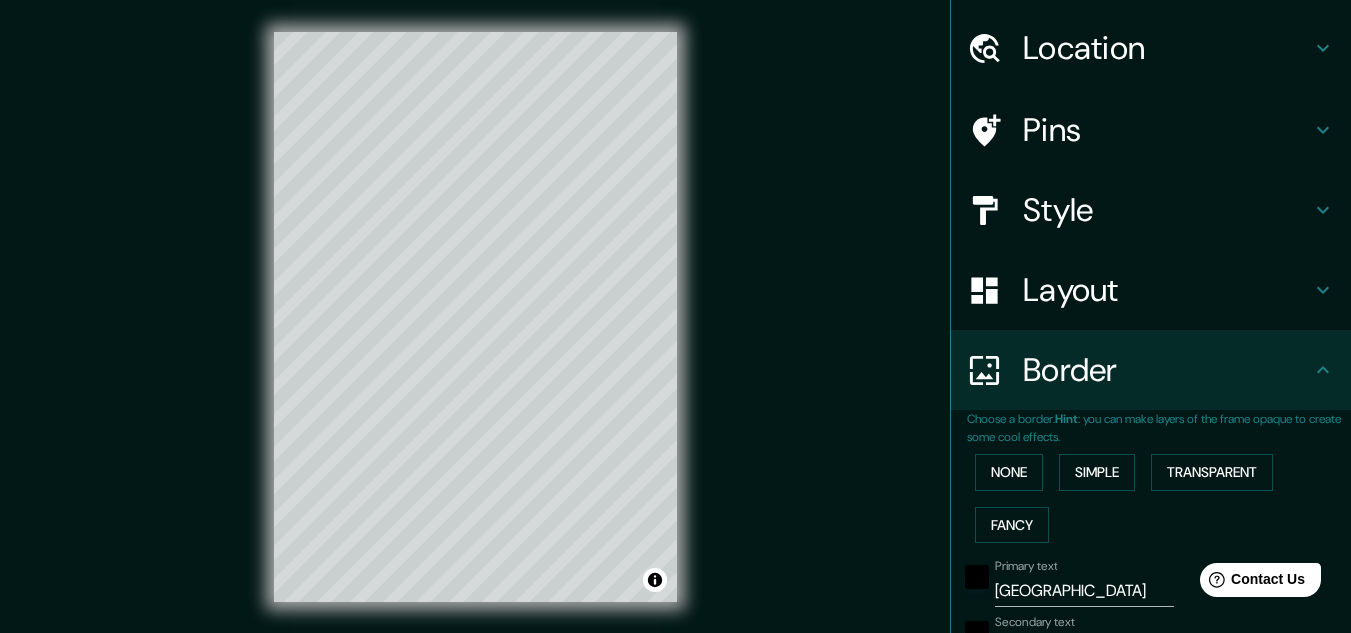 scroll, scrollTop: 0, scrollLeft: 0, axis: both 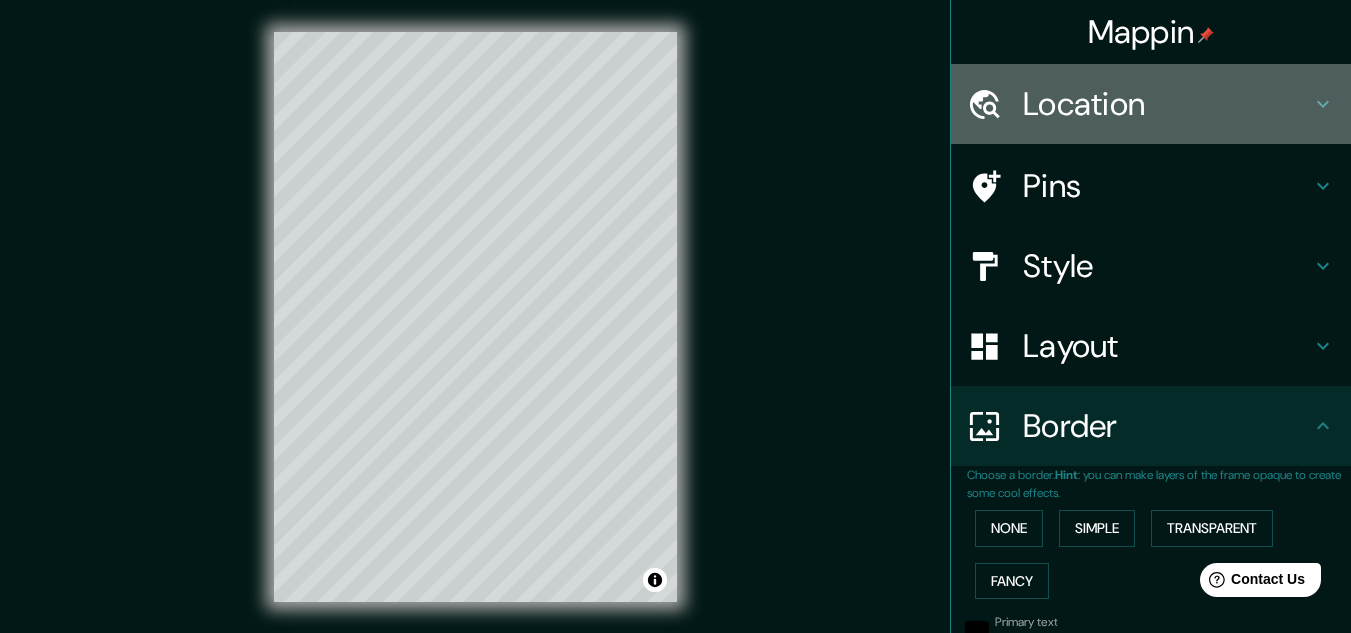click on "Location" at bounding box center (1167, 104) 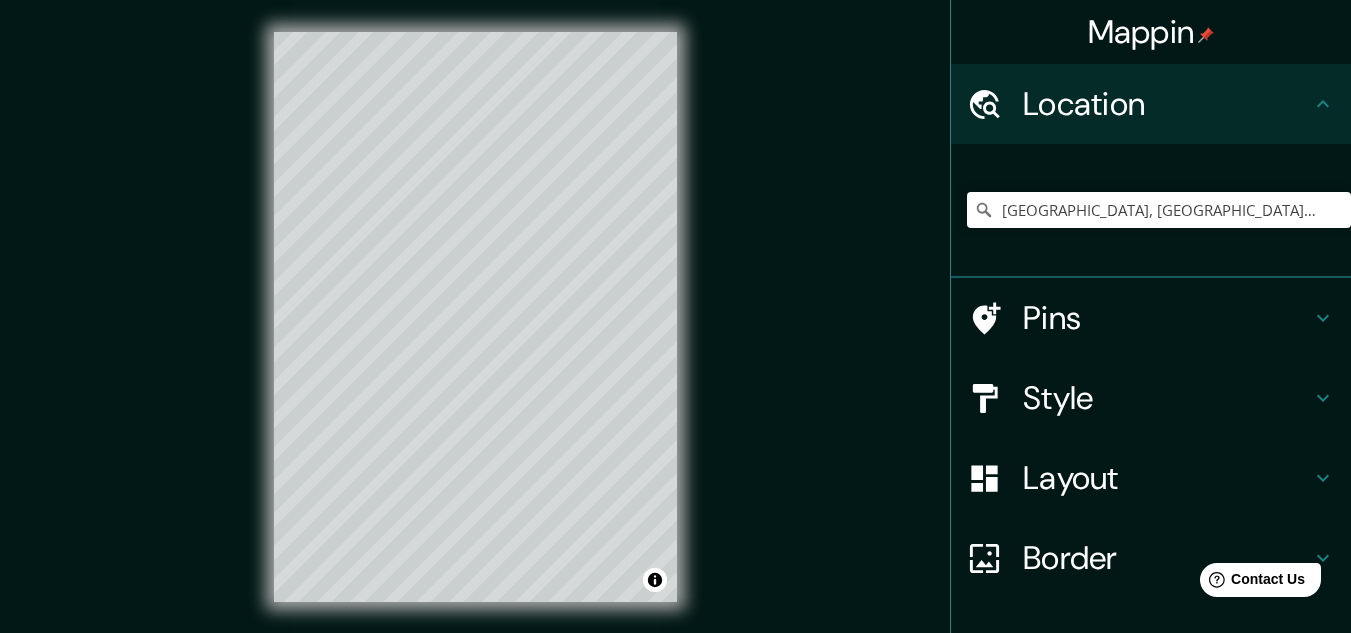 click on "Pins" at bounding box center [1167, 318] 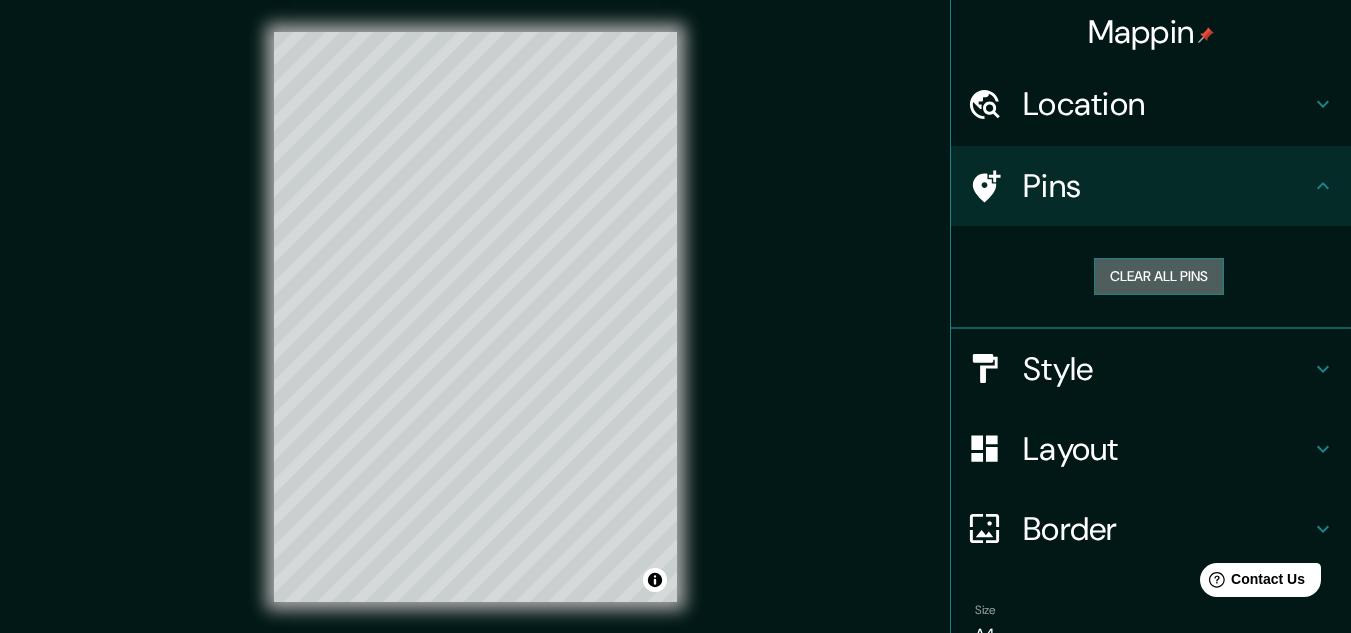 click on "Clear all pins" at bounding box center [1159, 276] 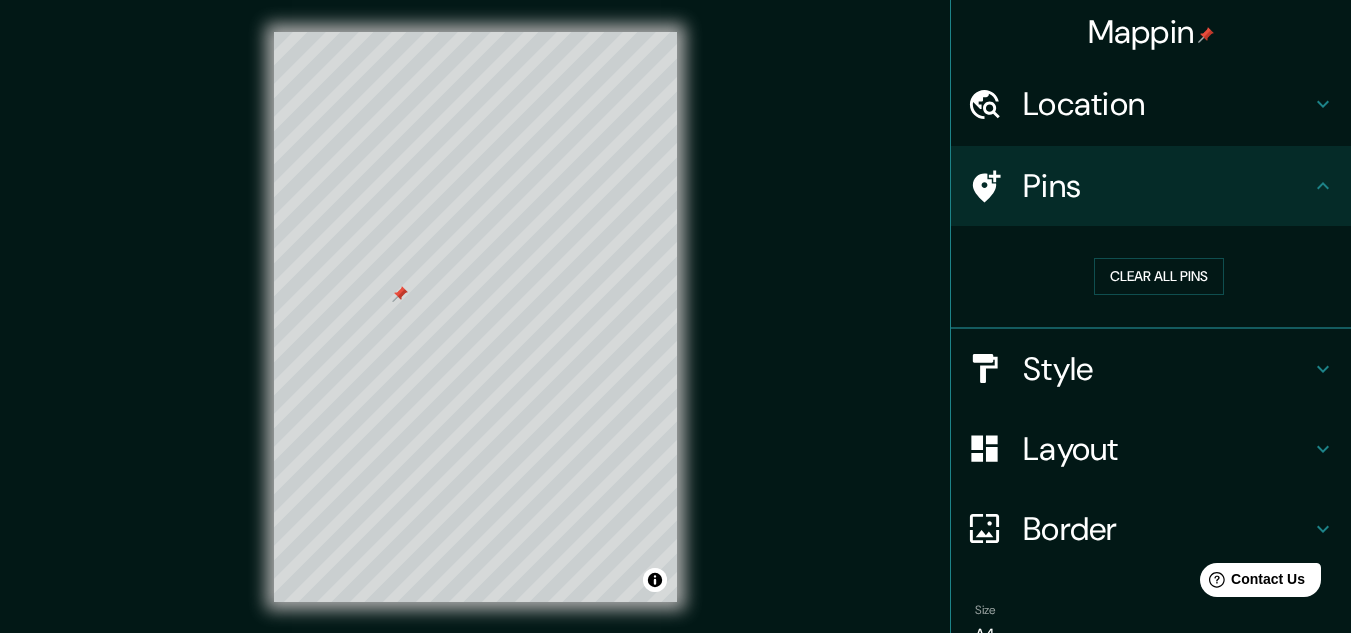 drag, startPoint x: 404, startPoint y: 290, endPoint x: 386, endPoint y: 293, distance: 18.248287 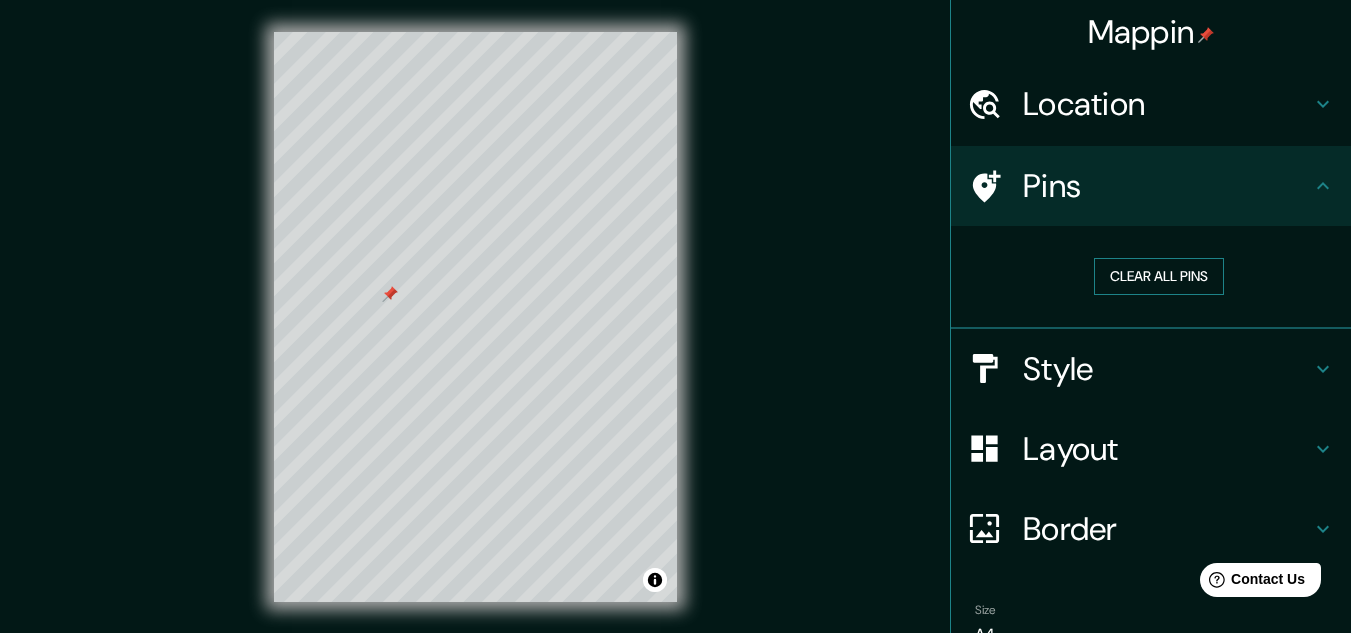 click on "Clear all pins" at bounding box center [1159, 276] 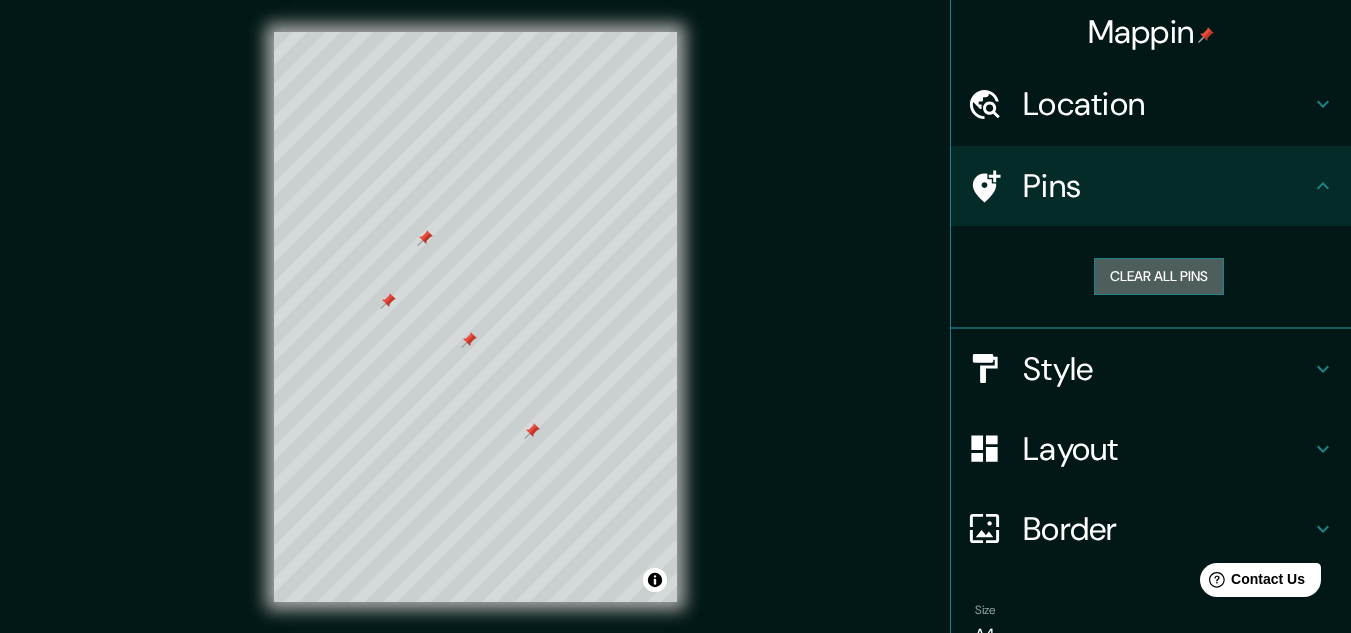 click on "Clear all pins" at bounding box center [1159, 276] 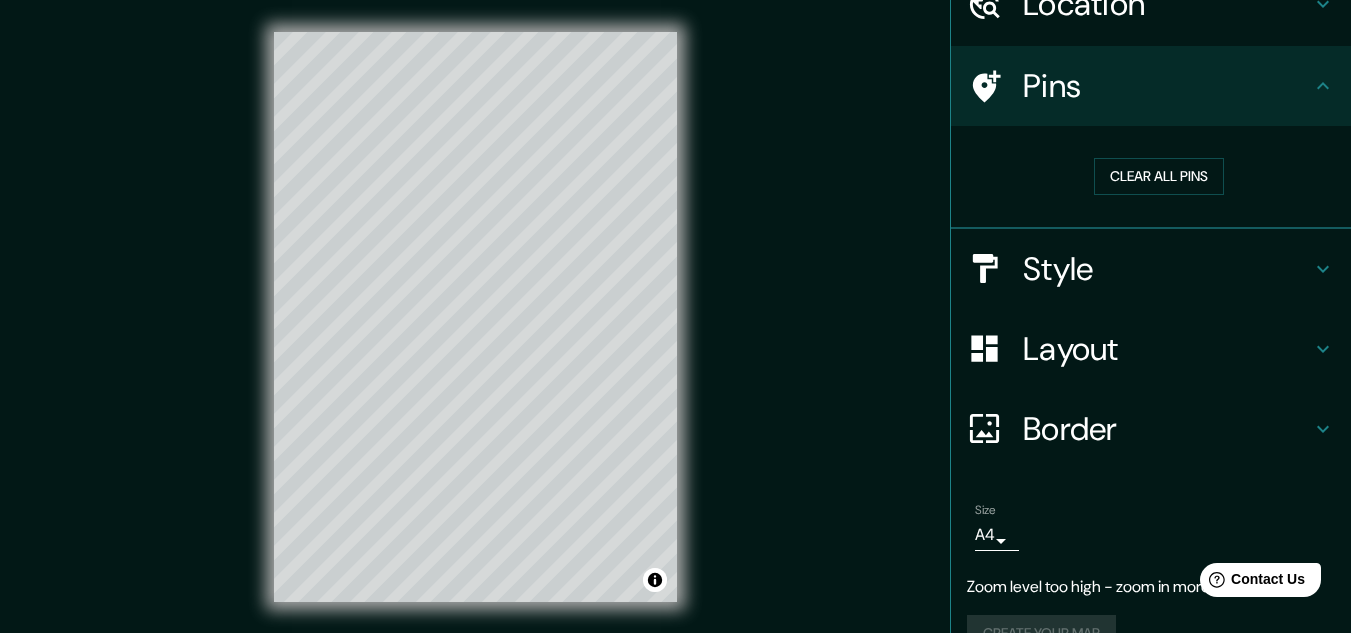 scroll, scrollTop: 142, scrollLeft: 0, axis: vertical 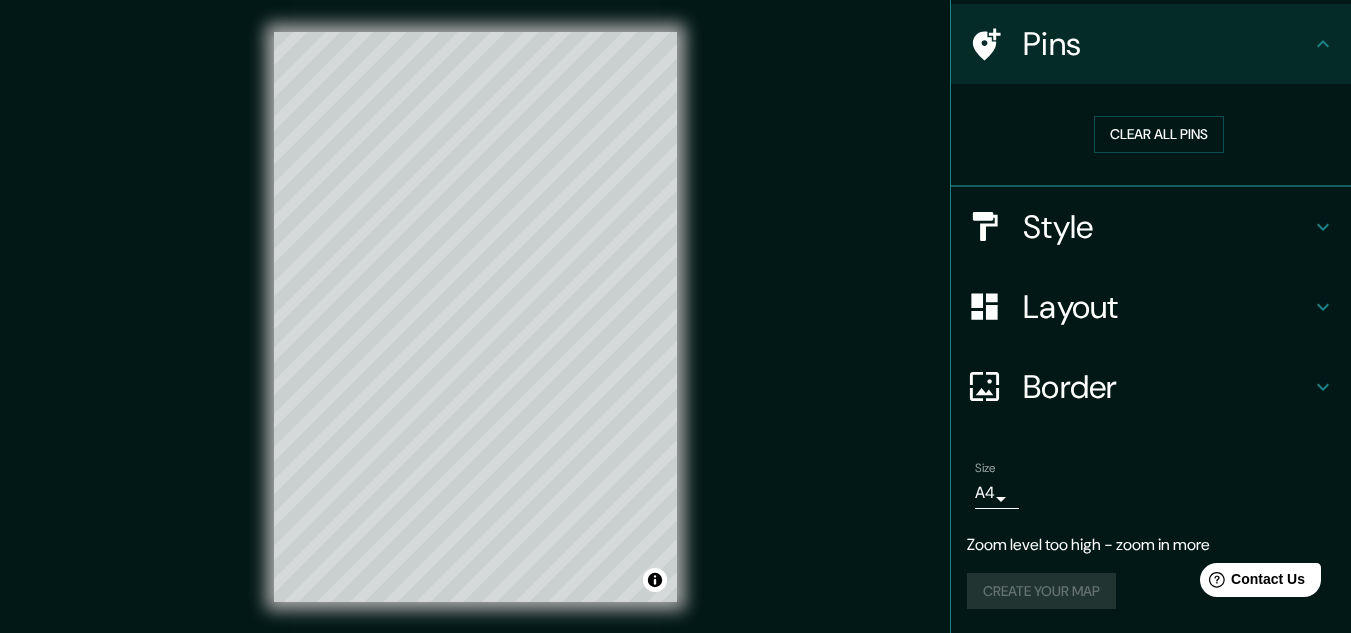 click 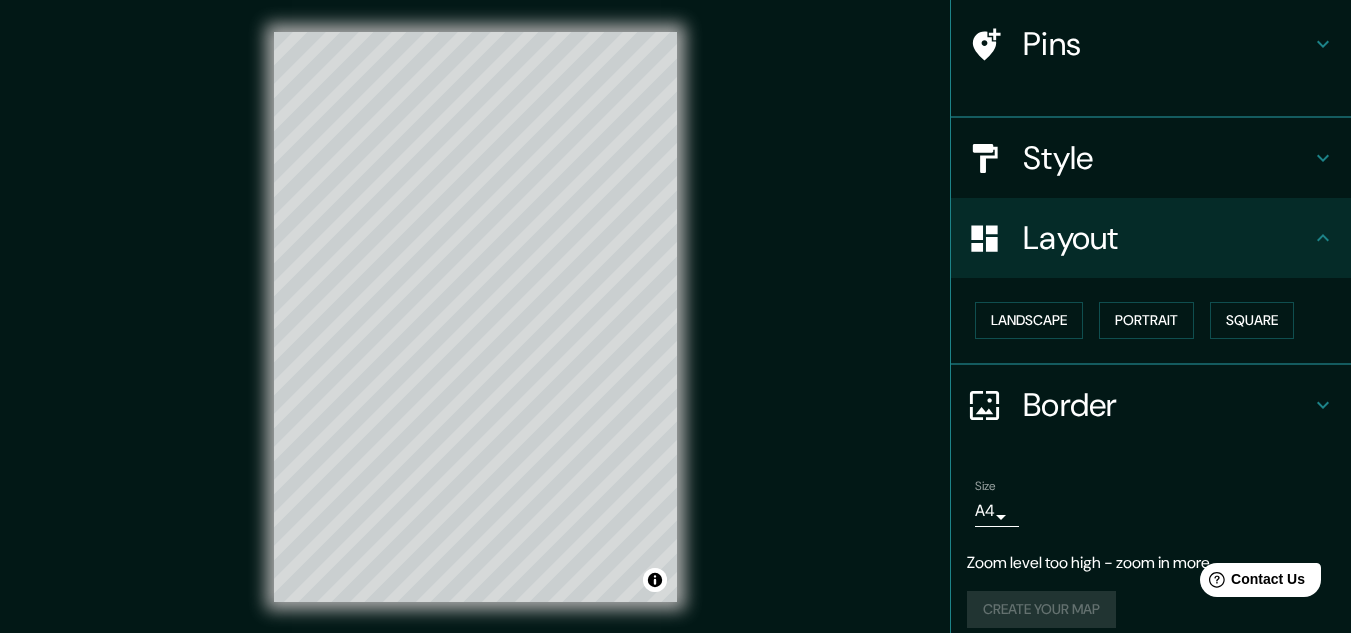 scroll, scrollTop: 126, scrollLeft: 0, axis: vertical 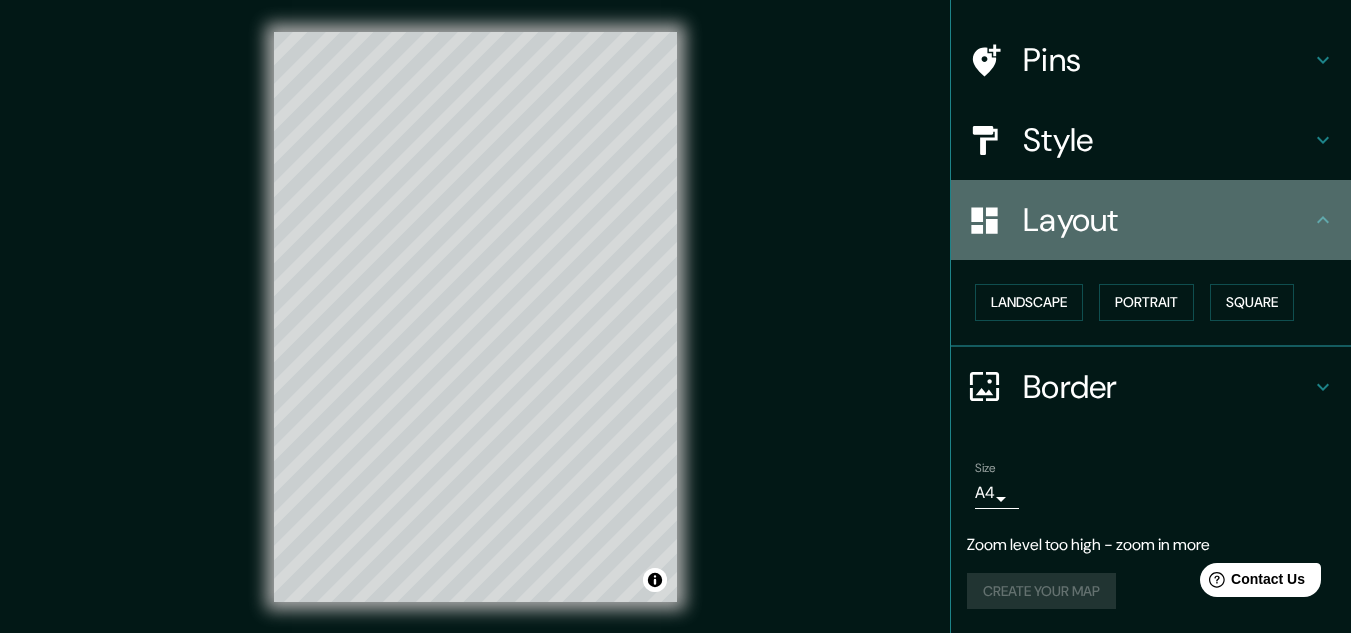 click on "Layout" at bounding box center [1167, 220] 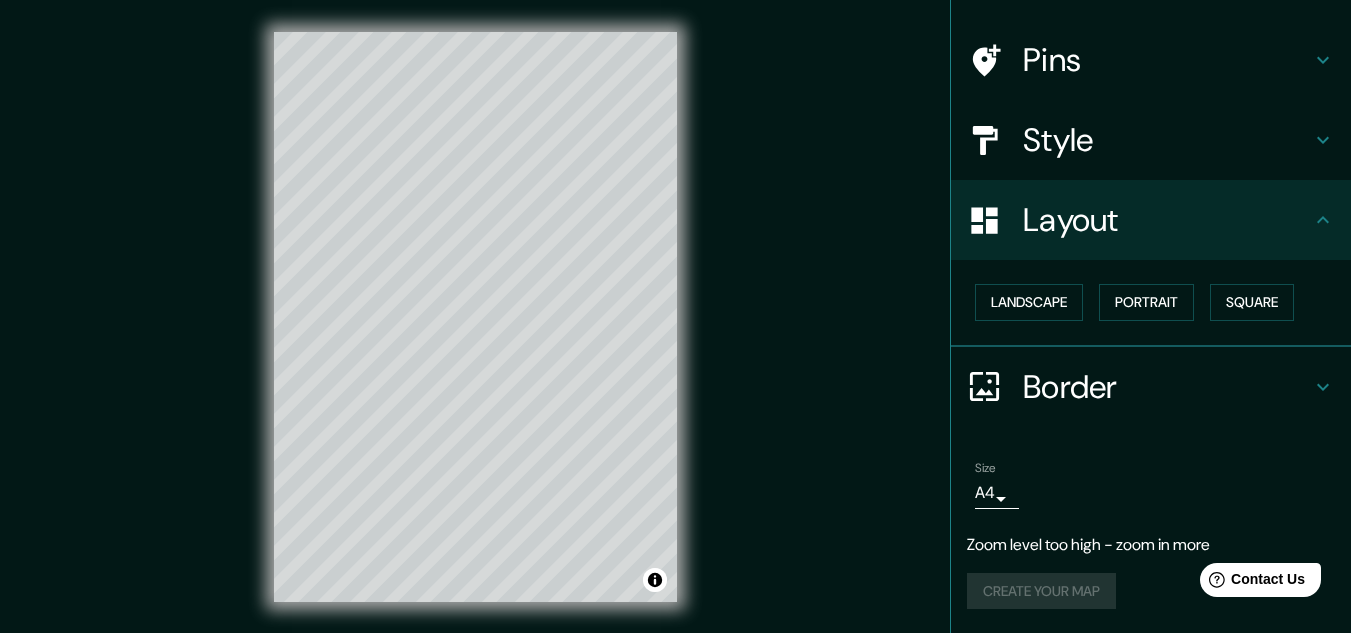 click 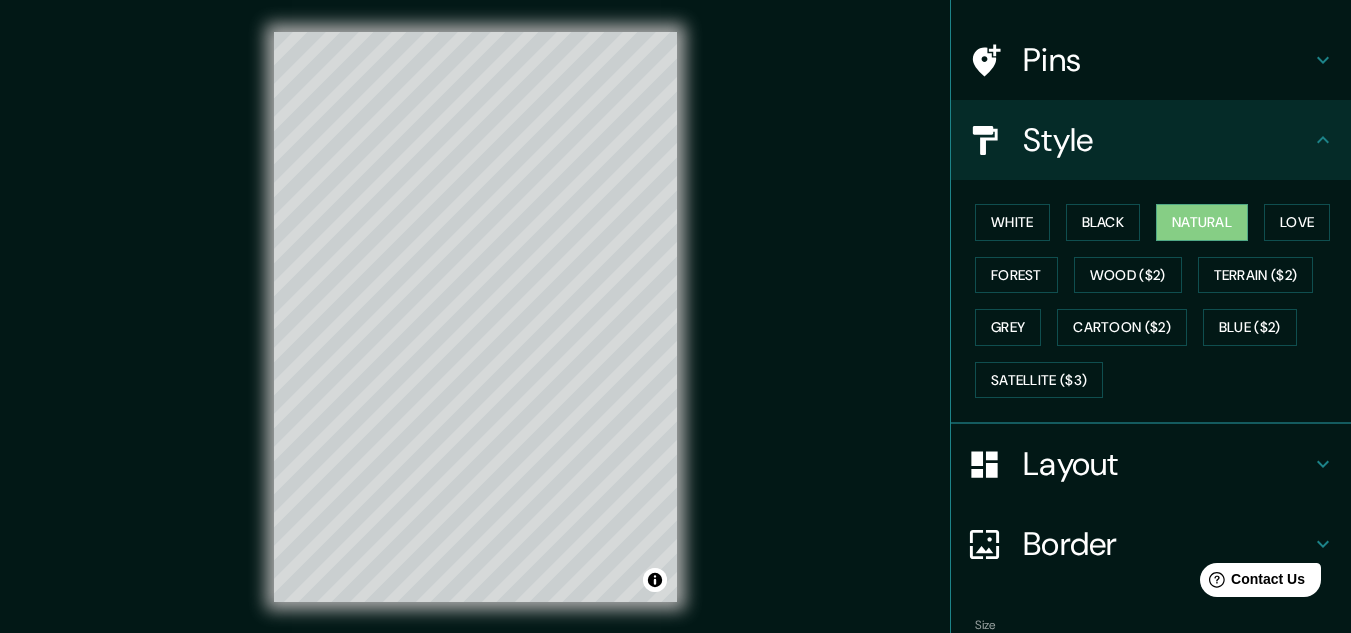 click 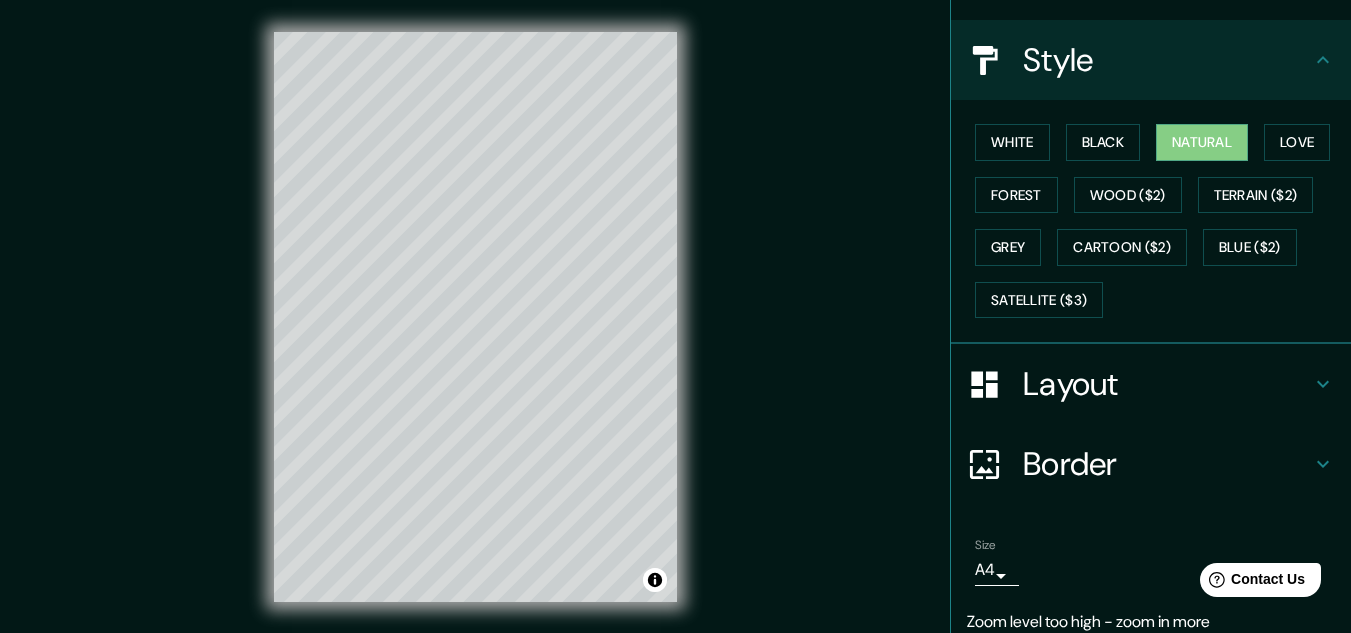 scroll, scrollTop: 284, scrollLeft: 0, axis: vertical 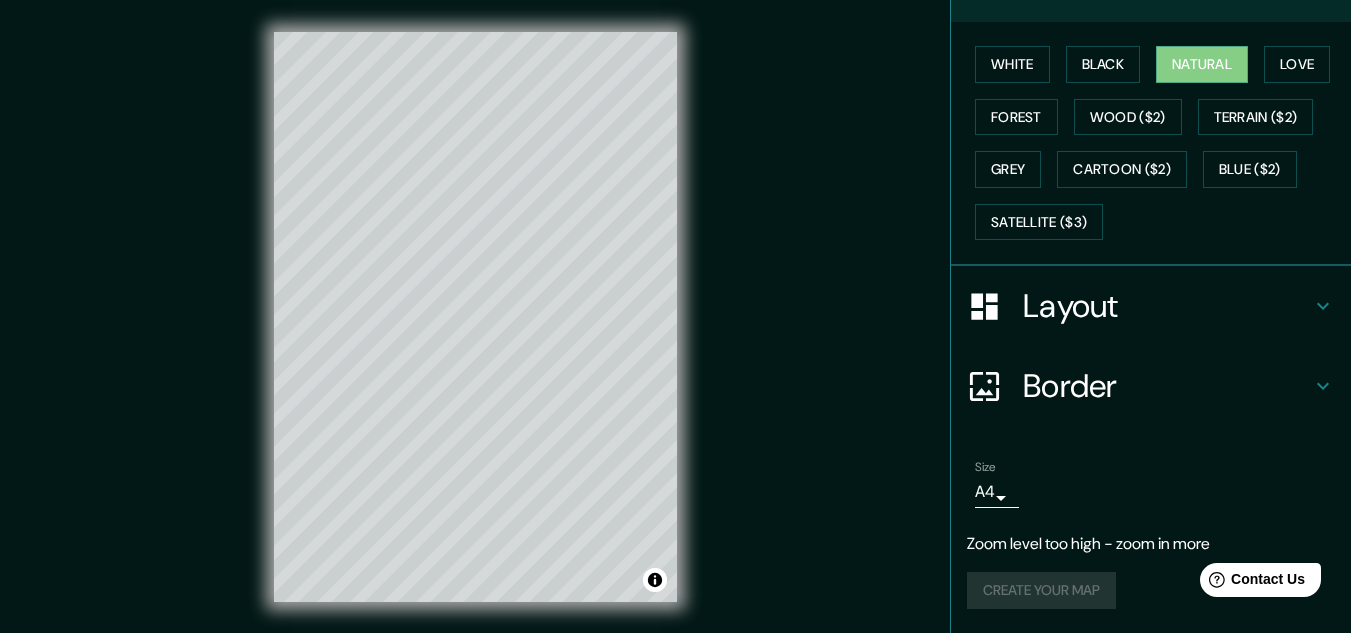 click on "Create your map" at bounding box center (1151, 590) 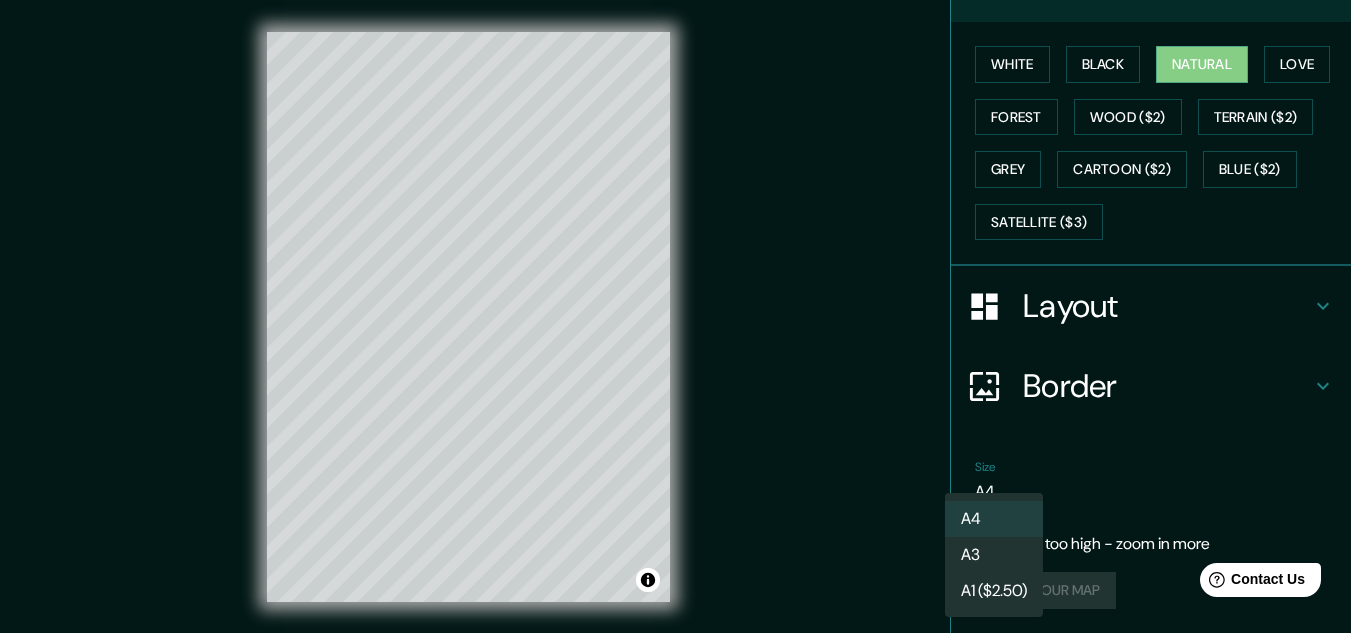 click on "Mappin Location [GEOGRAPHIC_DATA], [GEOGRAPHIC_DATA], [GEOGRAPHIC_DATA] [GEOGRAPHIC_DATA]  [GEOGRAPHIC_DATA], [GEOGRAPHIC_DATA] [GEOGRAPHIC_DATA]  [GEOGRAPHIC_DATA], [GEOGRAPHIC_DATA], [GEOGRAPHIC_DATA] [GEOGRAPHIC_DATA]  [US_STATE], [GEOGRAPHIC_DATA] [GEOGRAPHIC_DATA]  [GEOGRAPHIC_DATA], [GEOGRAPHIC_DATA], [GEOGRAPHIC_DATA] [GEOGRAPHIC_DATA] [PERSON_NAME]  25166, [GEOGRAPHIC_DATA], [GEOGRAPHIC_DATA], [GEOGRAPHIC_DATA], [GEOGRAPHIC_DATA] Pins Style White Black Natural Love Forest Wood ($2) Terrain ($2) Grey Cartoon ($2) Blue ($2) Satellite ($3) Layout Border Choose a border.  Hint : you can make layers of the frame opaque to create some cool effects. None Simple Transparent Fancy Primary text PERÚ Secondary text Mapa Subtitle Ubicaciones Add frame layer Size A4 single Zoom level too high - zoom in more Create your map © Mapbox   © OpenStreetMap   Improve this map Any problems, suggestions, or concerns please email    [EMAIL_ADDRESS][DOMAIN_NAME] . . . A4 A3 A1 ($2.50)" at bounding box center [675, 316] 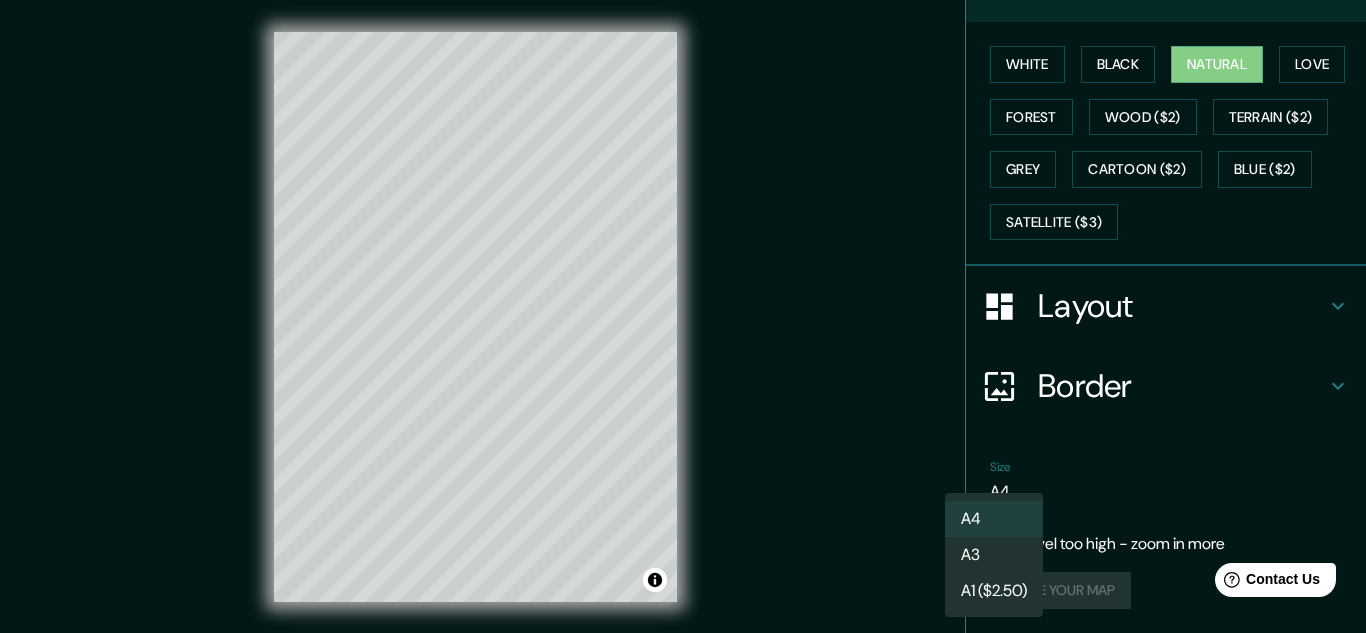click on "A4" at bounding box center [994, 519] 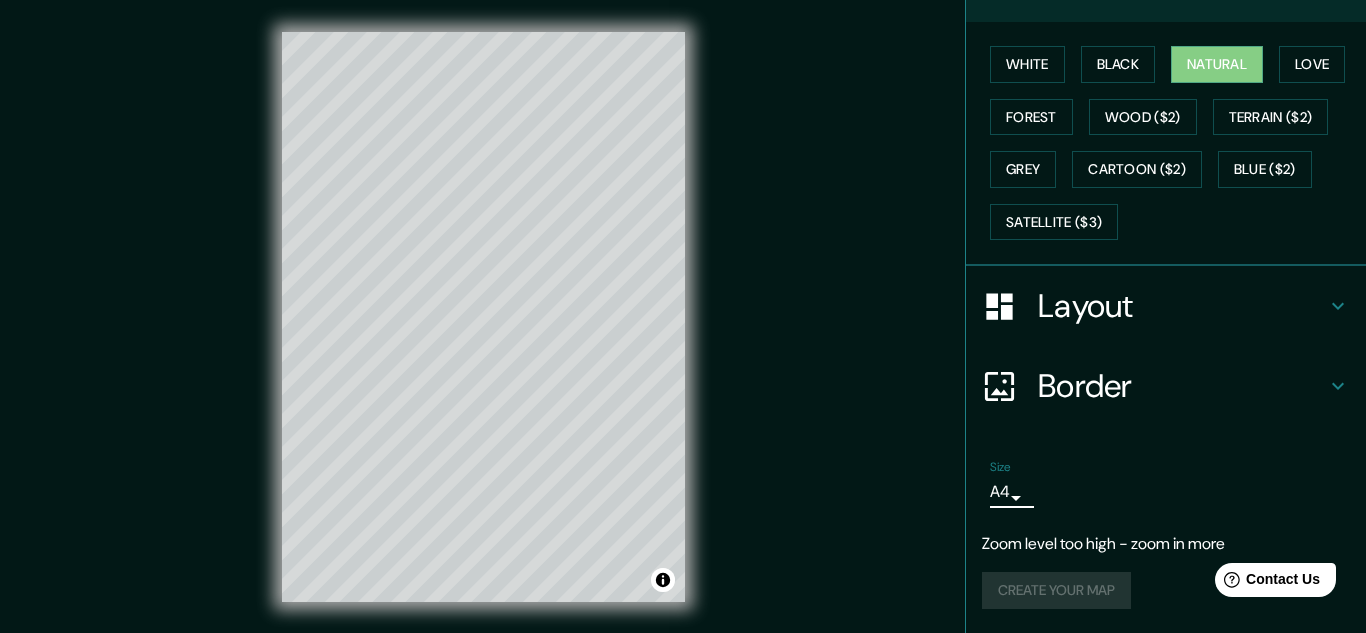 click on "Mappin Location [GEOGRAPHIC_DATA], [GEOGRAPHIC_DATA], [GEOGRAPHIC_DATA] [GEOGRAPHIC_DATA]  [GEOGRAPHIC_DATA], [GEOGRAPHIC_DATA] [GEOGRAPHIC_DATA]  [GEOGRAPHIC_DATA], [GEOGRAPHIC_DATA], [GEOGRAPHIC_DATA] [GEOGRAPHIC_DATA]  [US_STATE], [GEOGRAPHIC_DATA] [GEOGRAPHIC_DATA]  [GEOGRAPHIC_DATA], [GEOGRAPHIC_DATA], [GEOGRAPHIC_DATA] [GEOGRAPHIC_DATA] [PERSON_NAME]  25166, [GEOGRAPHIC_DATA], [GEOGRAPHIC_DATA], [GEOGRAPHIC_DATA], [GEOGRAPHIC_DATA] Pins Style White Black Natural Love Forest Wood ($2) Terrain ($2) Grey Cartoon ($2) Blue ($2) Satellite ($3) Layout Border Choose a border.  Hint : you can make layers of the frame opaque to create some cool effects. None Simple Transparent Fancy Primary text PERÚ Secondary text Mapa Subtitle Ubicaciones Add frame layer Size A4 single Zoom level too high - zoom in more Create your map © Mapbox   © OpenStreetMap   Improve this map Any problems, suggestions, or concerns please email    [EMAIL_ADDRESS][DOMAIN_NAME] . . ." at bounding box center [683, 316] 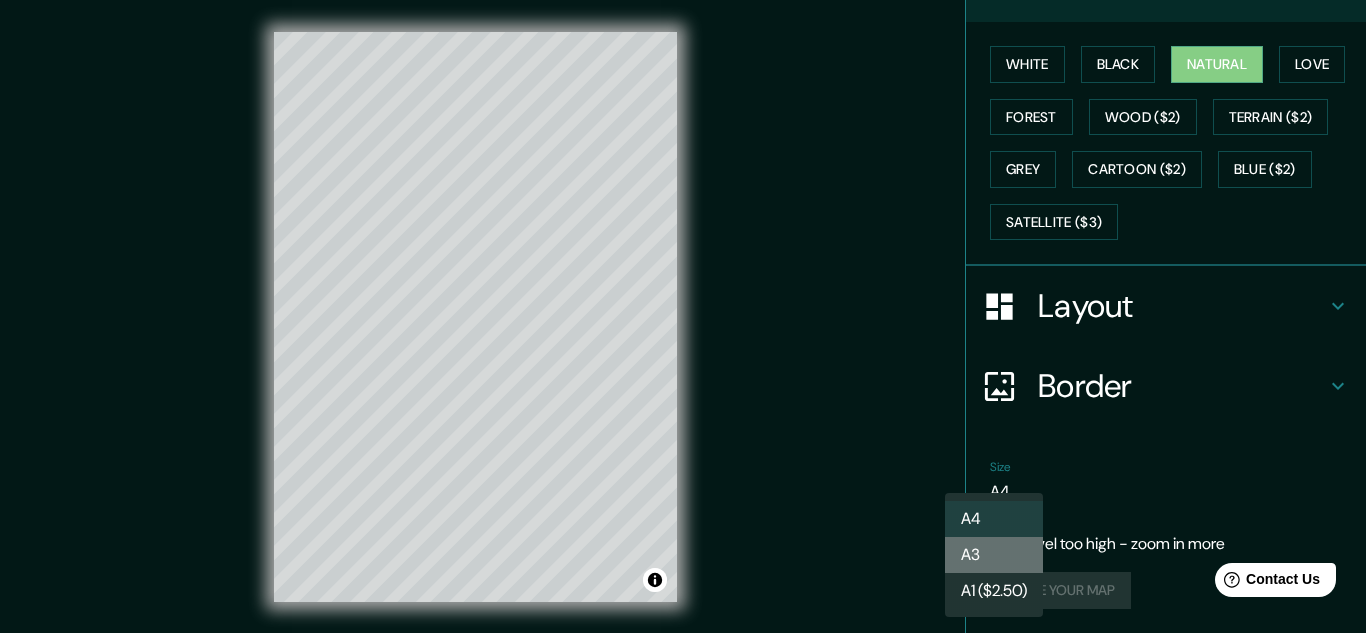 click on "A3" at bounding box center [994, 555] 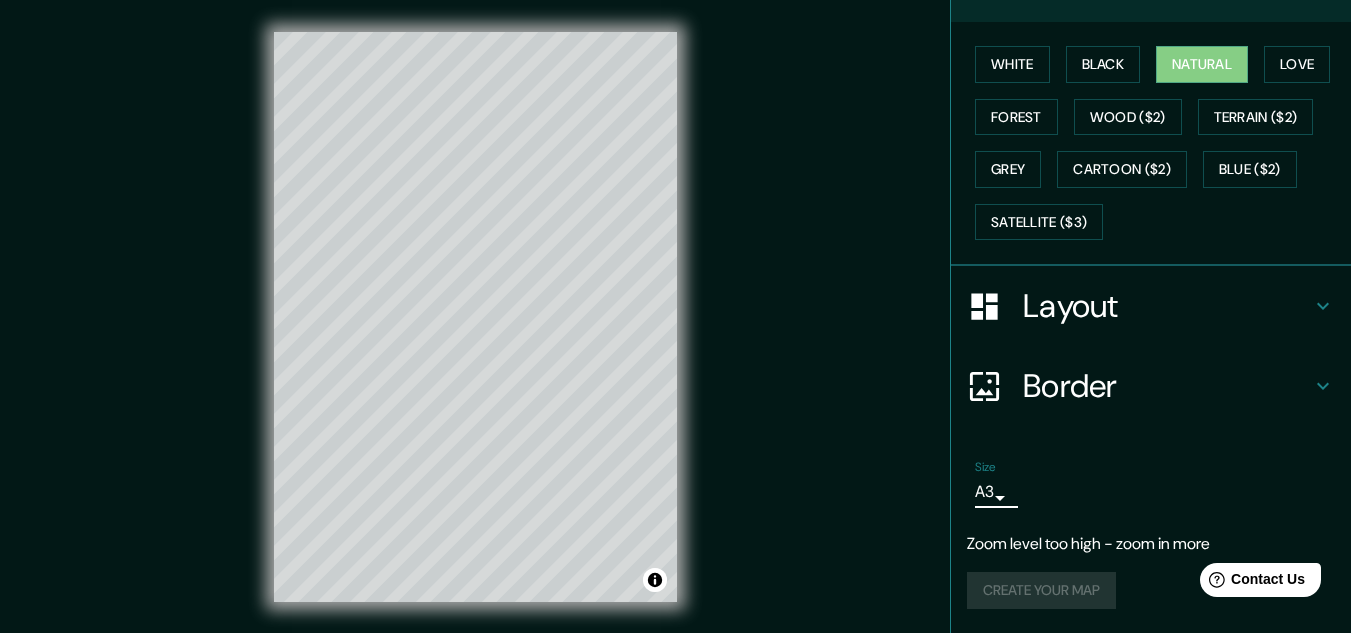 click on "Mappin Location [GEOGRAPHIC_DATA], [GEOGRAPHIC_DATA], [GEOGRAPHIC_DATA] [GEOGRAPHIC_DATA]  [GEOGRAPHIC_DATA], [GEOGRAPHIC_DATA] [GEOGRAPHIC_DATA]  [GEOGRAPHIC_DATA], [GEOGRAPHIC_DATA], [GEOGRAPHIC_DATA] [GEOGRAPHIC_DATA]  [US_STATE], [GEOGRAPHIC_DATA] [GEOGRAPHIC_DATA]  [GEOGRAPHIC_DATA], [GEOGRAPHIC_DATA], [GEOGRAPHIC_DATA] [GEOGRAPHIC_DATA] [PERSON_NAME]  25166, [GEOGRAPHIC_DATA], [GEOGRAPHIC_DATA], [GEOGRAPHIC_DATA], [GEOGRAPHIC_DATA] Pins Style White Black Natural Love Forest Wood ($2) Terrain ($2) Grey Cartoon ($2) Blue ($2) Satellite ($3) Layout Border Choose a border.  Hint : you can make layers of the frame opaque to create some cool effects. None Simple Transparent Fancy Primary text PERÚ Secondary text Mapa Subtitle Ubicaciones Add frame layer Size A3 a4 Zoom level too high - zoom in more Create your map © Mapbox   © OpenStreetMap   Improve this map Any problems, suggestions, or concerns please email    [EMAIL_ADDRESS][DOMAIN_NAME] . . . A4 A3 A1 ($2.50)" at bounding box center [675, 316] 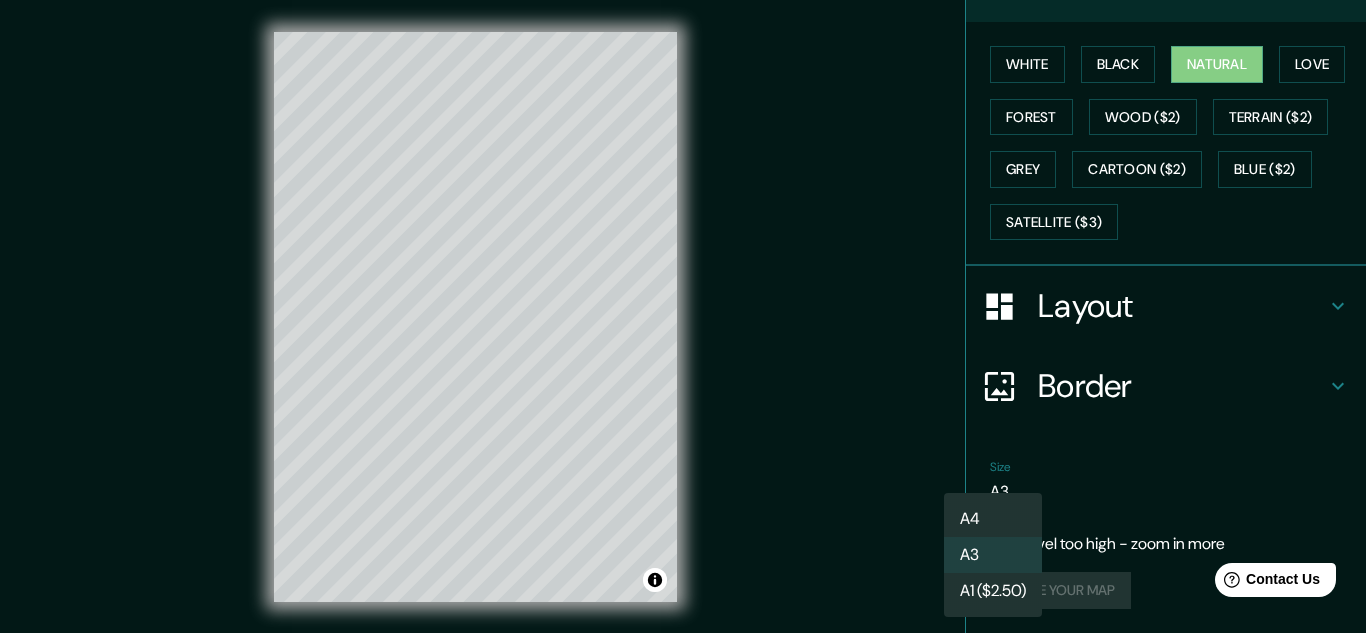 click on "A4" at bounding box center [993, 519] 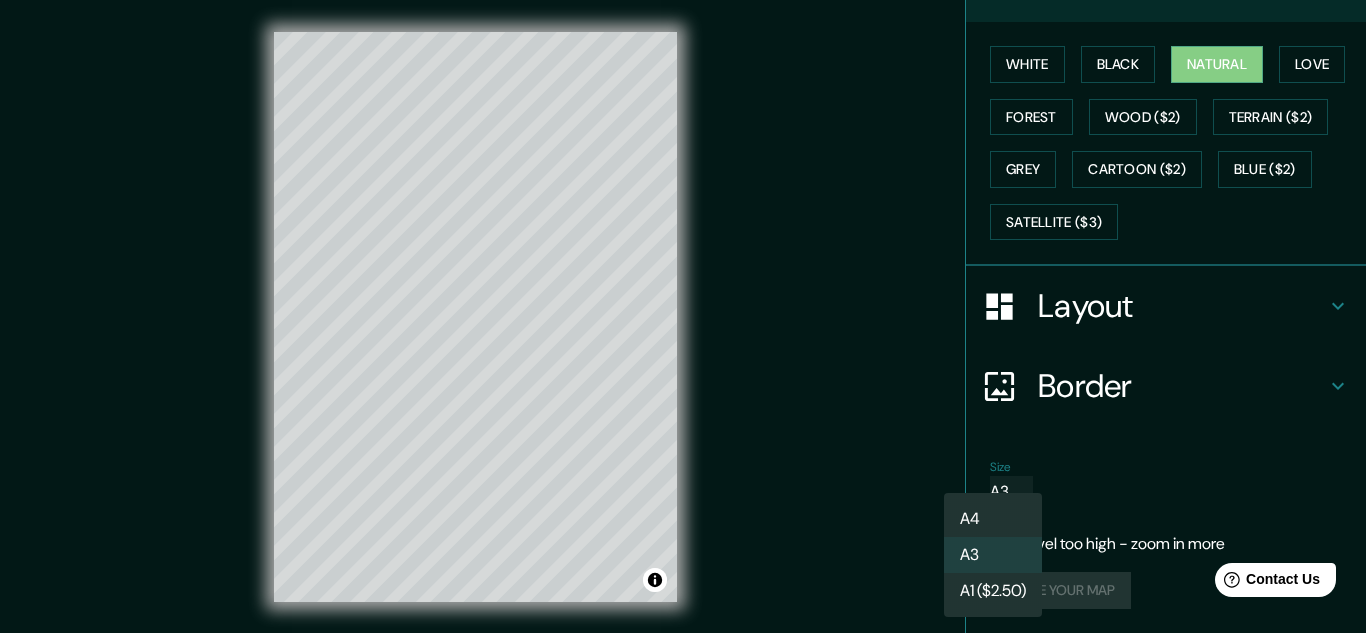 type on "single" 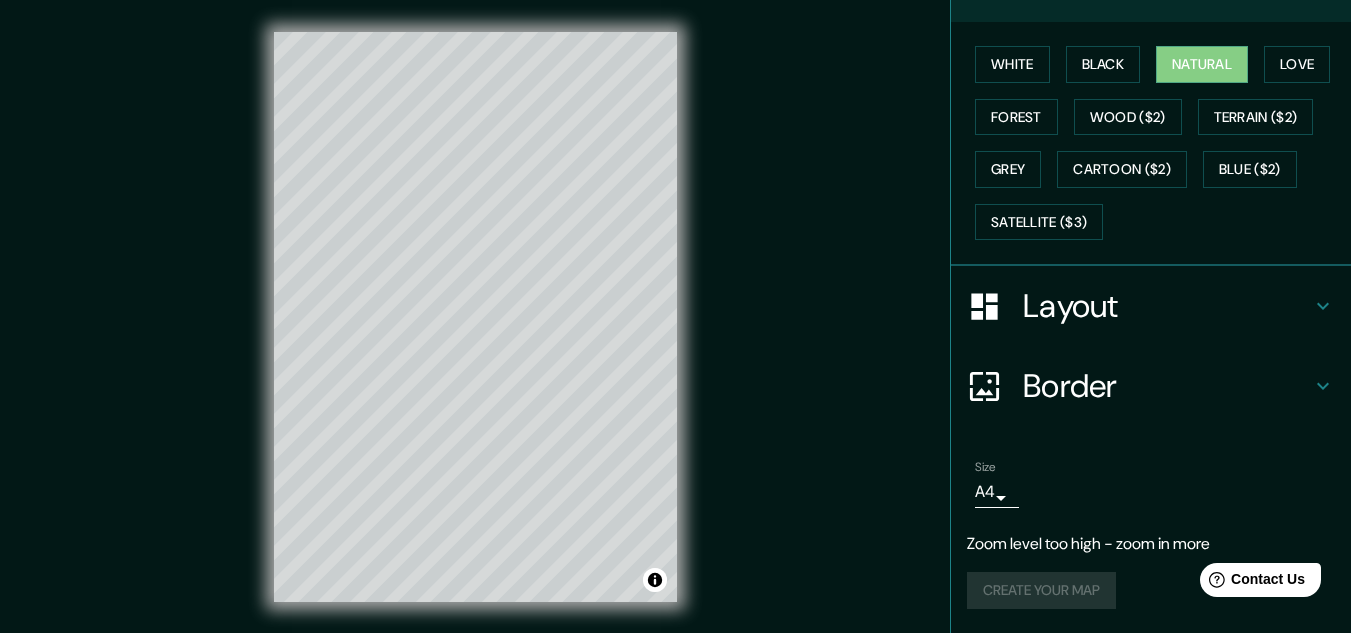 click on "Create your map" at bounding box center [1151, 590] 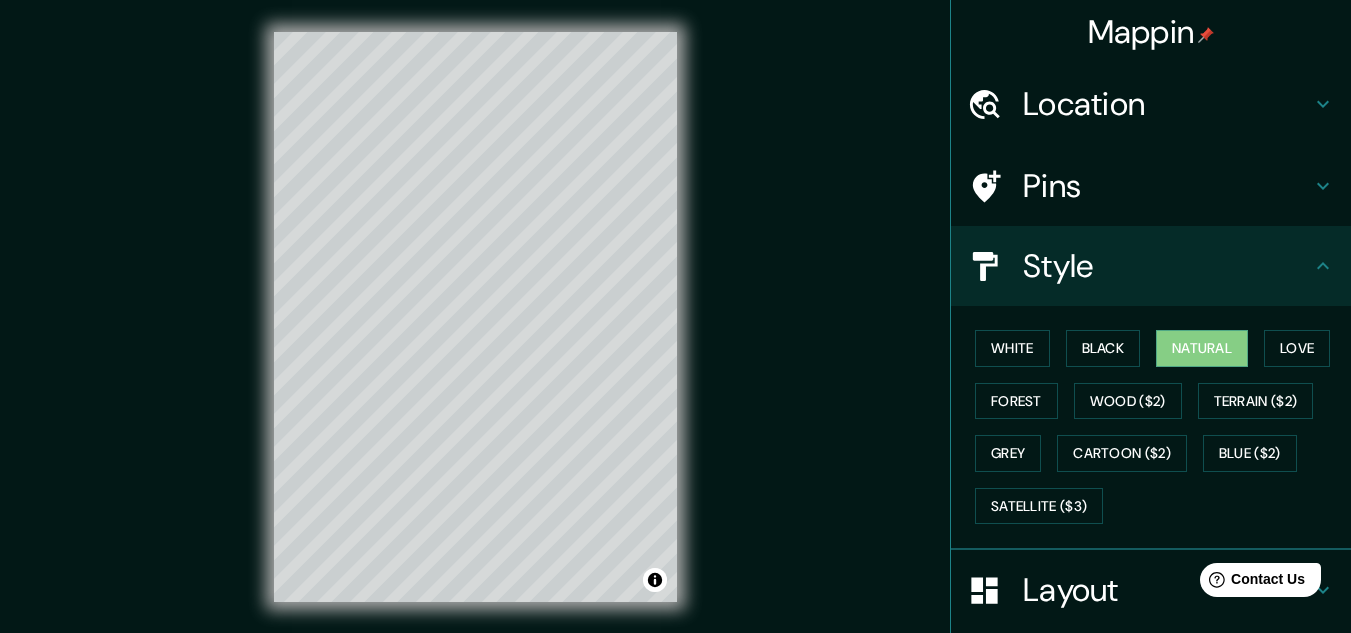 click on "Style" at bounding box center (1151, 266) 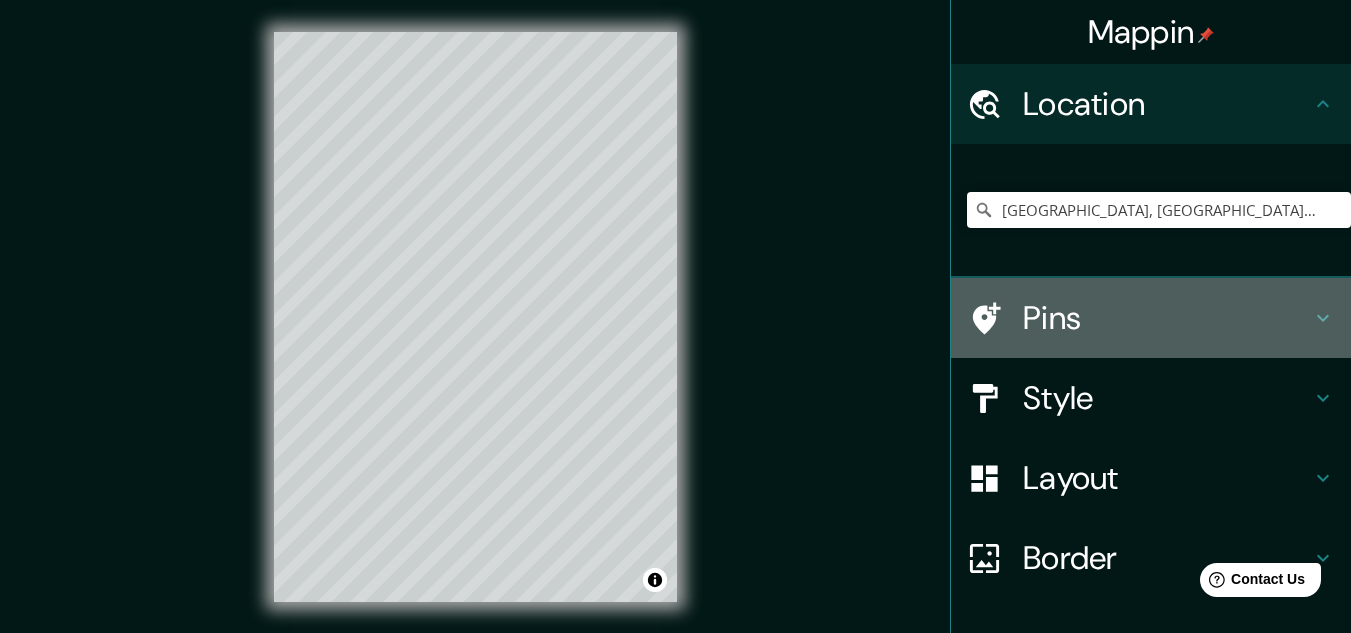 click on "Pins" at bounding box center (1151, 318) 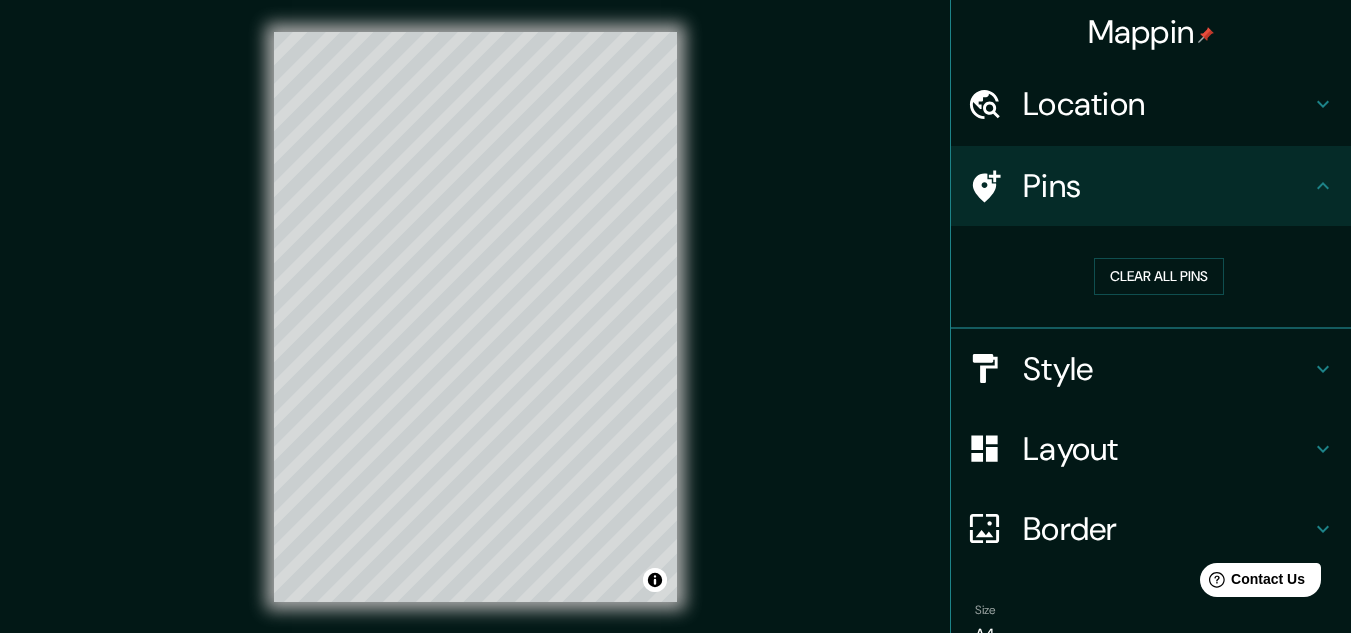 click on "Style" at bounding box center (1167, 369) 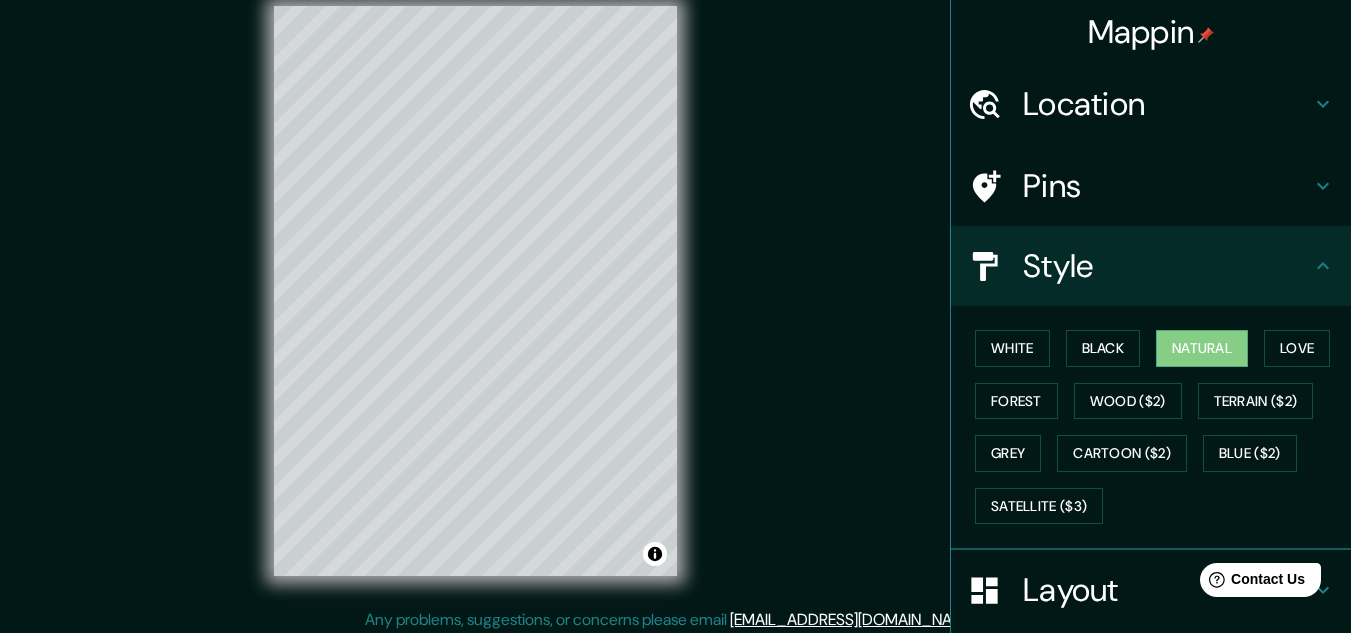 scroll, scrollTop: 33, scrollLeft: 0, axis: vertical 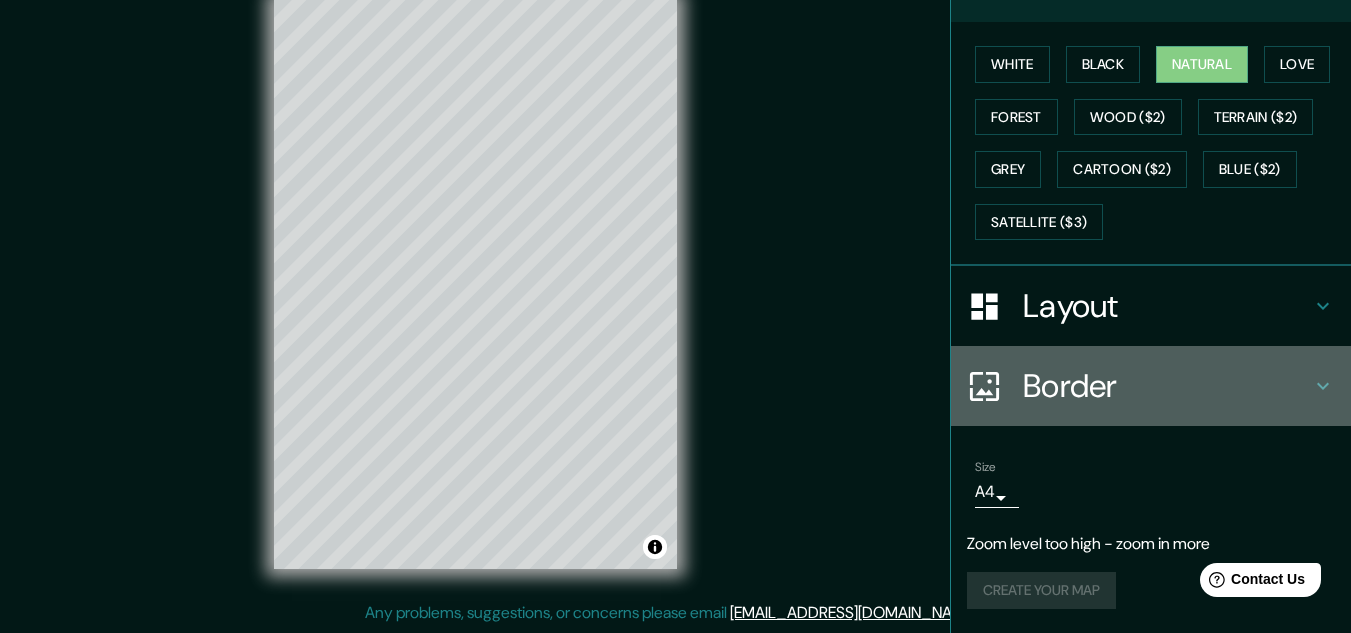 click 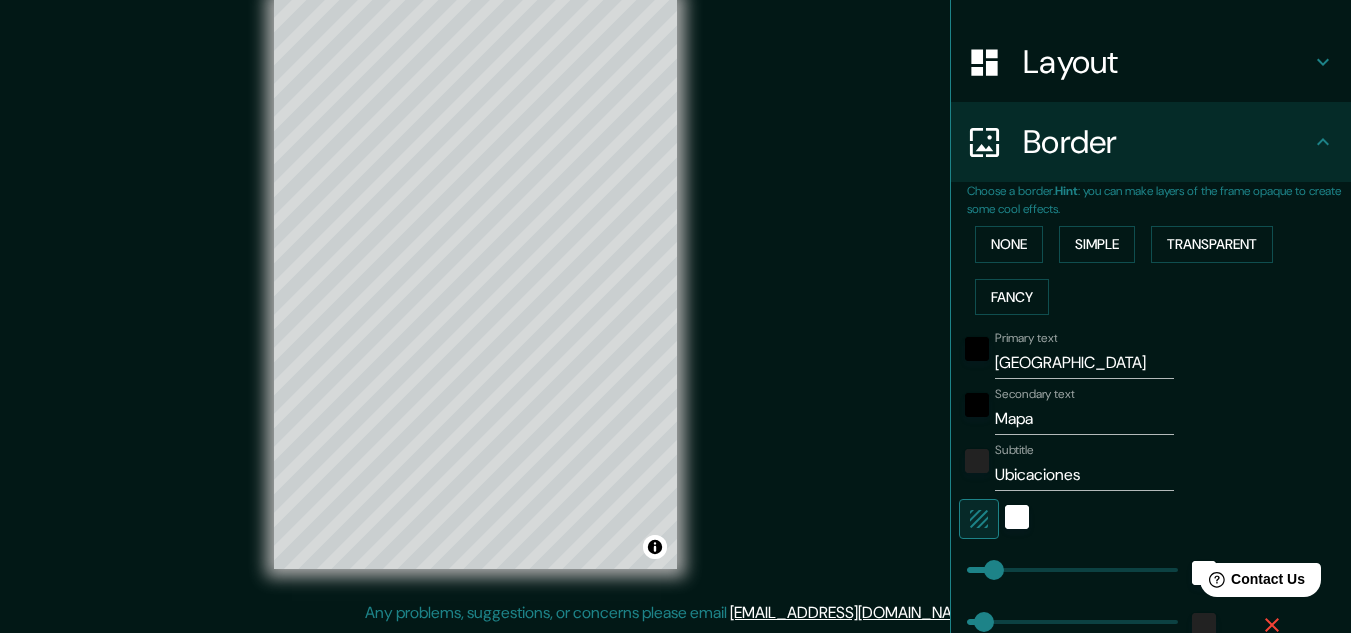 scroll, scrollTop: 545, scrollLeft: 0, axis: vertical 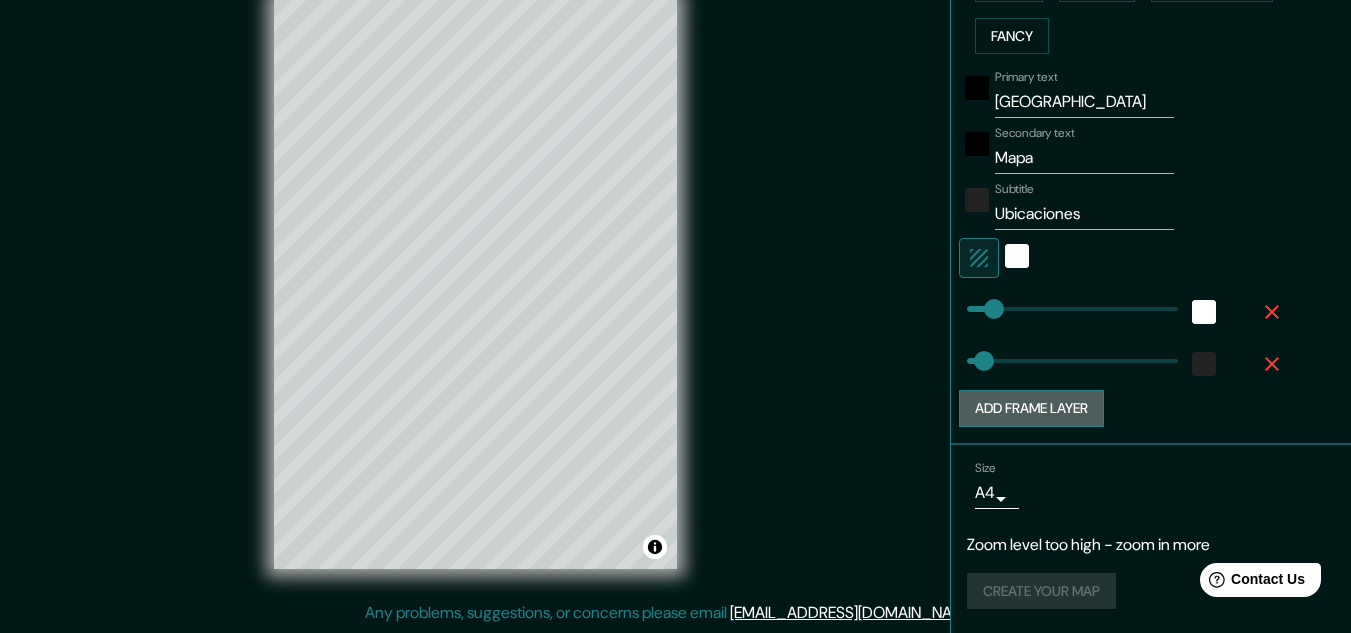 click on "Add frame layer" at bounding box center [1031, 408] 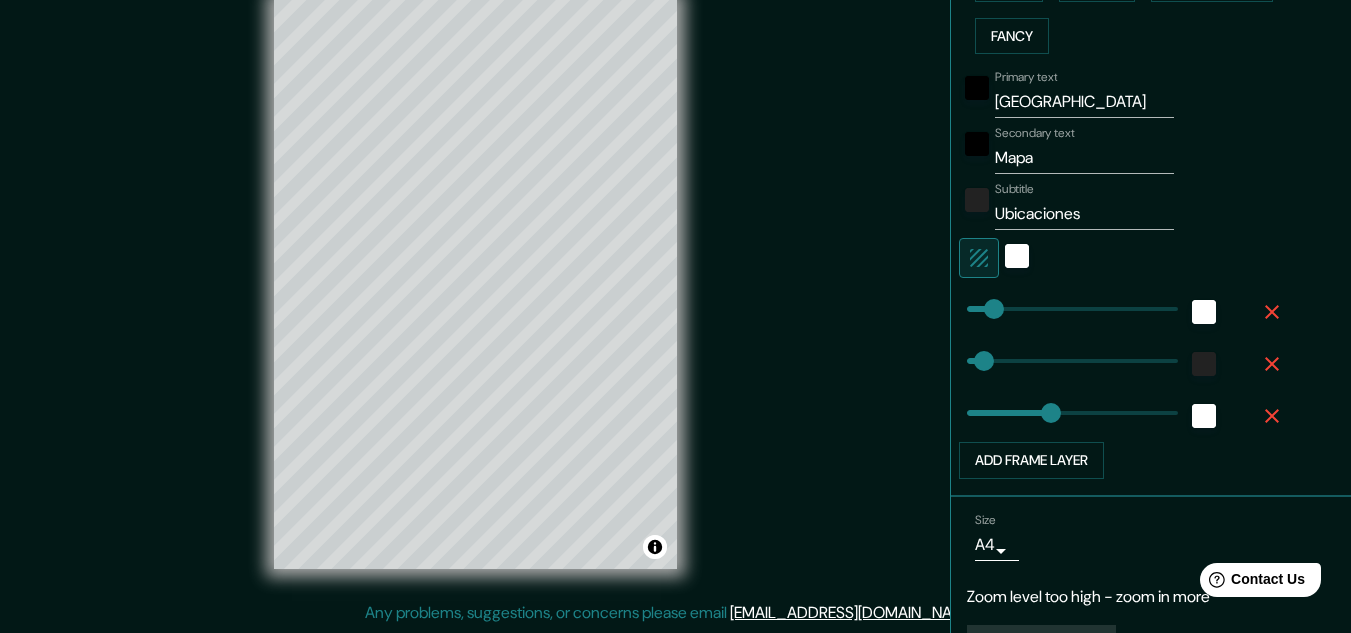type on "161" 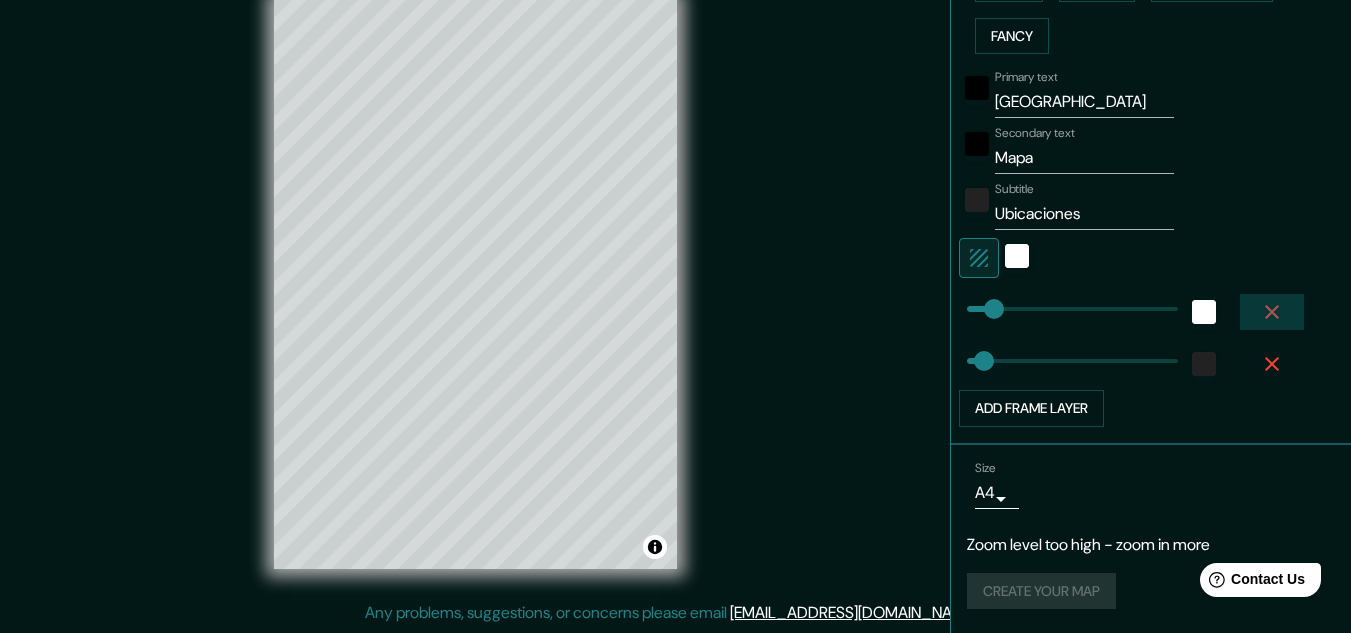 click 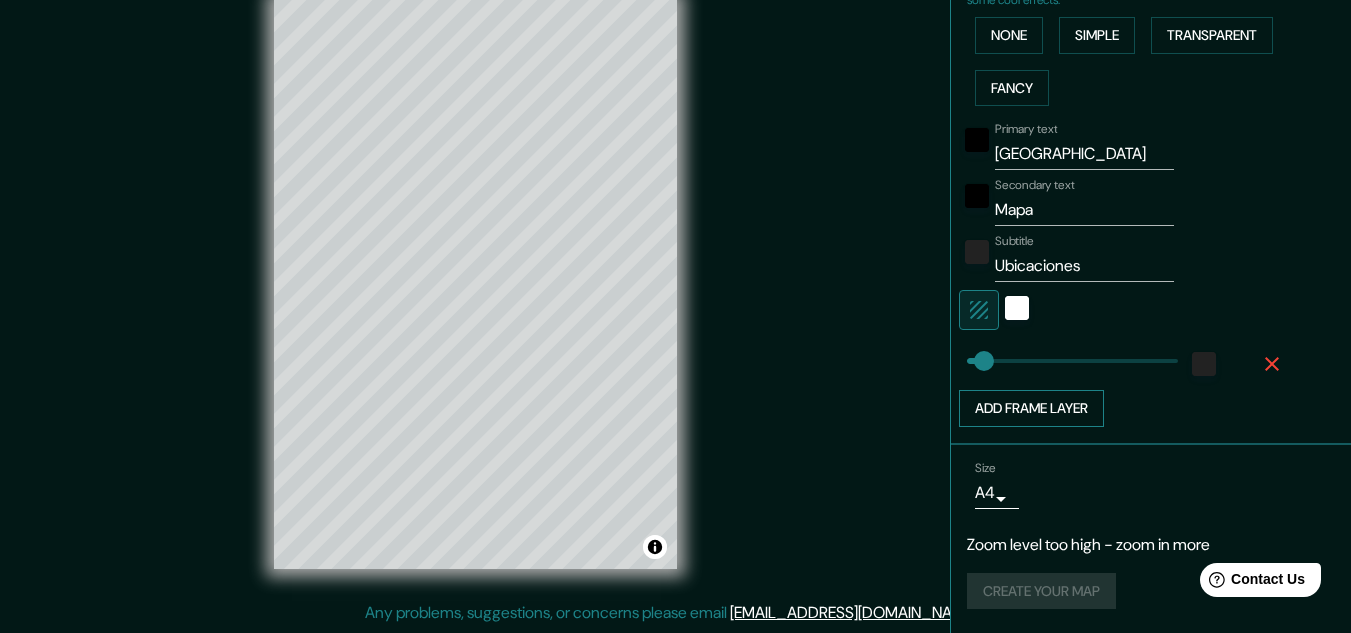 type on "Ubicacione" 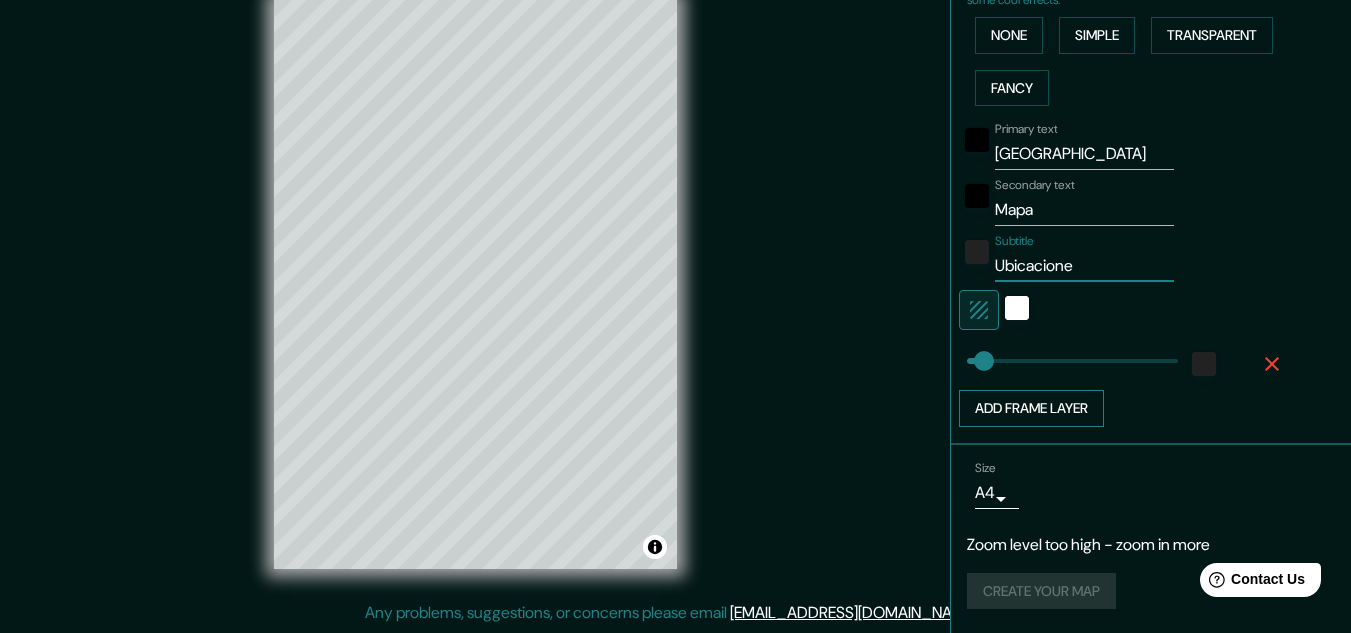 type on "Ubicacion" 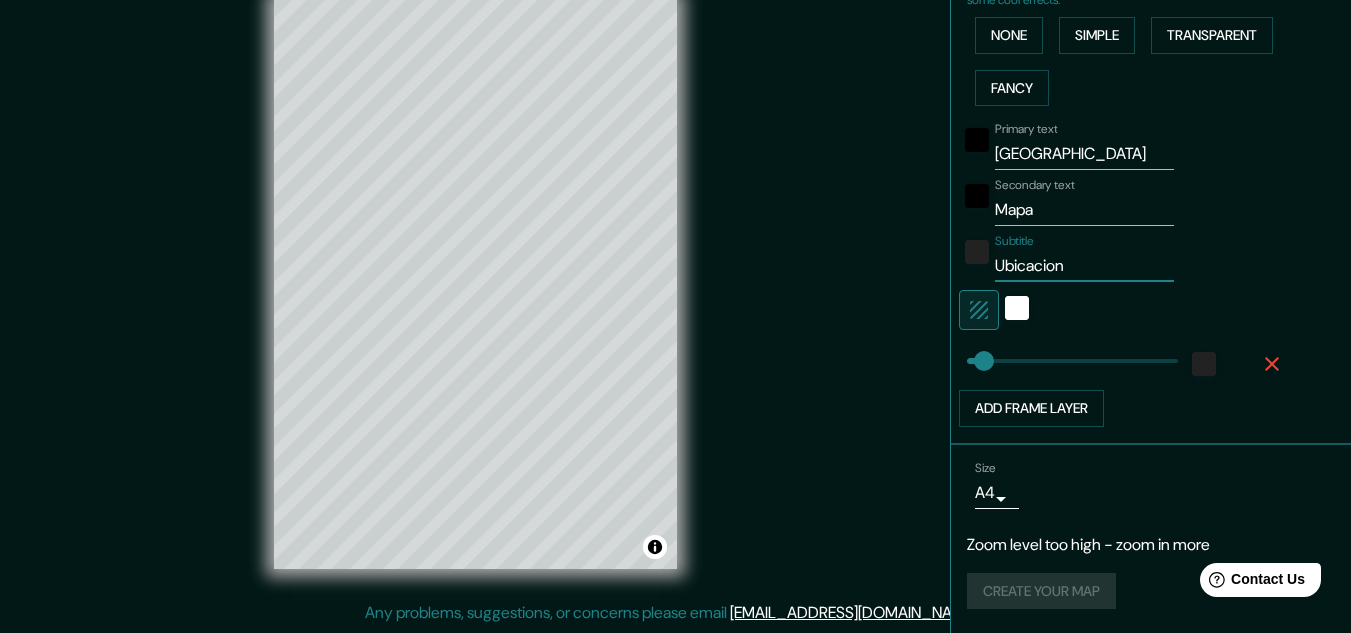 type on "Ubicaciones" 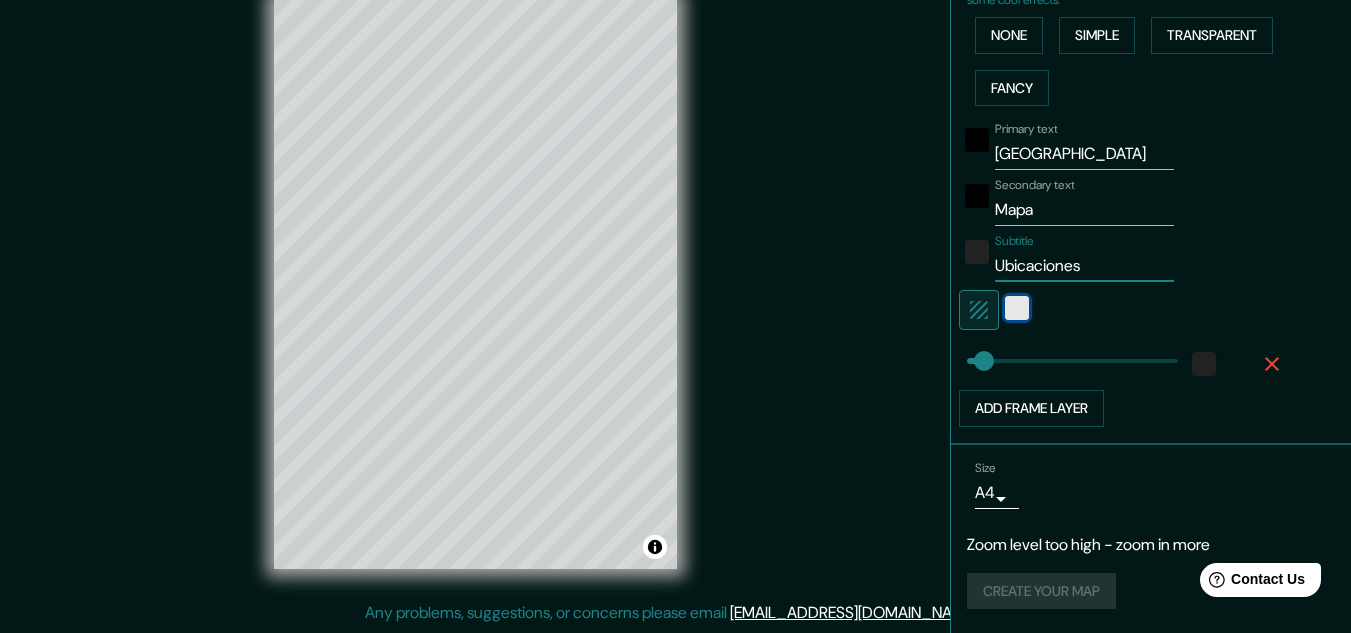 click at bounding box center (1017, 308) 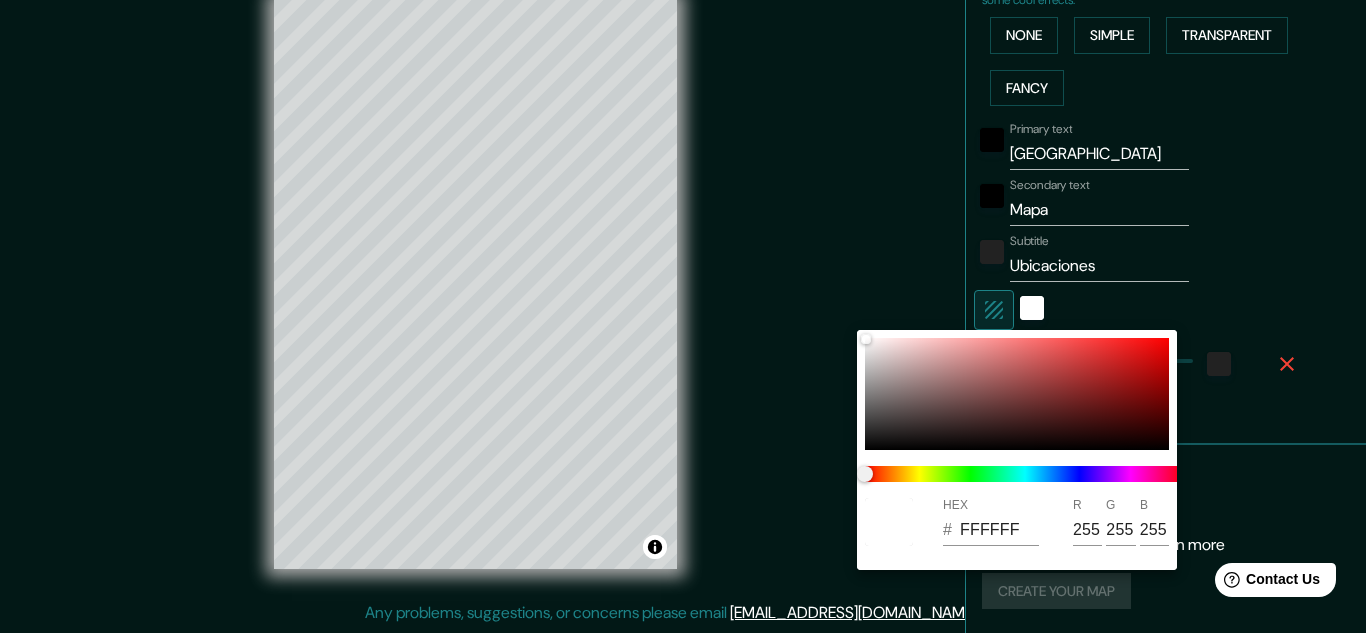 click at bounding box center (683, 316) 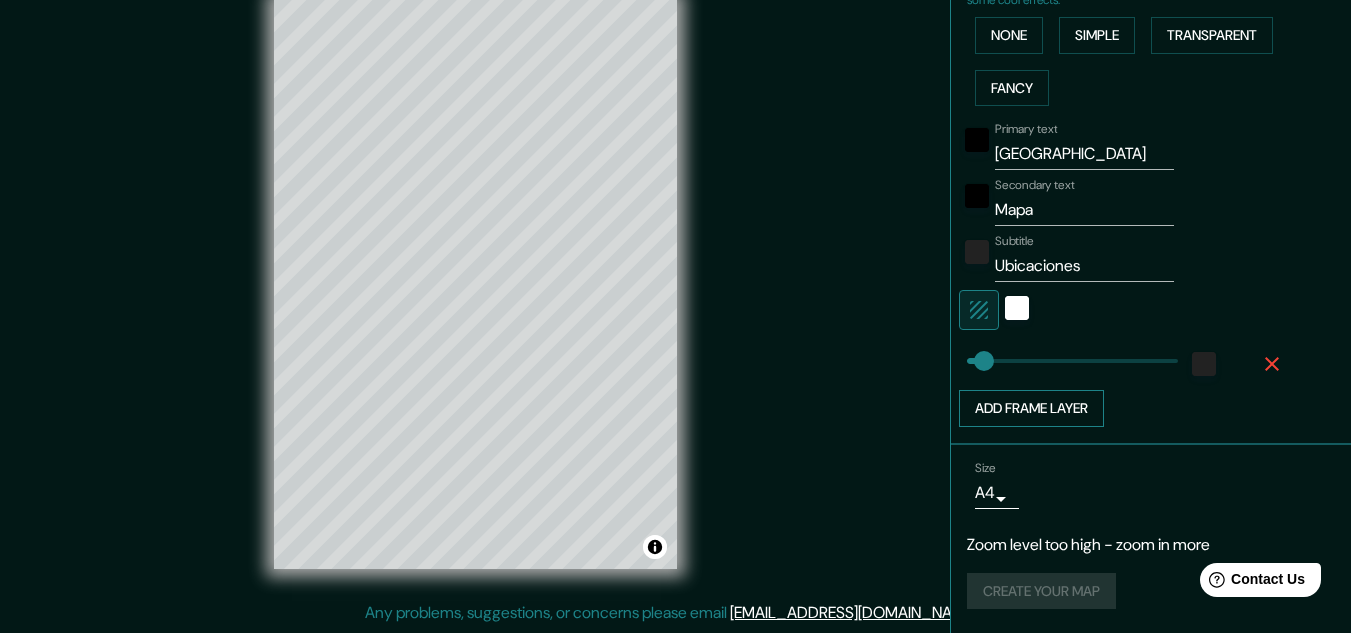 click on "Add frame layer" at bounding box center [1031, 408] 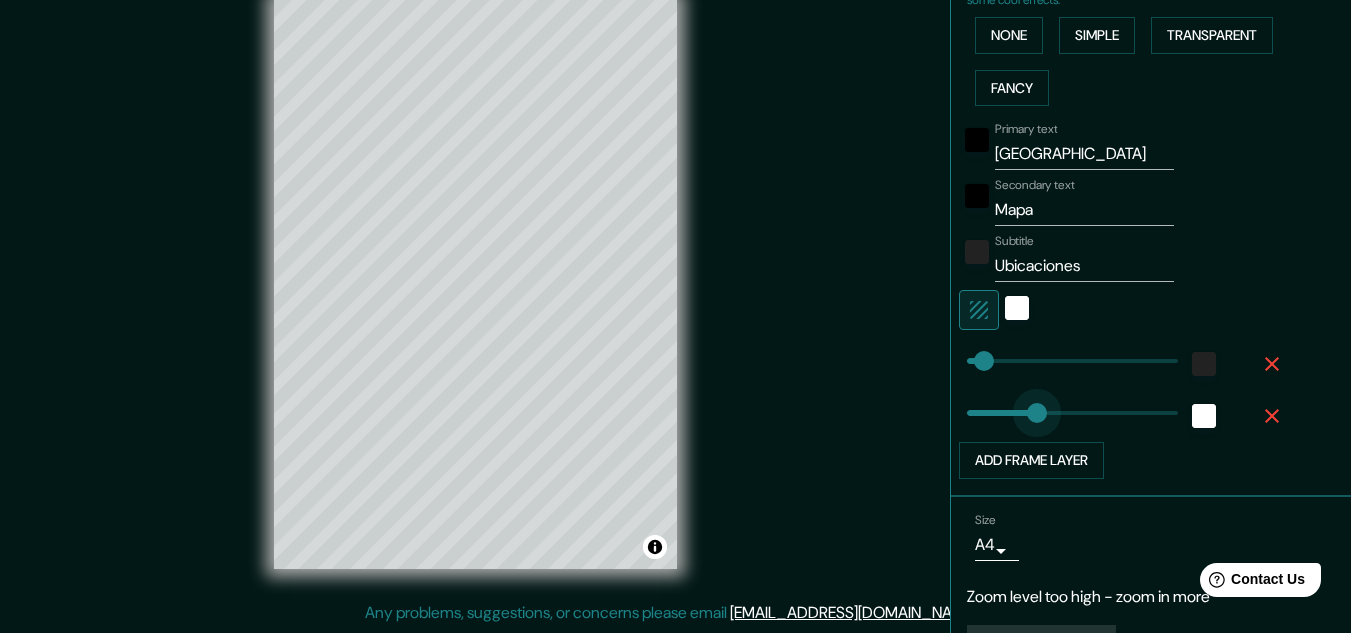type on "98" 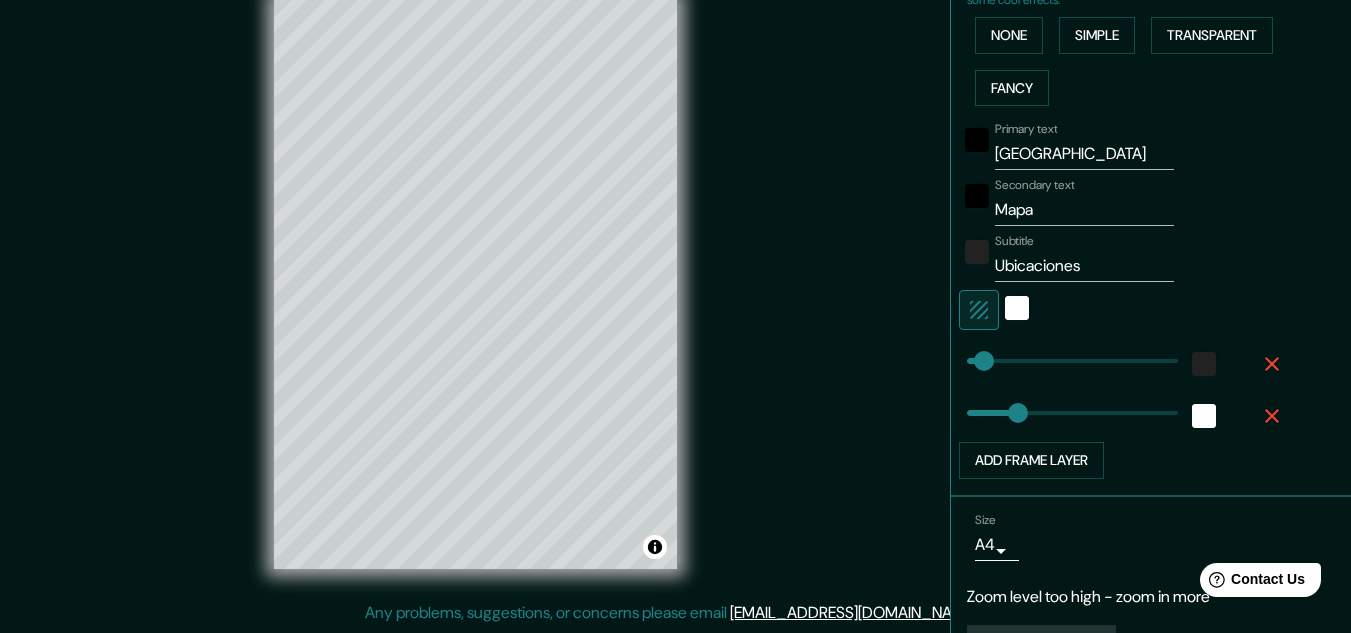 scroll, scrollTop: 545, scrollLeft: 0, axis: vertical 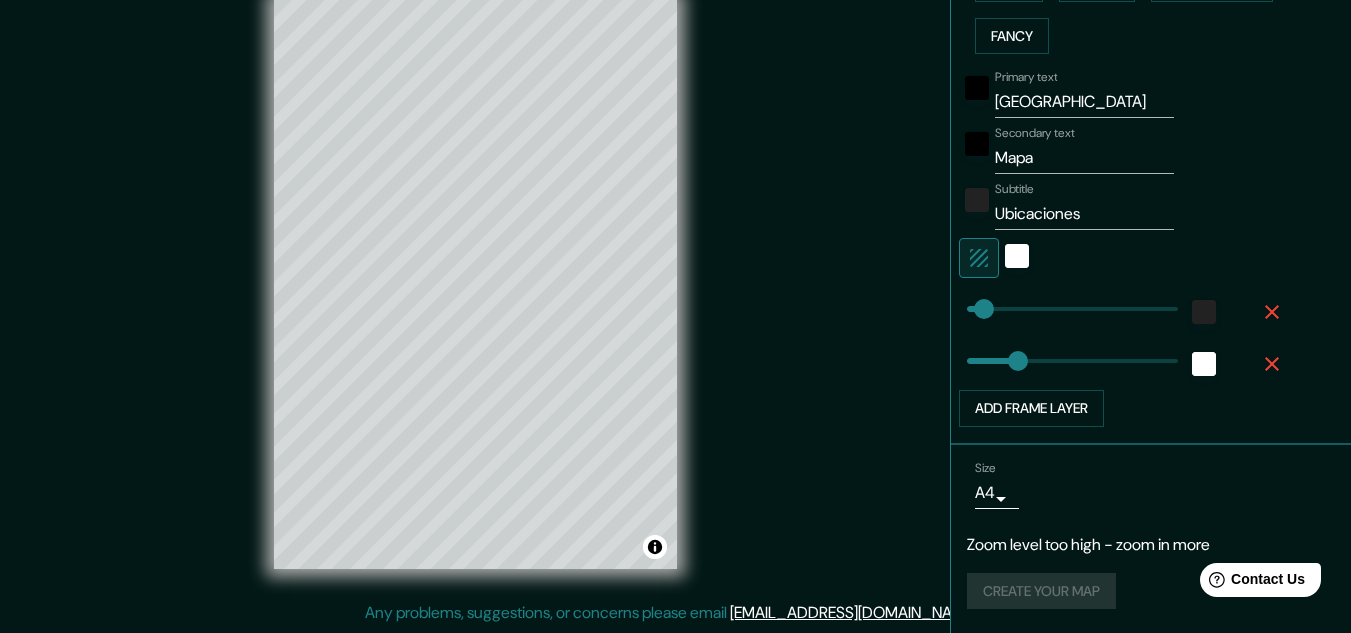 click on "Create your map" at bounding box center [1151, 591] 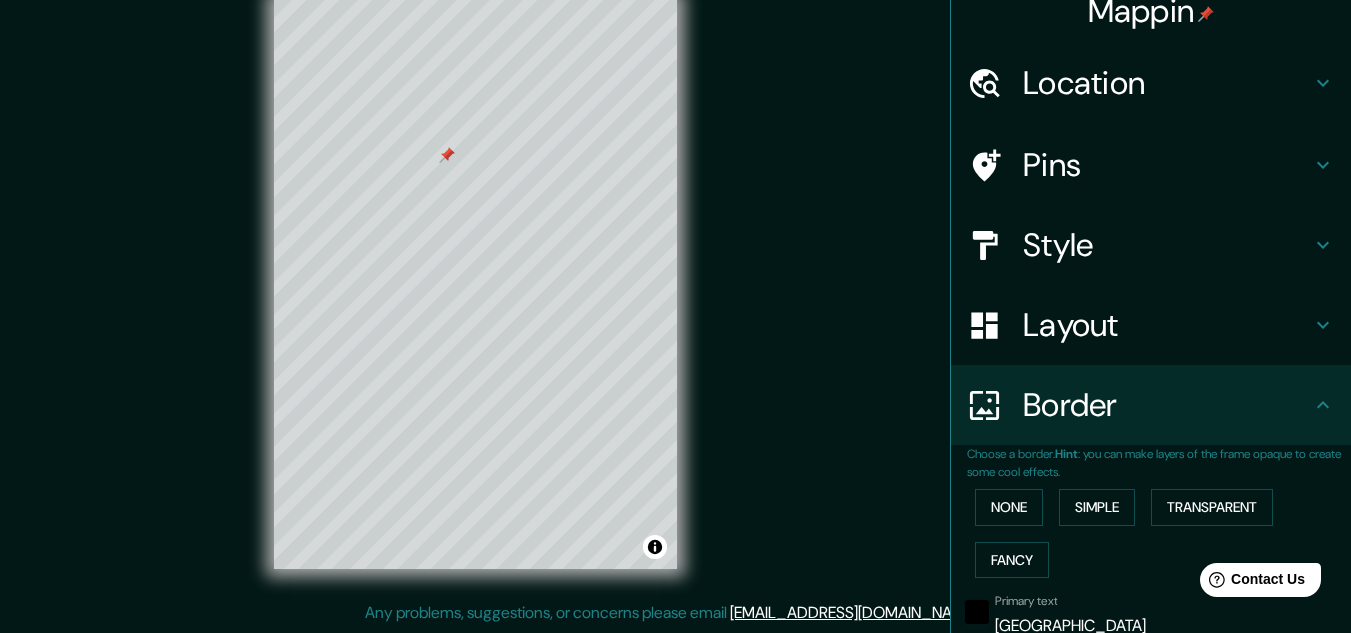 scroll, scrollTop: 0, scrollLeft: 0, axis: both 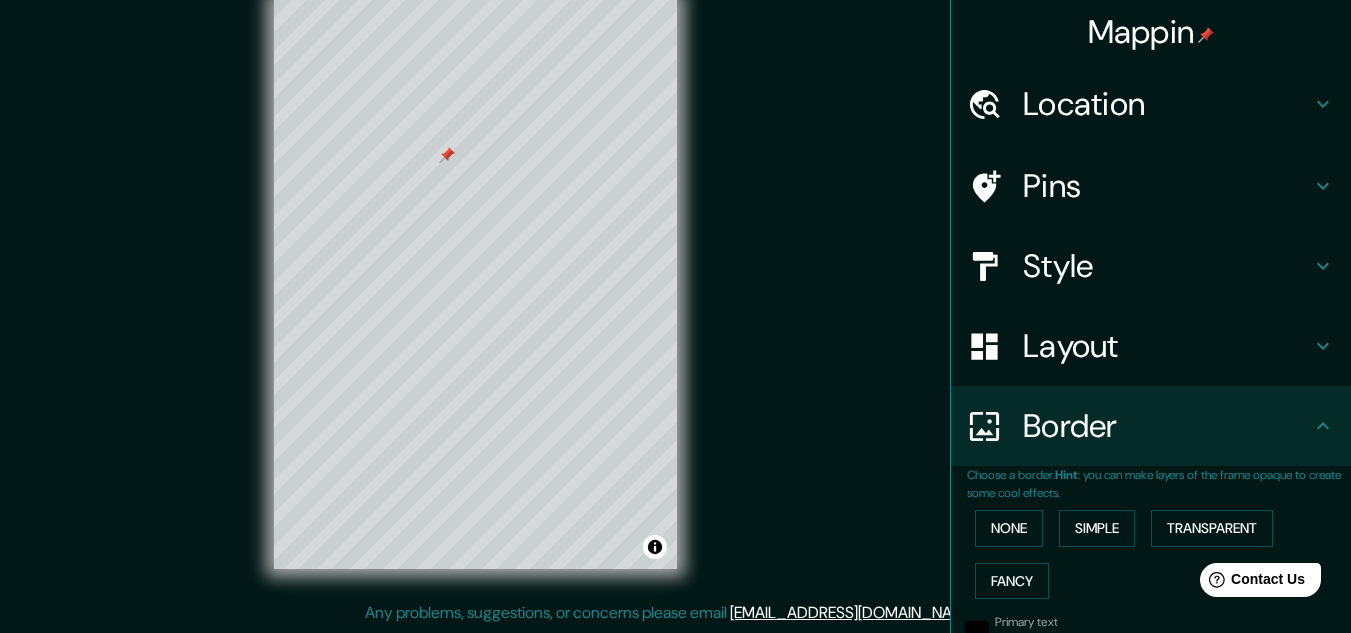 click on "Pins" at bounding box center (1167, 186) 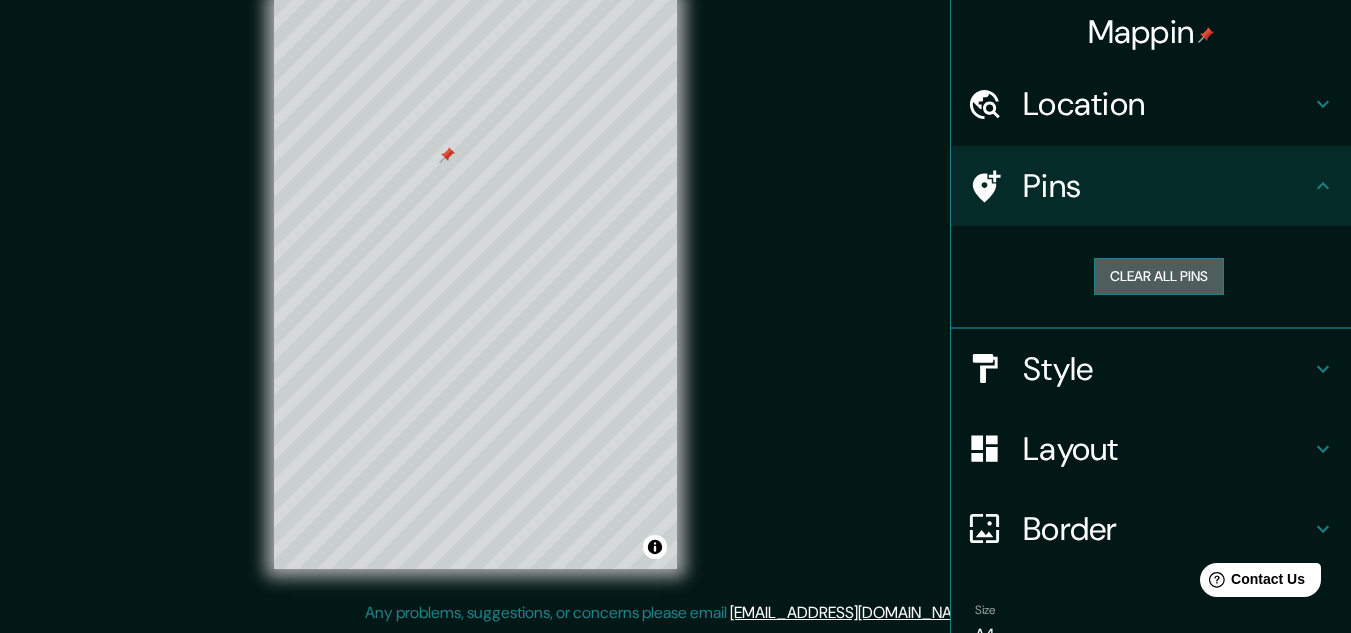click on "Clear all pins" at bounding box center (1159, 276) 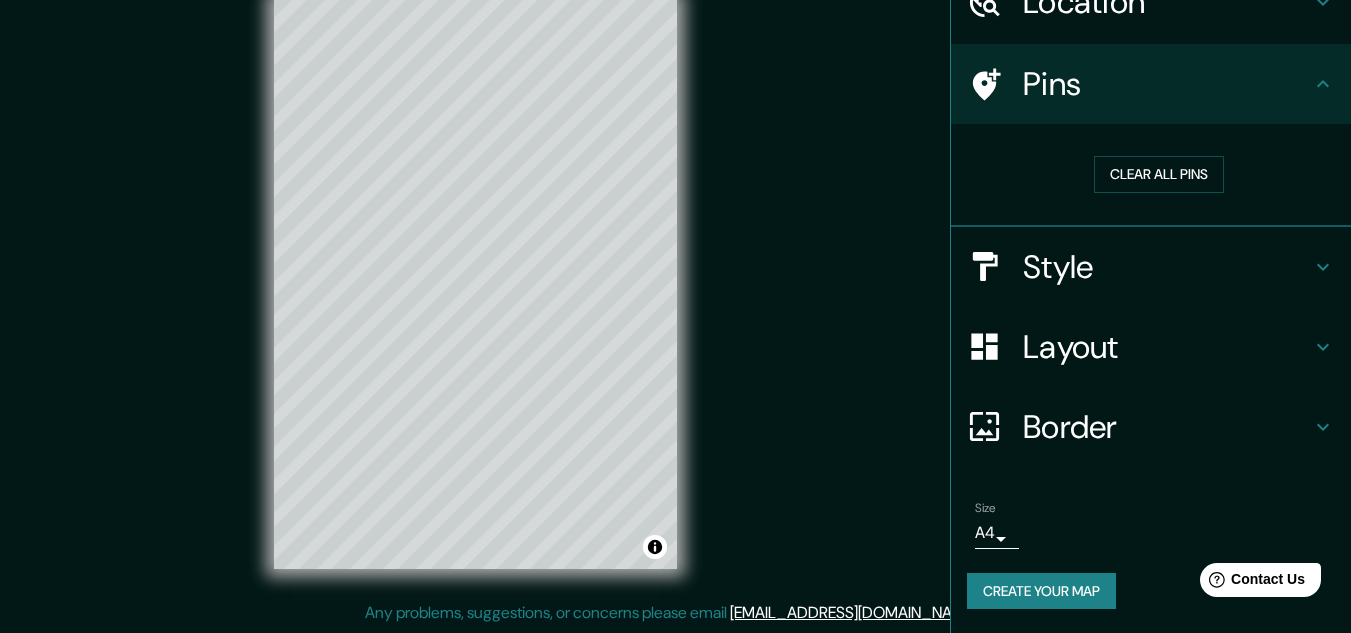 scroll, scrollTop: 142, scrollLeft: 0, axis: vertical 